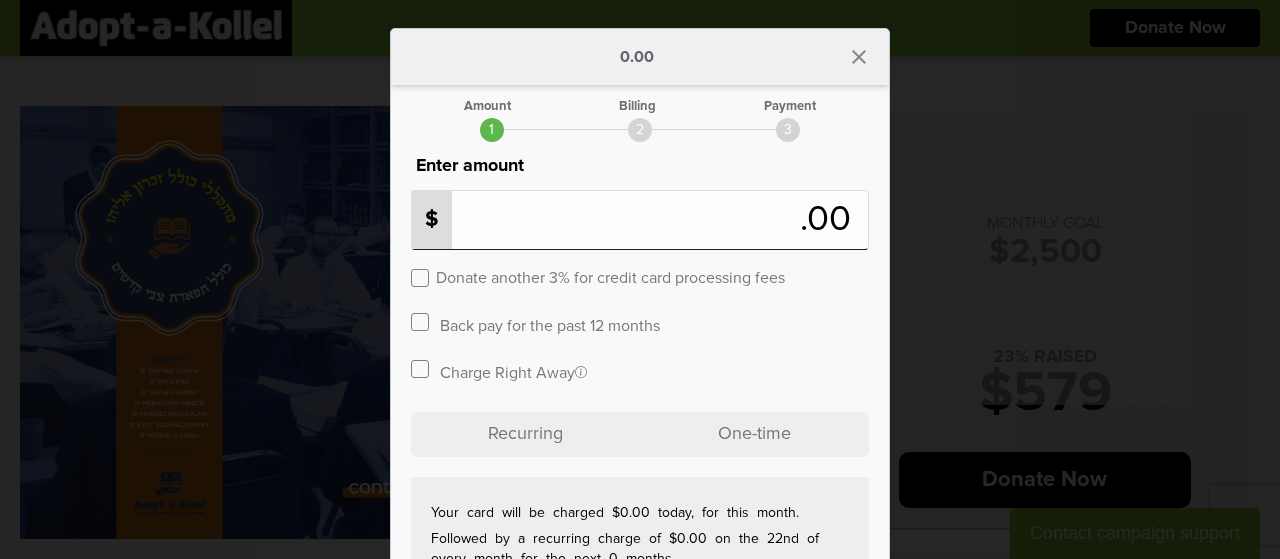 scroll, scrollTop: 162, scrollLeft: 0, axis: vertical 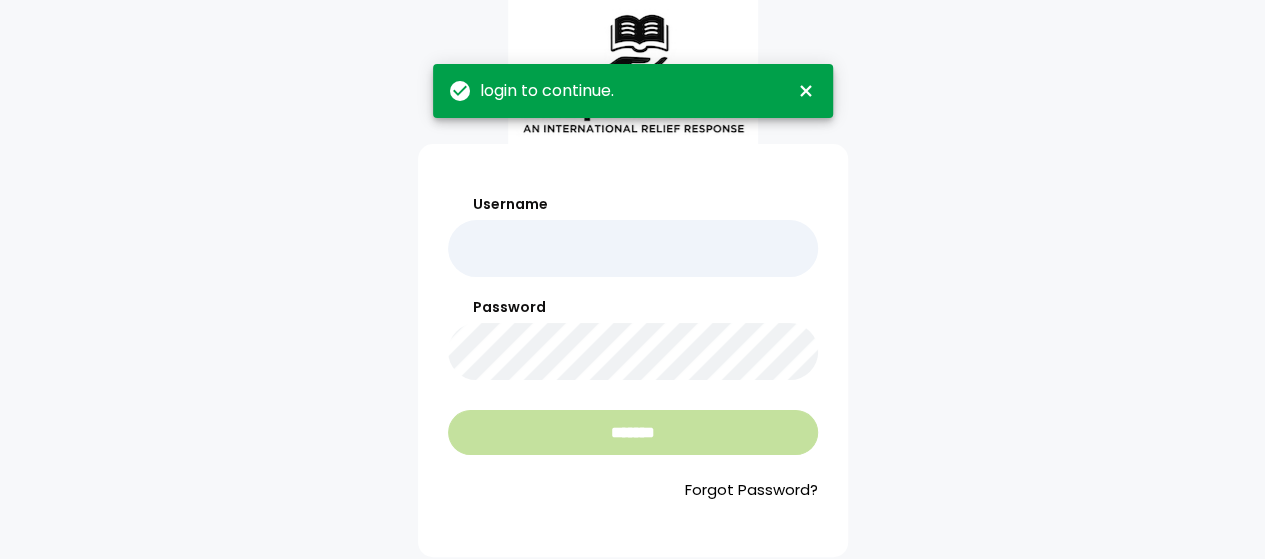 type on "**********" 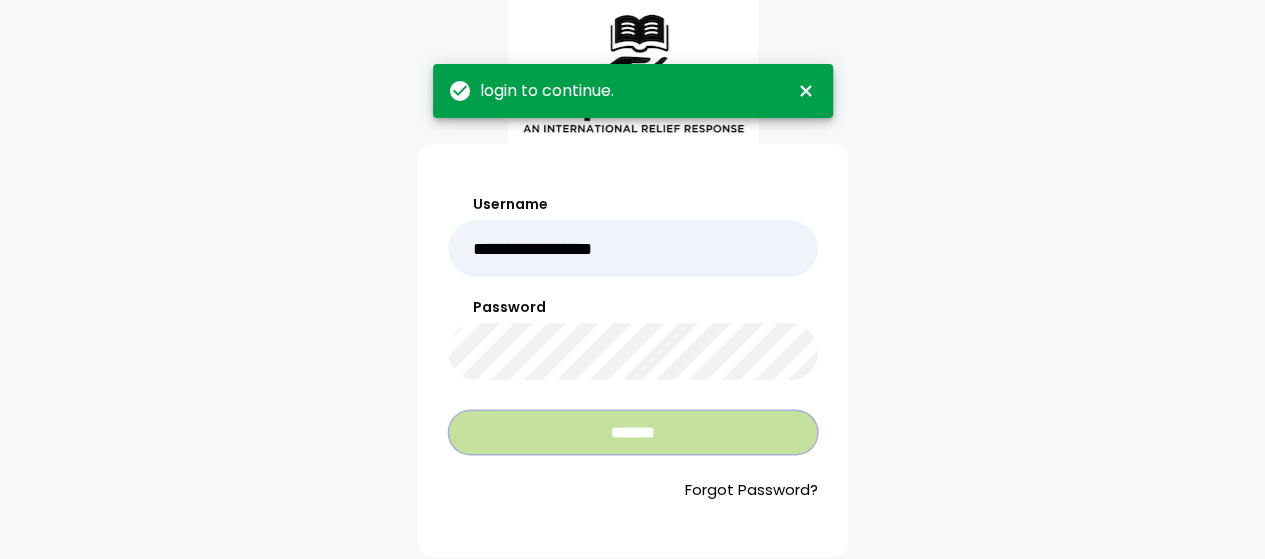 click on "*******" at bounding box center [633, 432] 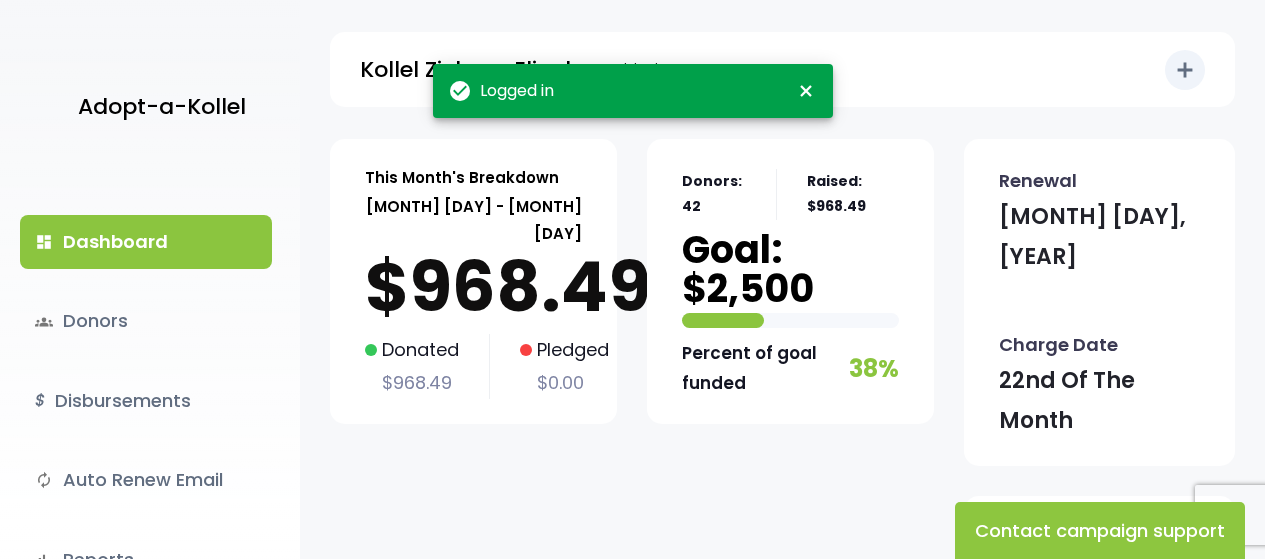 scroll, scrollTop: 0, scrollLeft: 0, axis: both 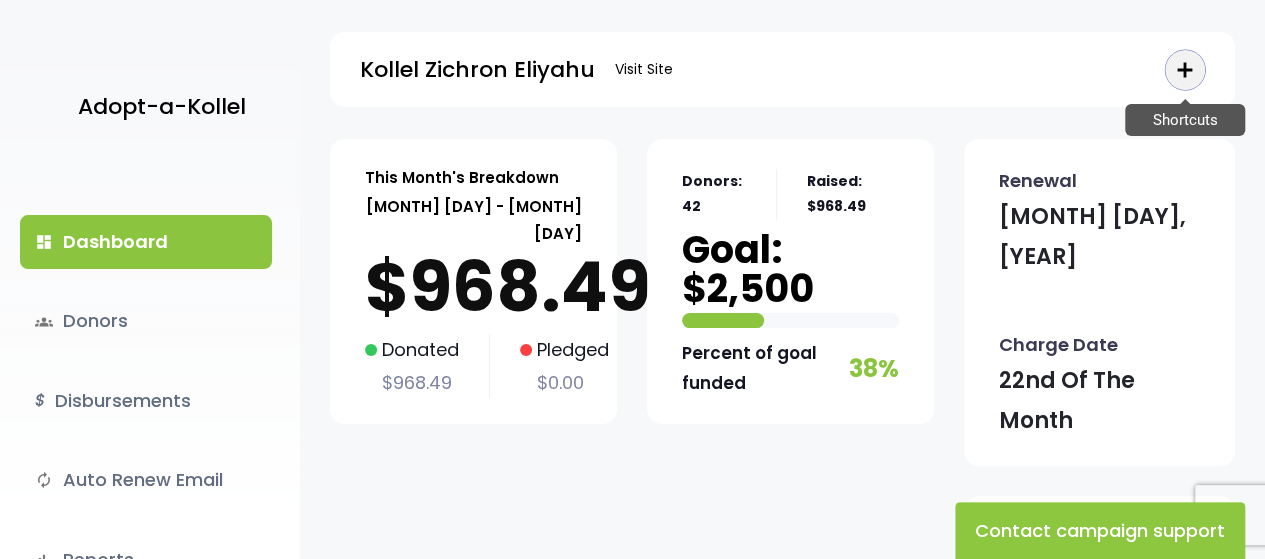 click on "add
Shortcuts" at bounding box center (1185, 70) 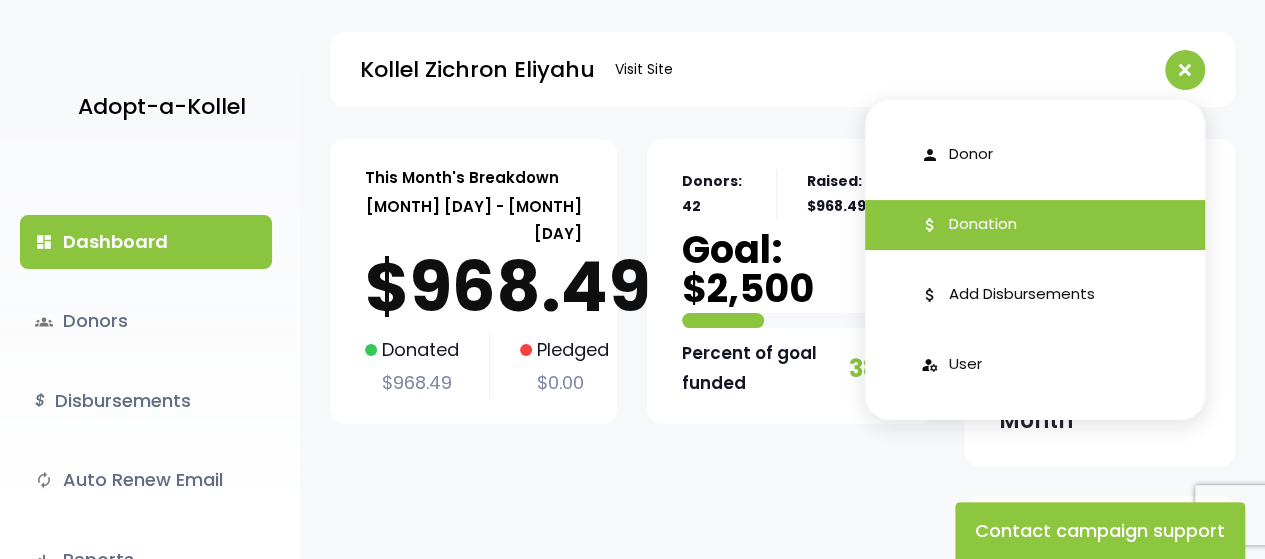 click on "Donation" at bounding box center (983, 224) 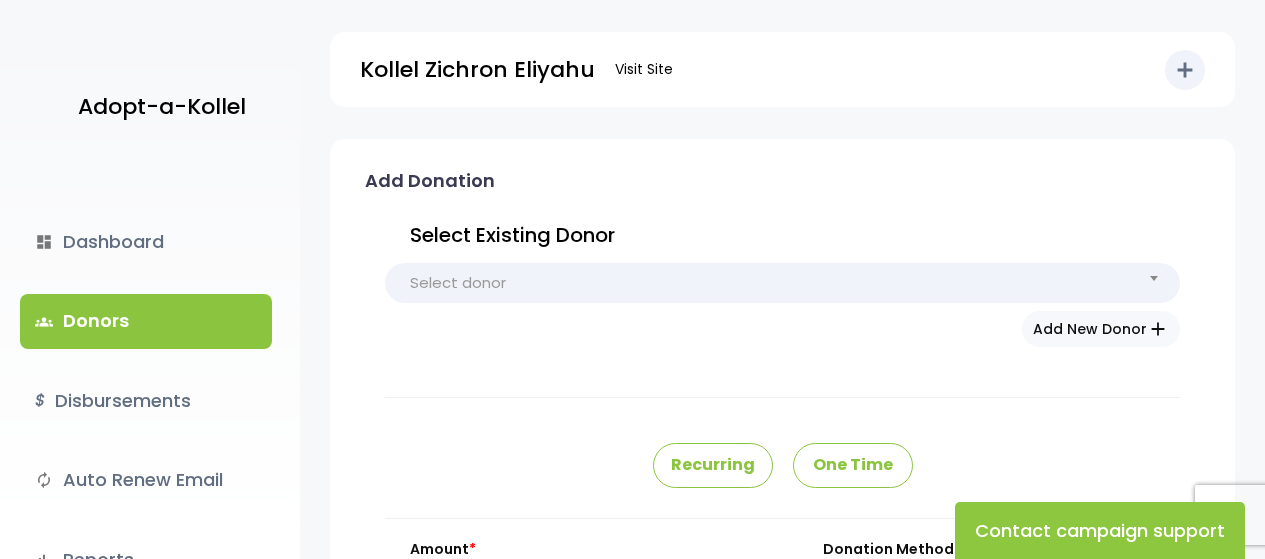 scroll, scrollTop: 0, scrollLeft: 0, axis: both 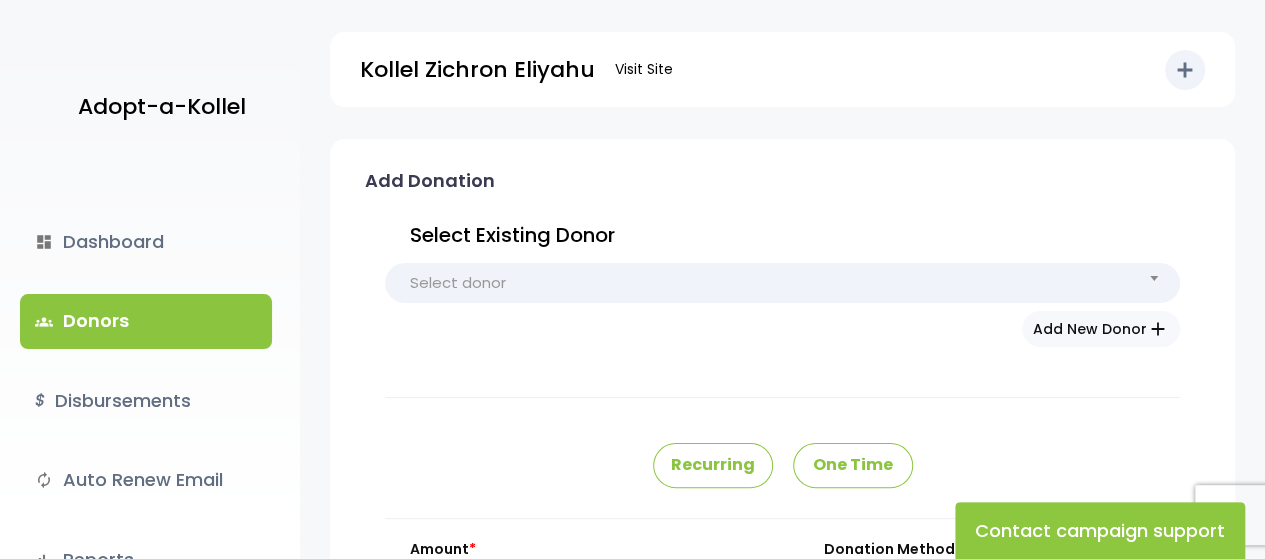 click on "Select donor" at bounding box center (782, 283) 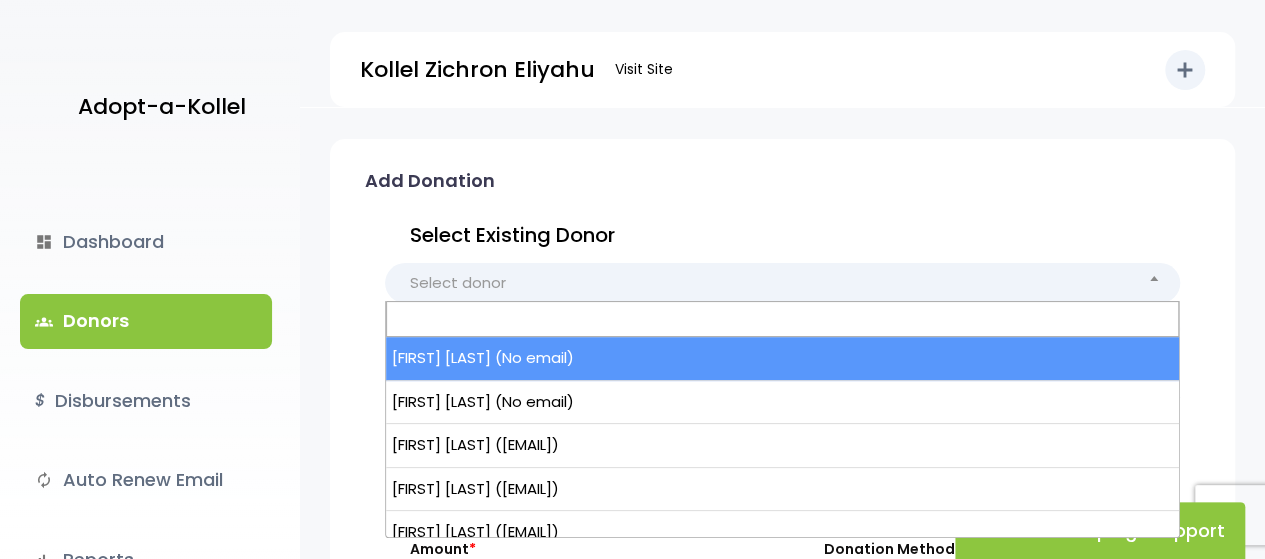 select on "*****" 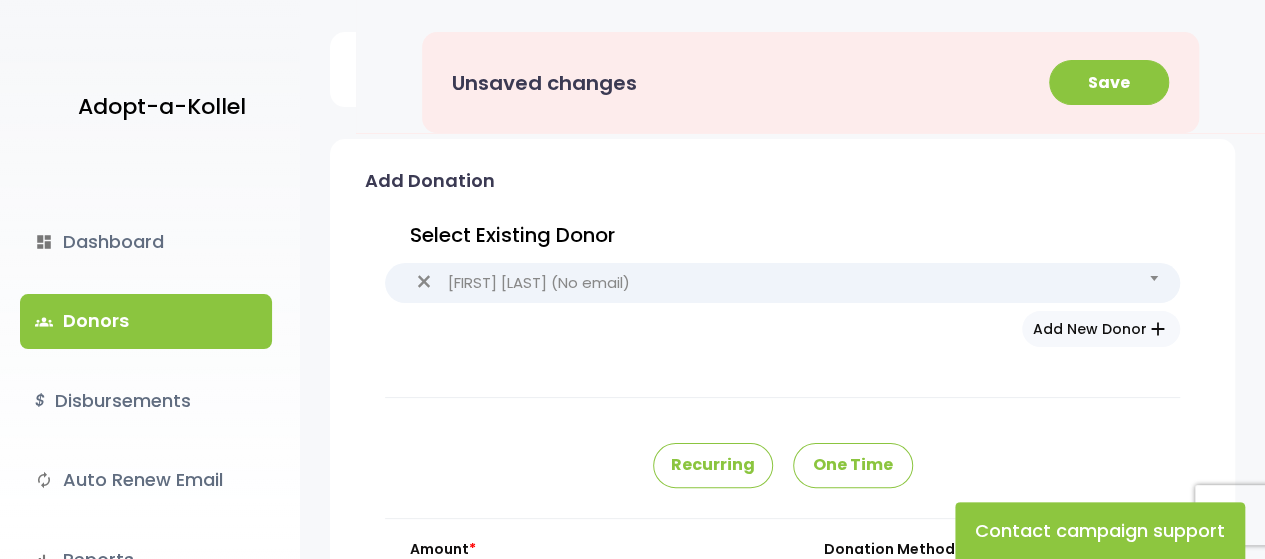 type on "*******" 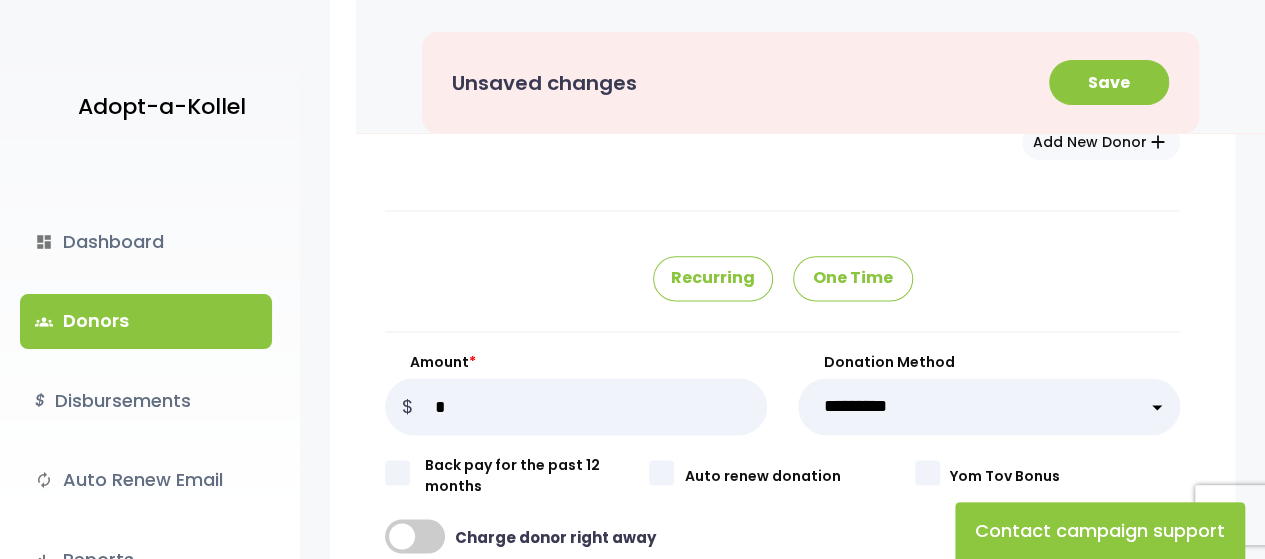scroll, scrollTop: 1228, scrollLeft: 0, axis: vertical 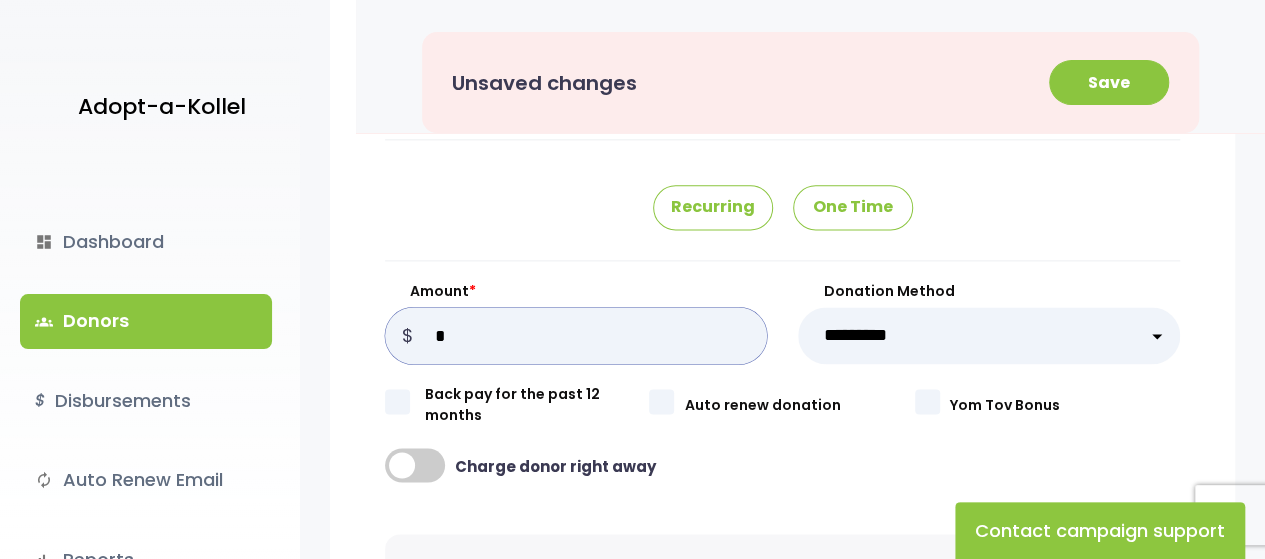 drag, startPoint x: 468, startPoint y: 321, endPoint x: 432, endPoint y: 331, distance: 37.363083 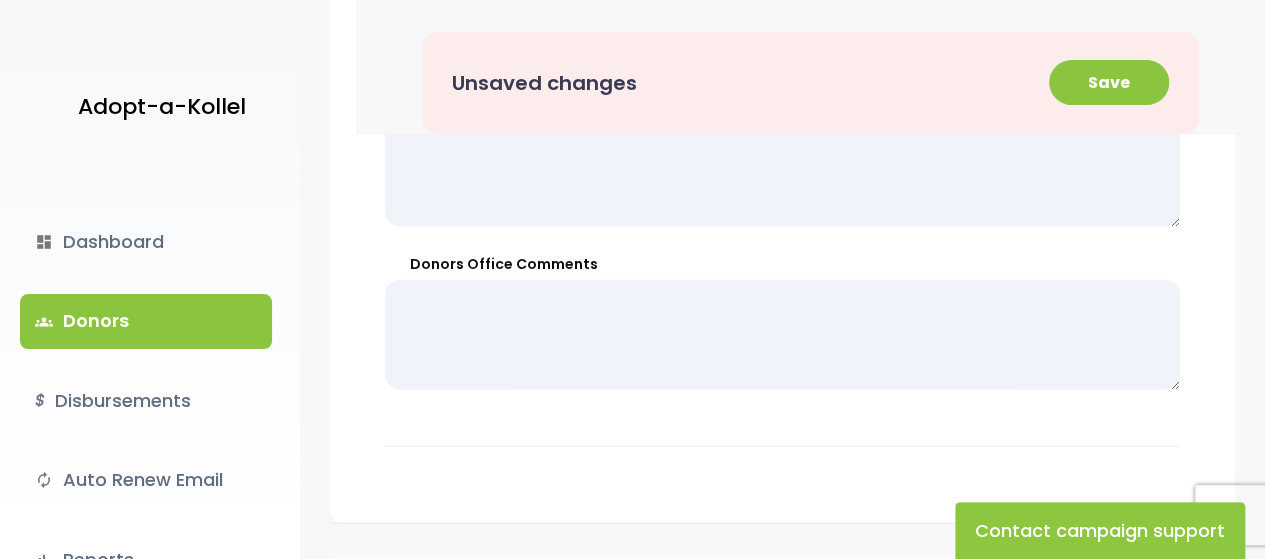 scroll, scrollTop: 1958, scrollLeft: 0, axis: vertical 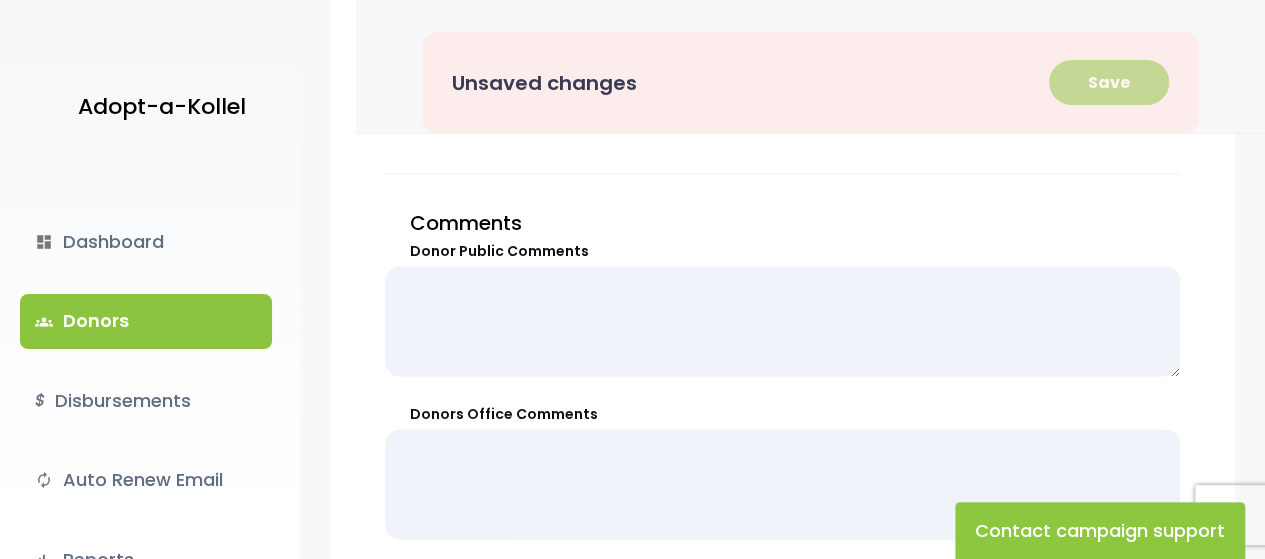 type on "**" 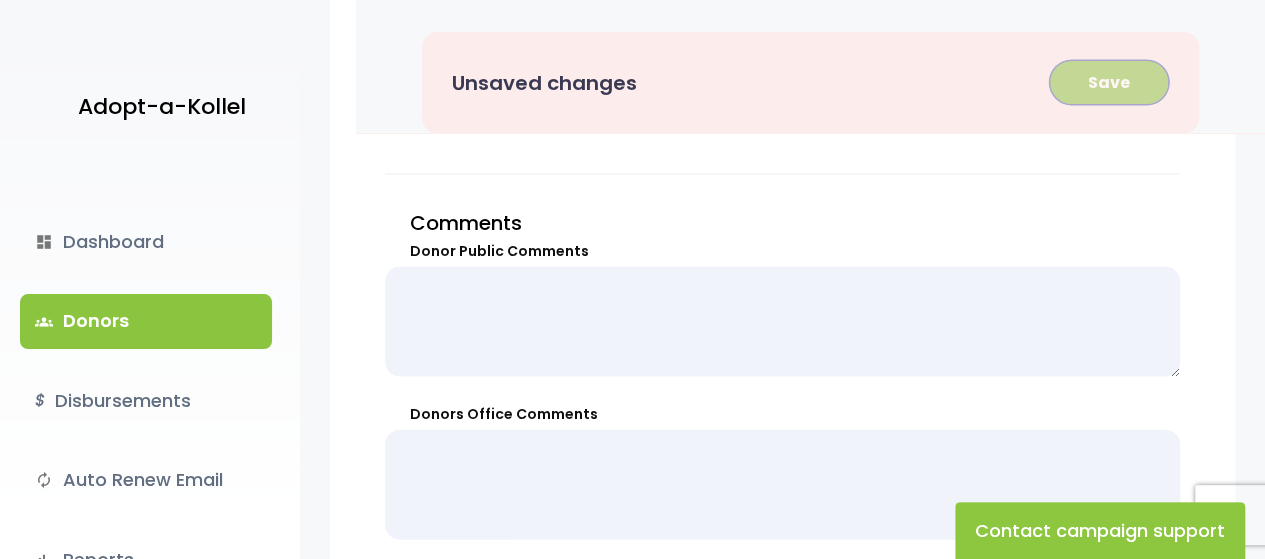click on "Save" at bounding box center [1109, 82] 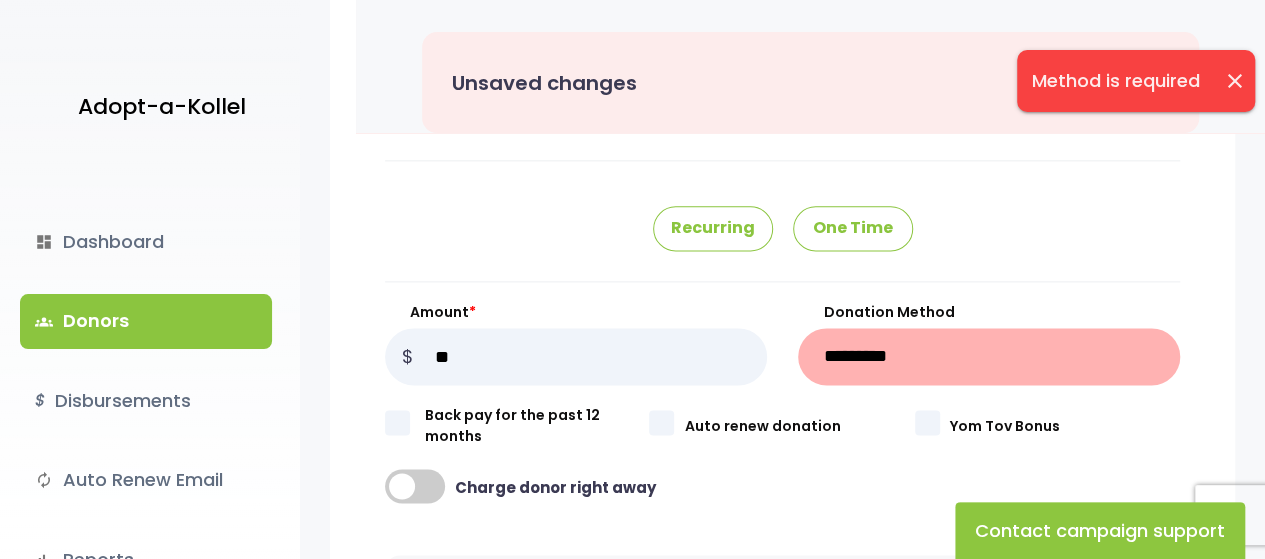 scroll, scrollTop: 1064, scrollLeft: 0, axis: vertical 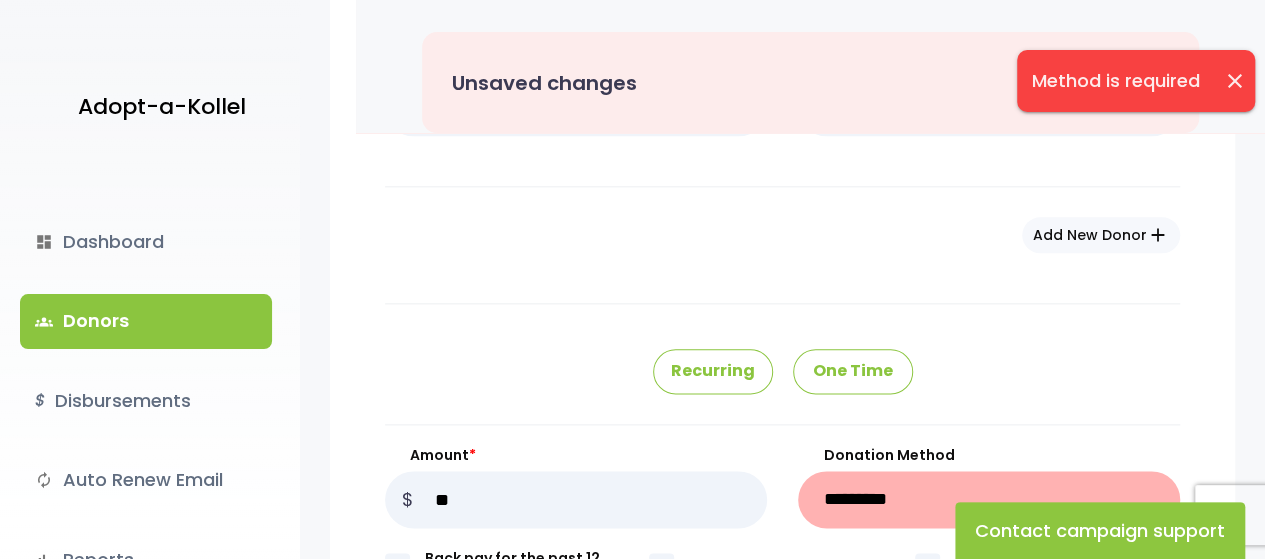 click on "**********" at bounding box center [988, 499] 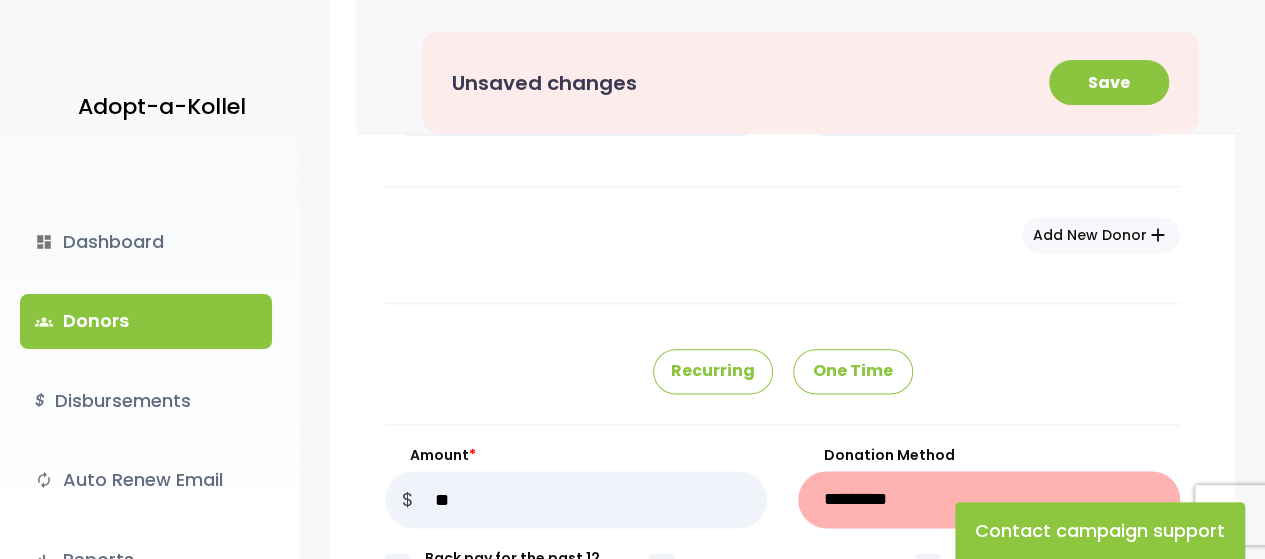 select on "******" 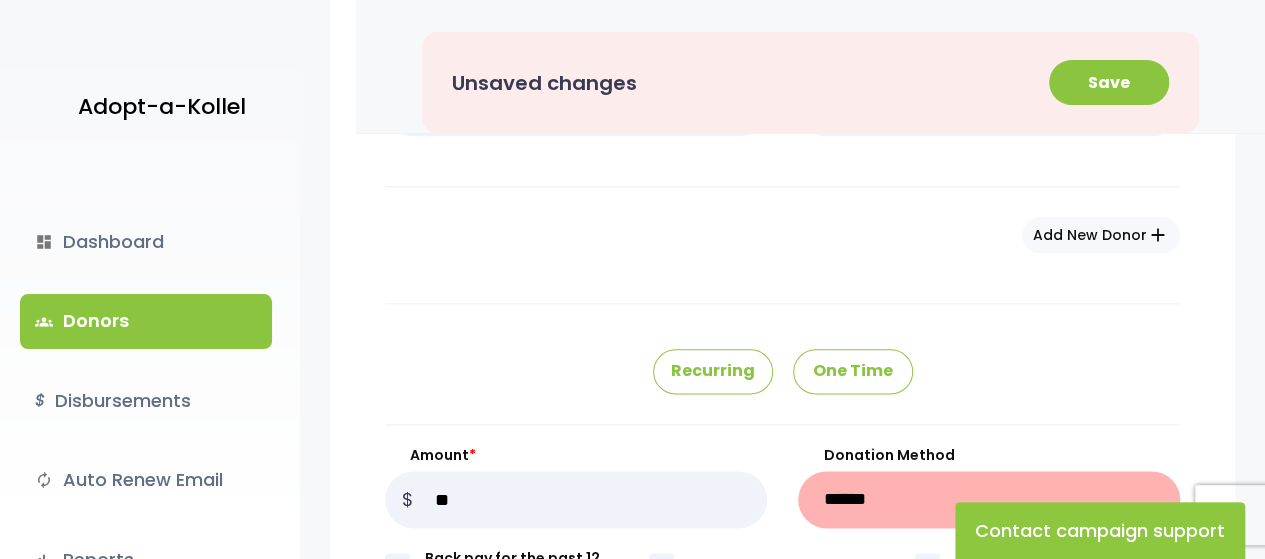 click on "**********" at bounding box center [988, 499] 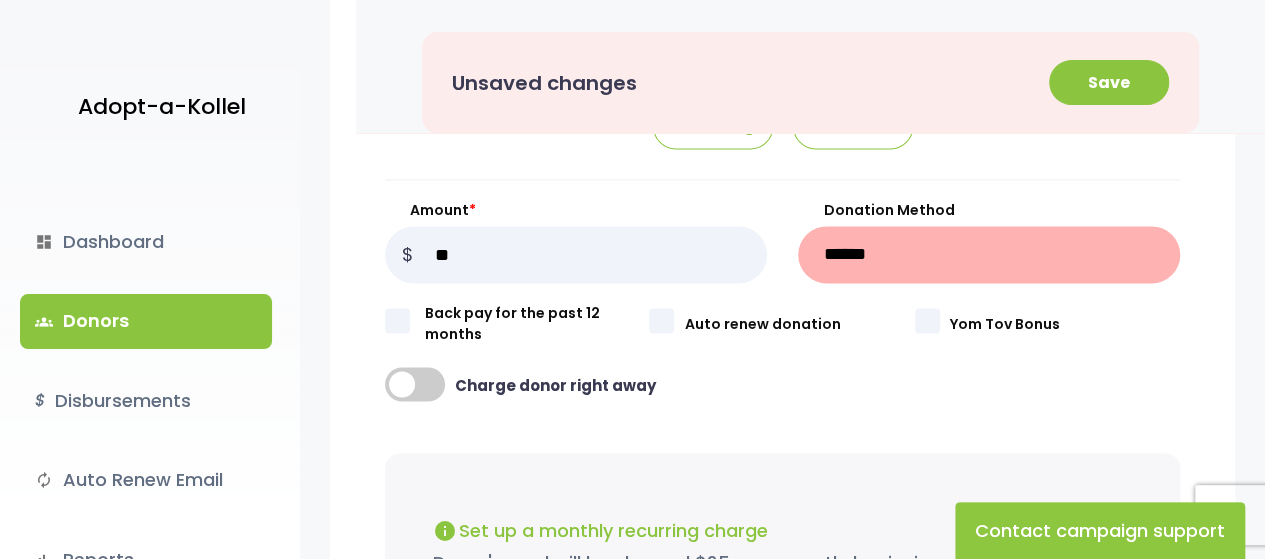 scroll, scrollTop: 1141, scrollLeft: 0, axis: vertical 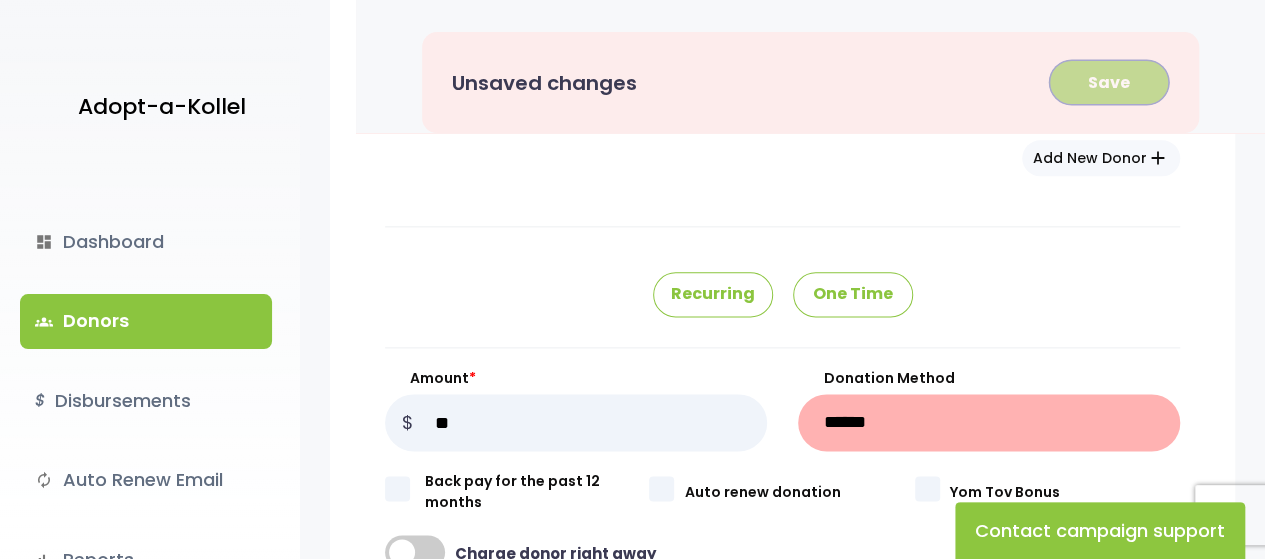 click on "Save" at bounding box center (1109, 82) 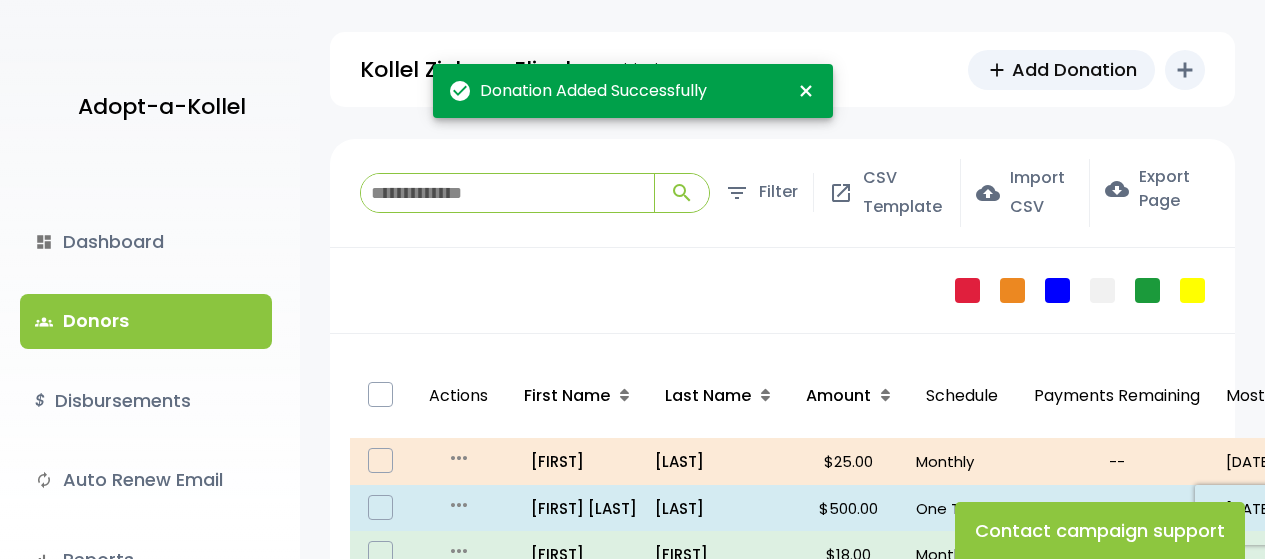 scroll, scrollTop: 0, scrollLeft: 0, axis: both 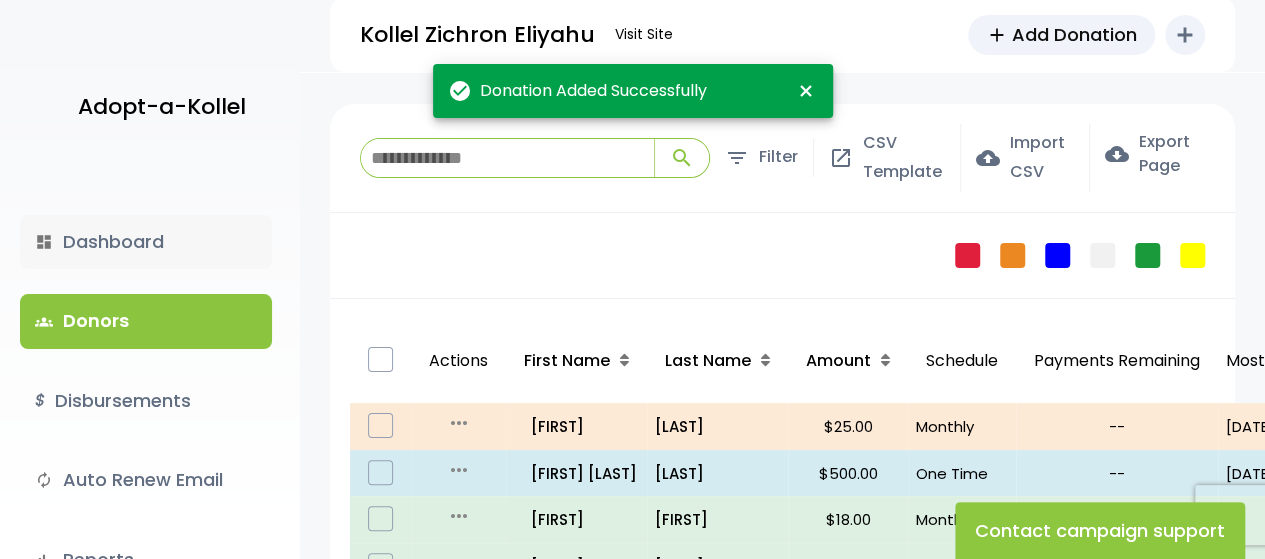 click on "dashboard Dashboard" at bounding box center (146, 242) 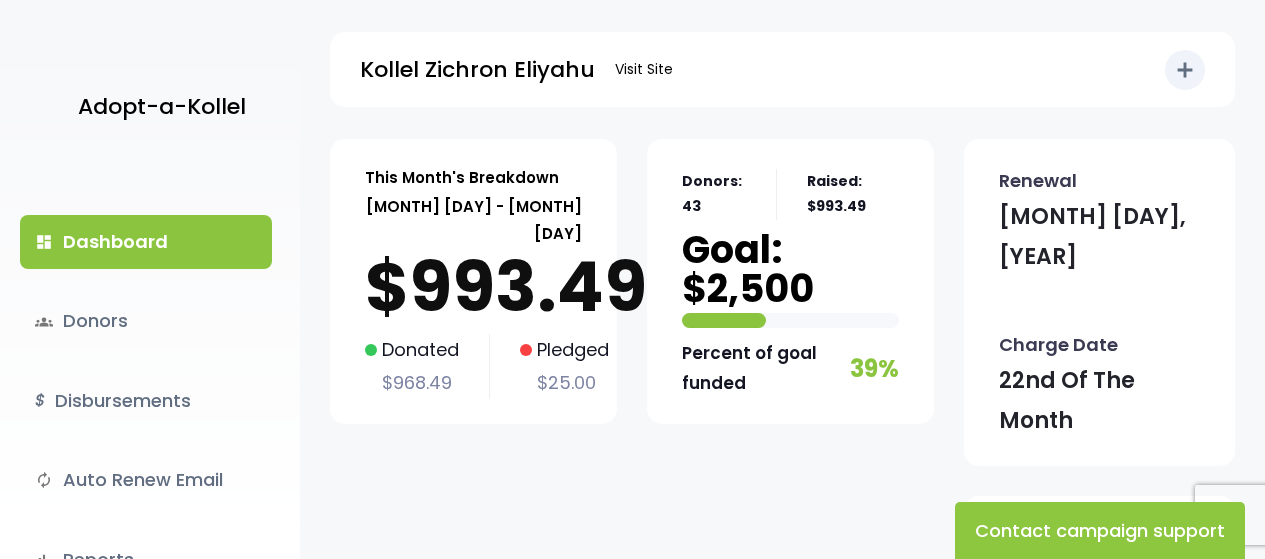 scroll, scrollTop: 0, scrollLeft: 0, axis: both 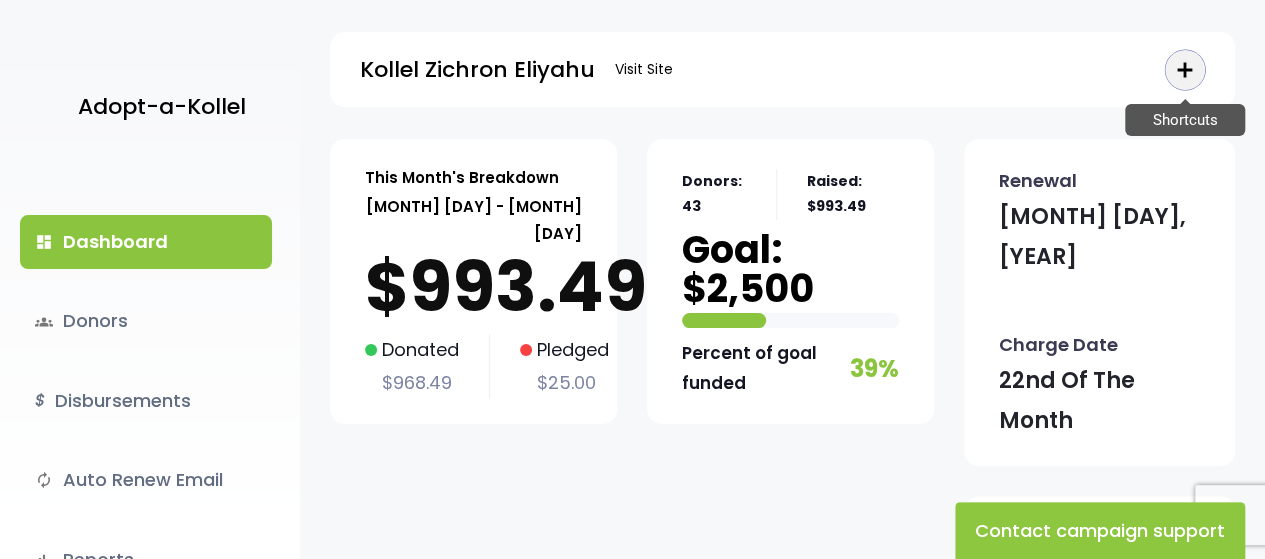 click on "add" at bounding box center (1185, 70) 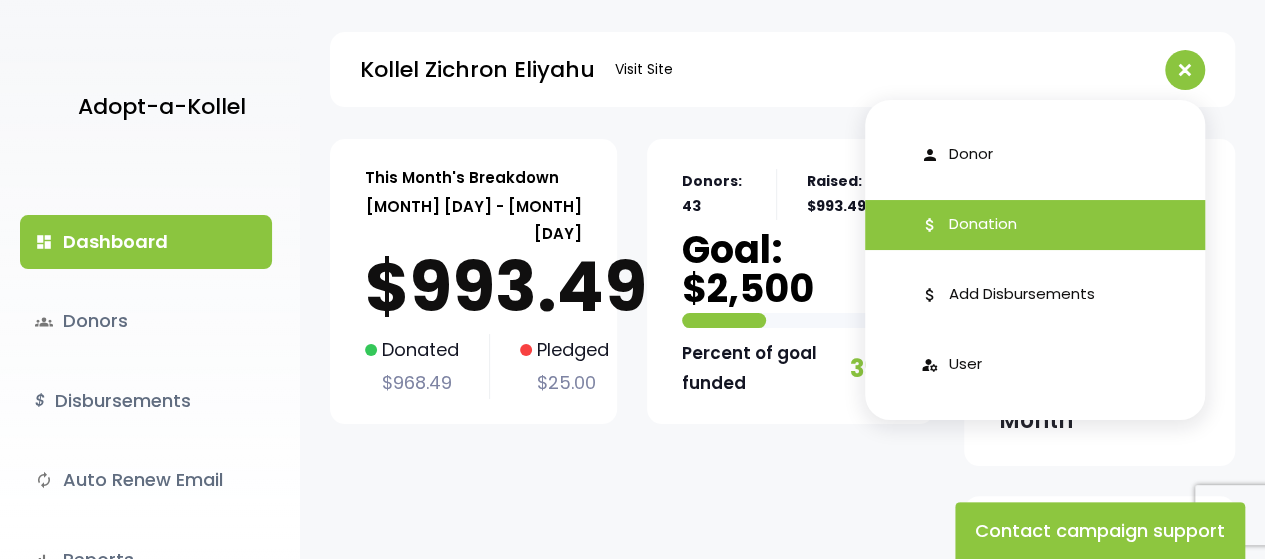 click on "Donation" at bounding box center (983, 224) 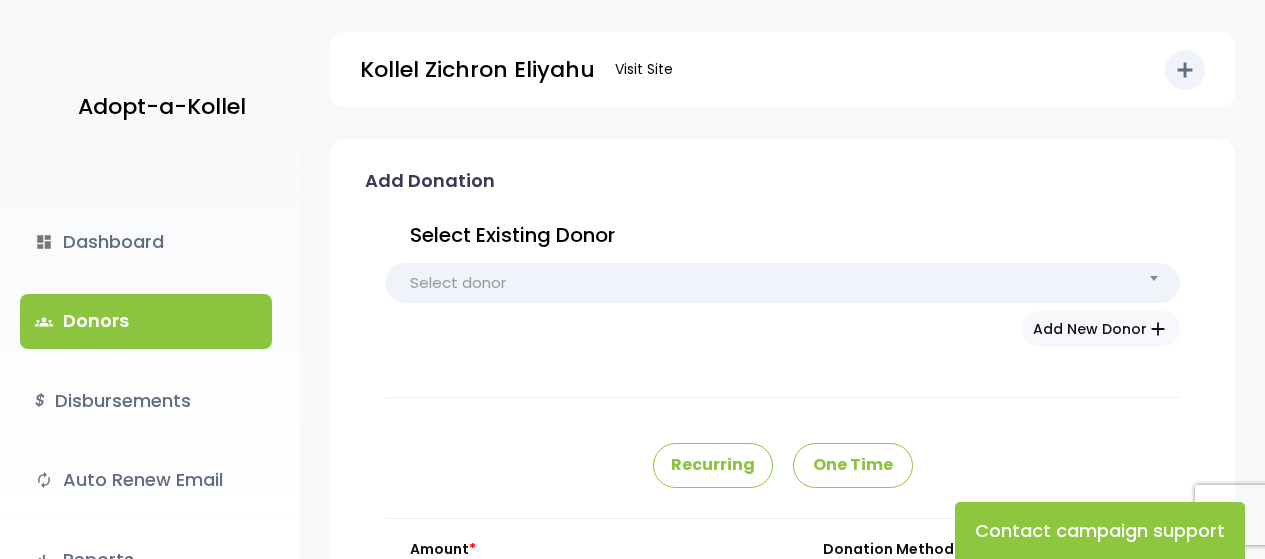 scroll, scrollTop: 0, scrollLeft: 0, axis: both 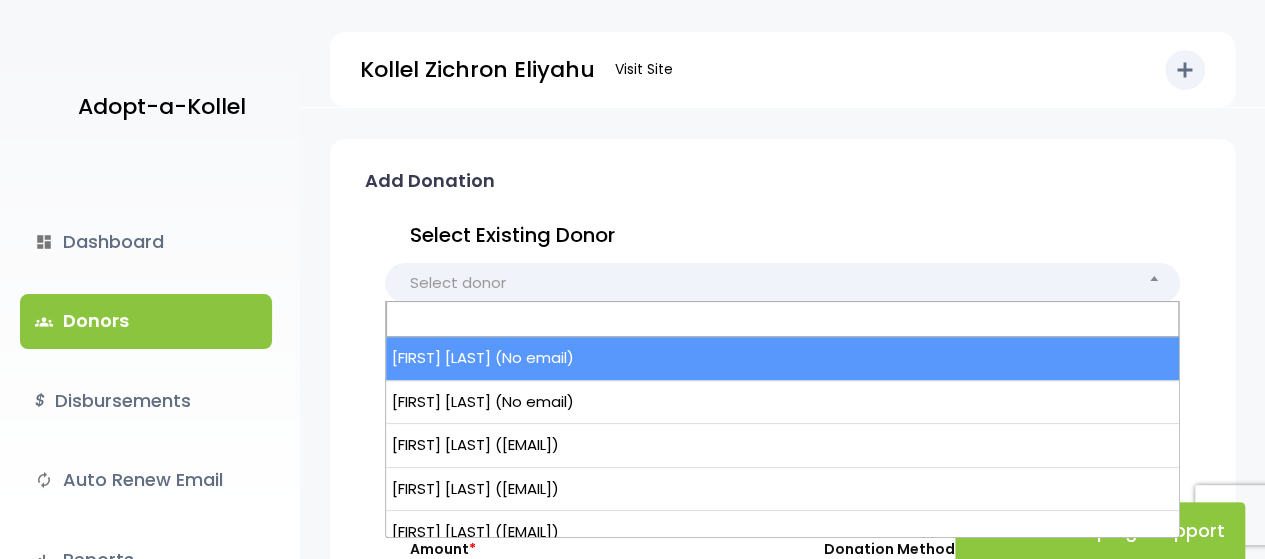 click on "Select donor" at bounding box center [782, 283] 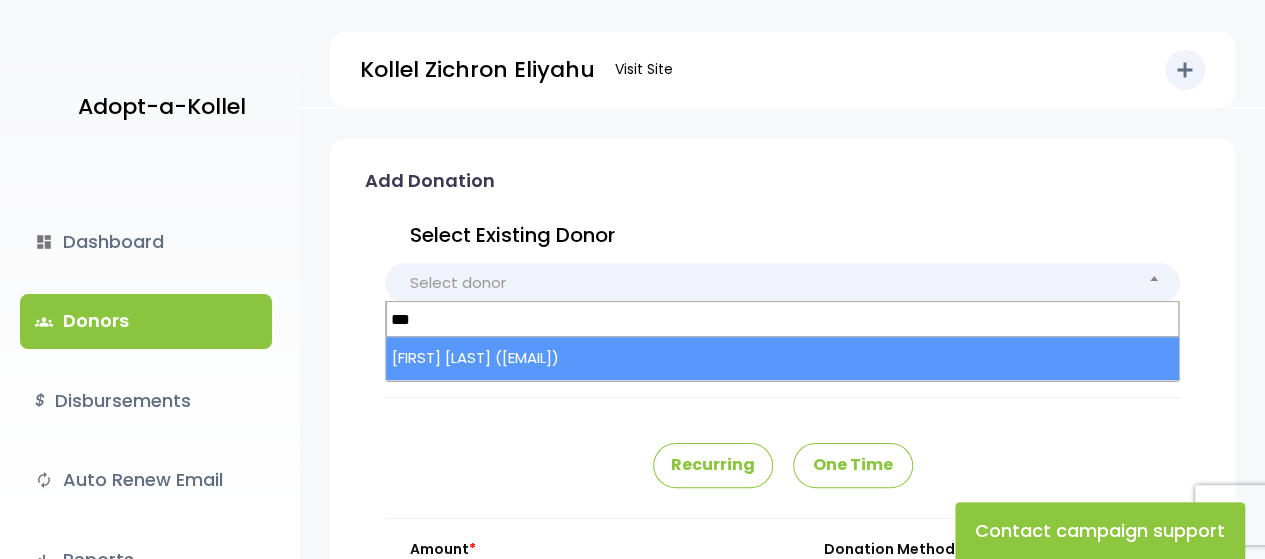 type on "***" 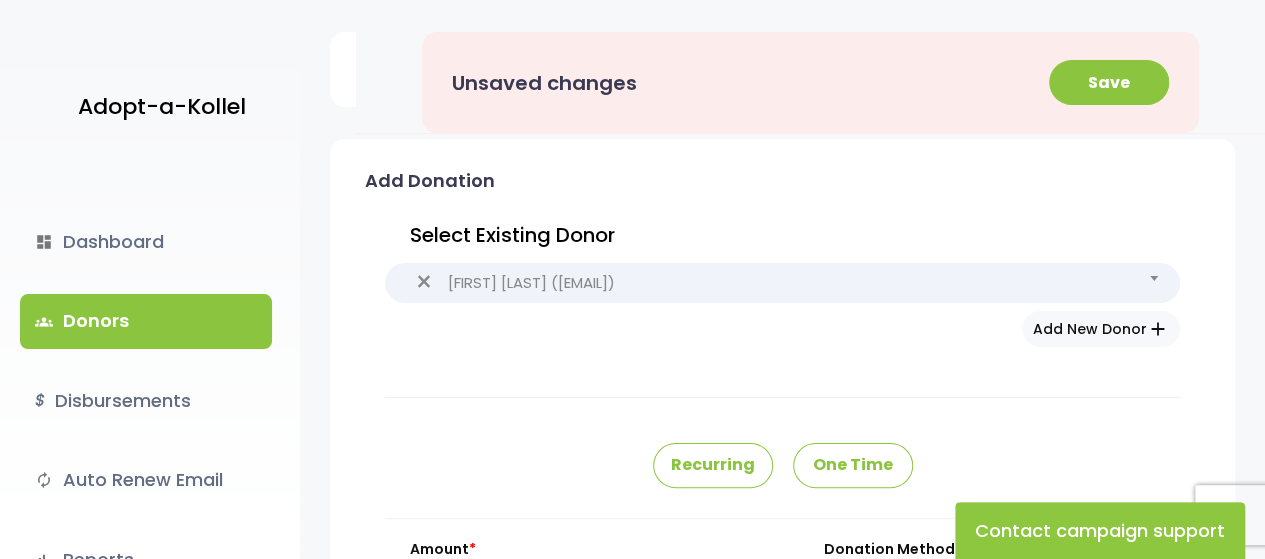 type on "*****" 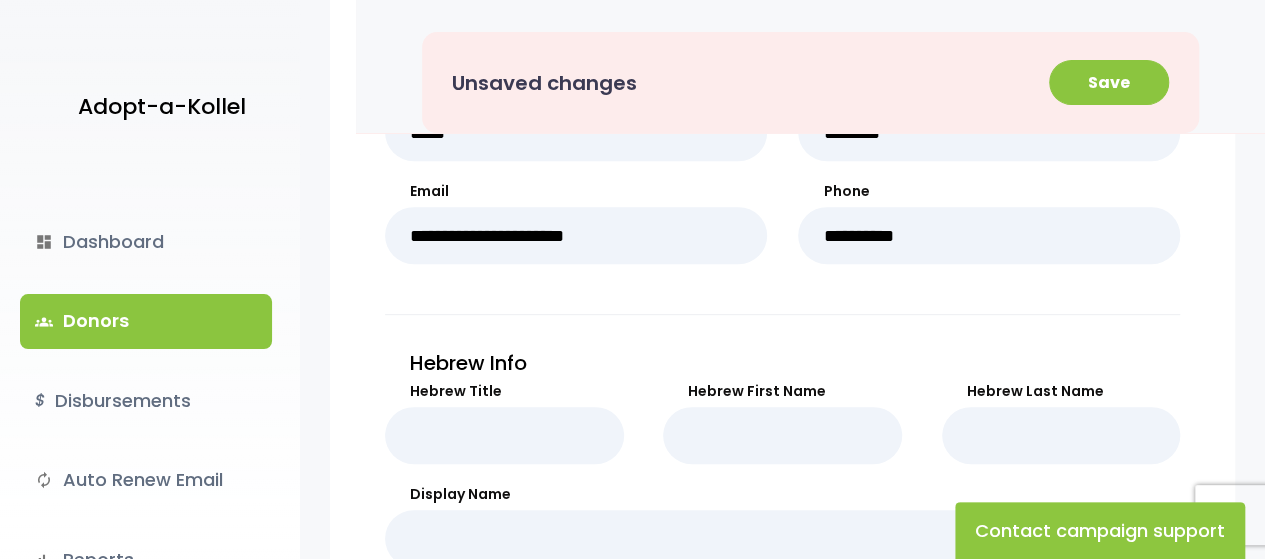 scroll, scrollTop: 358, scrollLeft: 0, axis: vertical 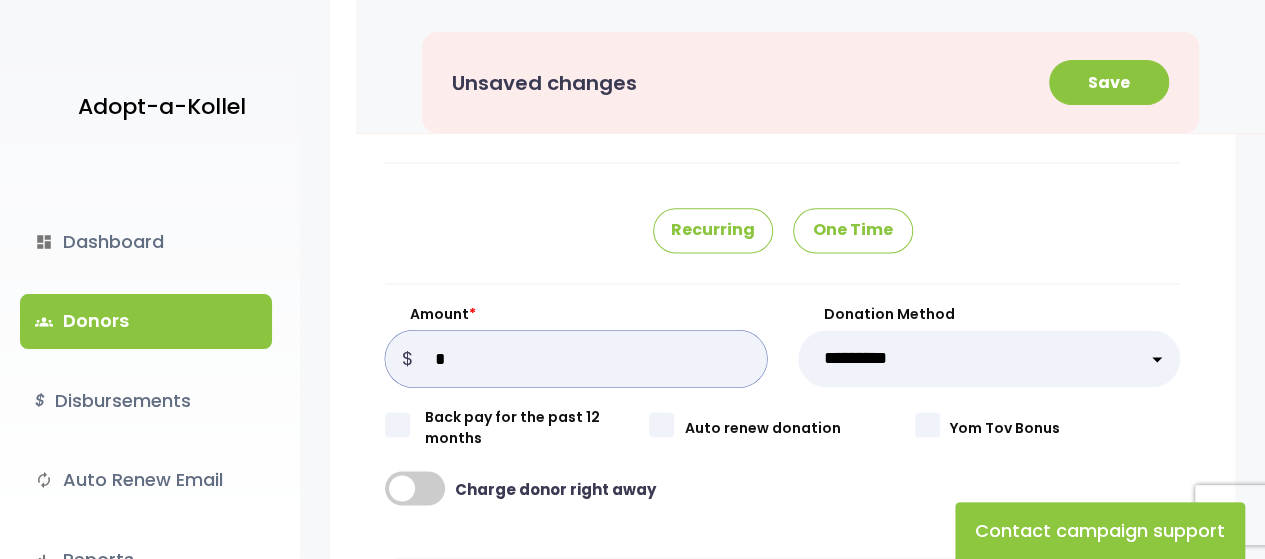 click on "Amount  *" at bounding box center [576, 358] 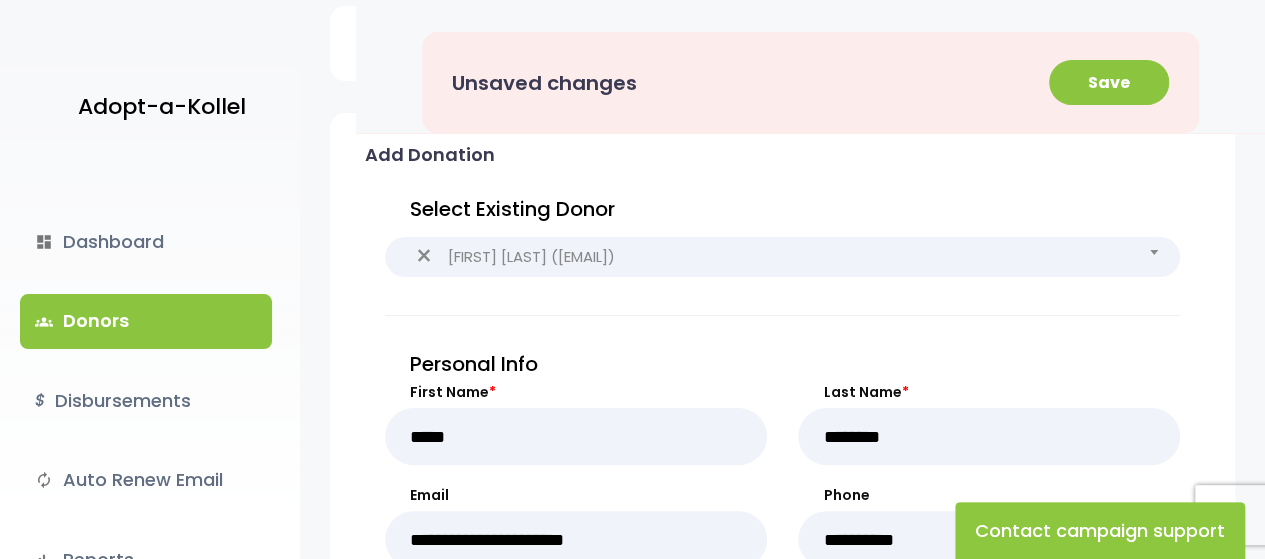 scroll, scrollTop: 0, scrollLeft: 0, axis: both 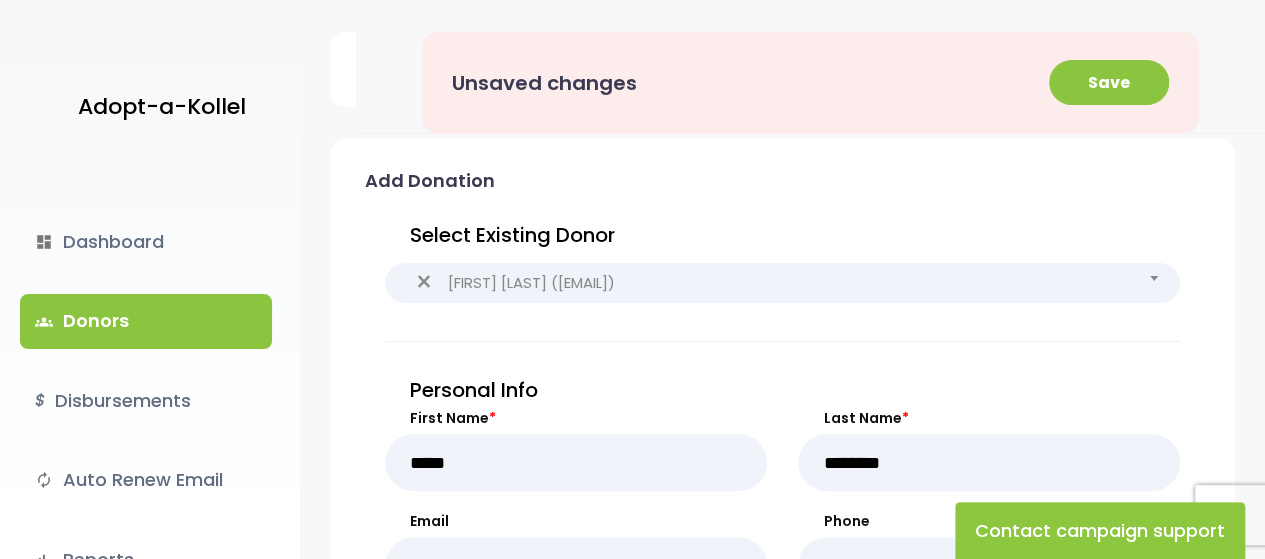 click on "groups Donors" at bounding box center [146, 321] 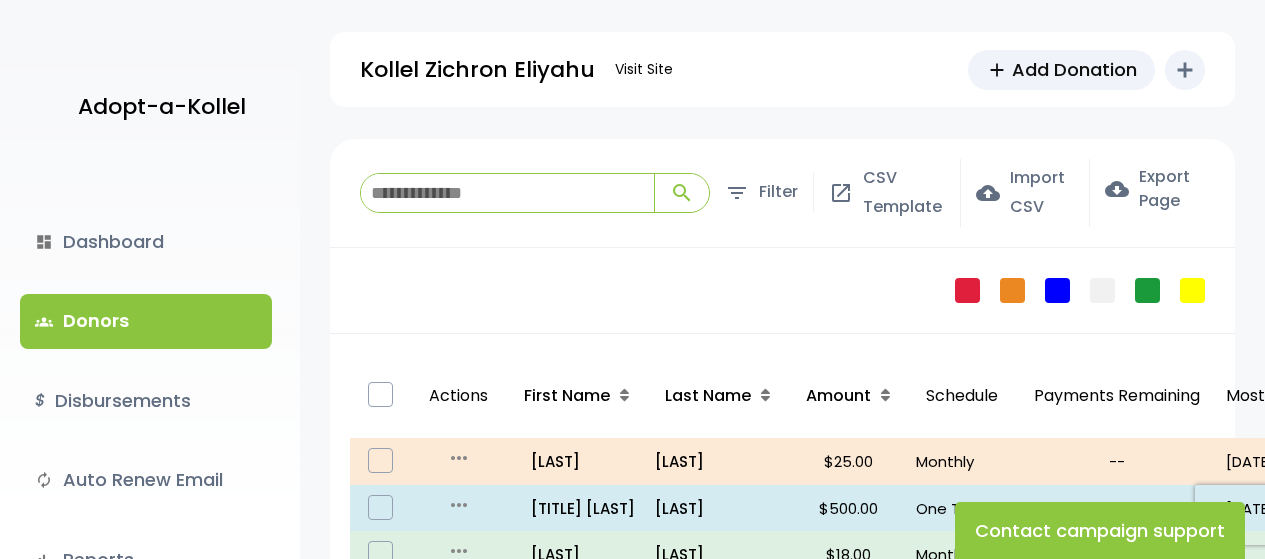 scroll, scrollTop: 0, scrollLeft: 0, axis: both 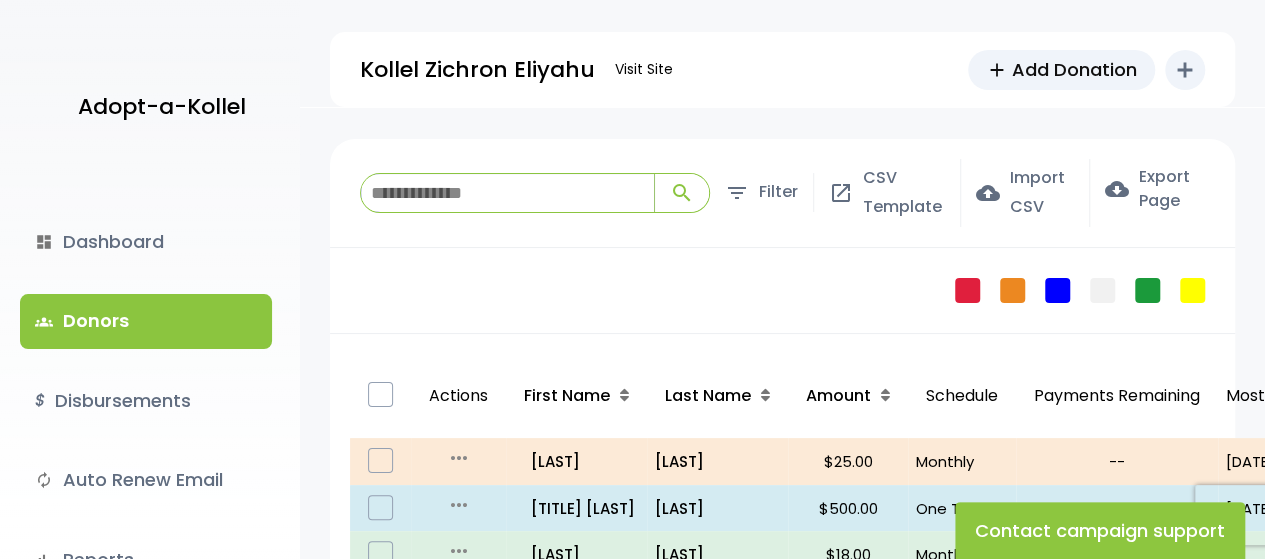 click at bounding box center [507, 193] 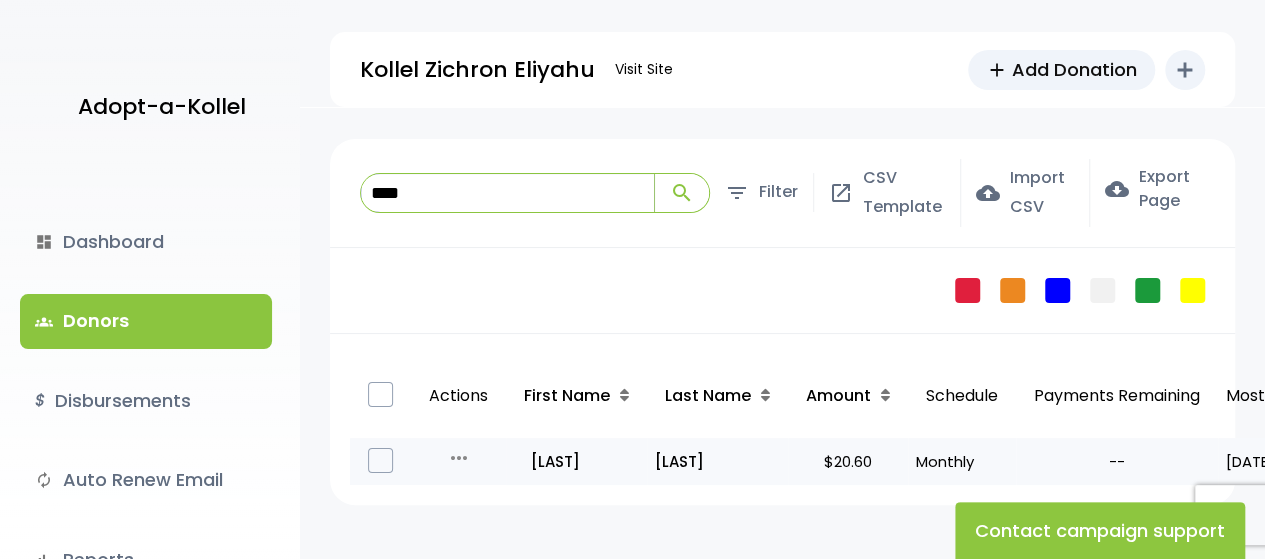 type on "****" 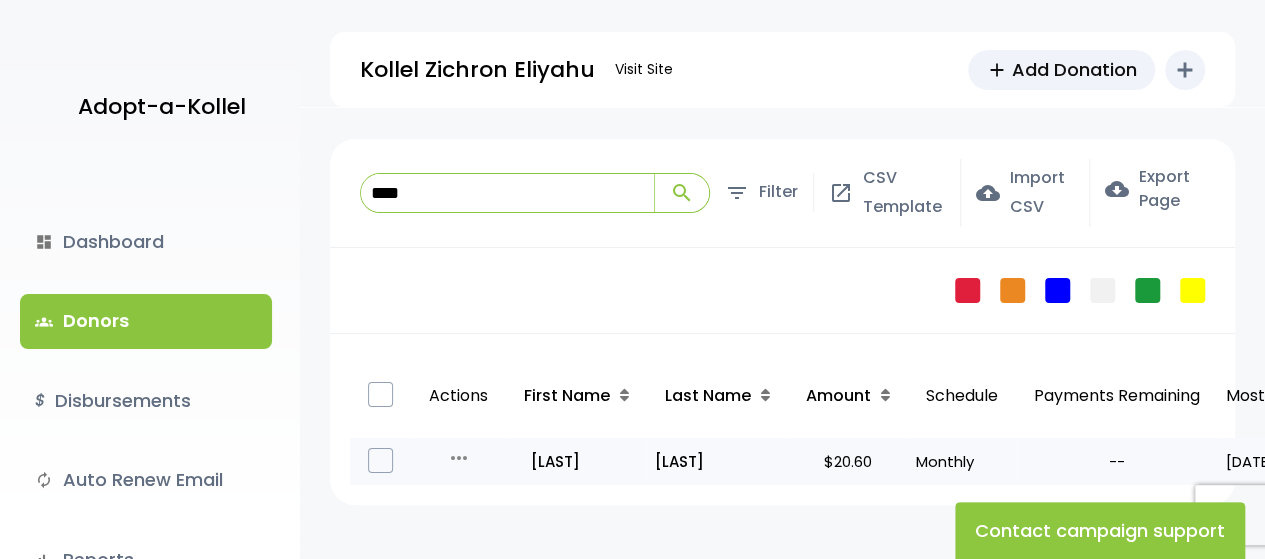 click on "more_horiz" at bounding box center (459, 458) 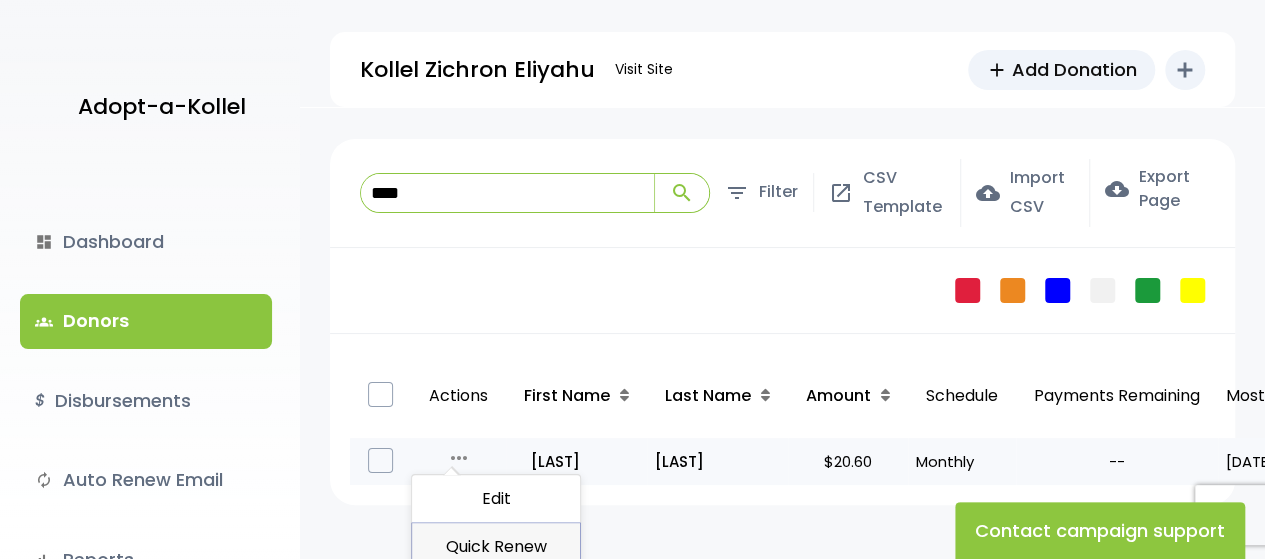 click on "Quick Renew" at bounding box center [496, 547] 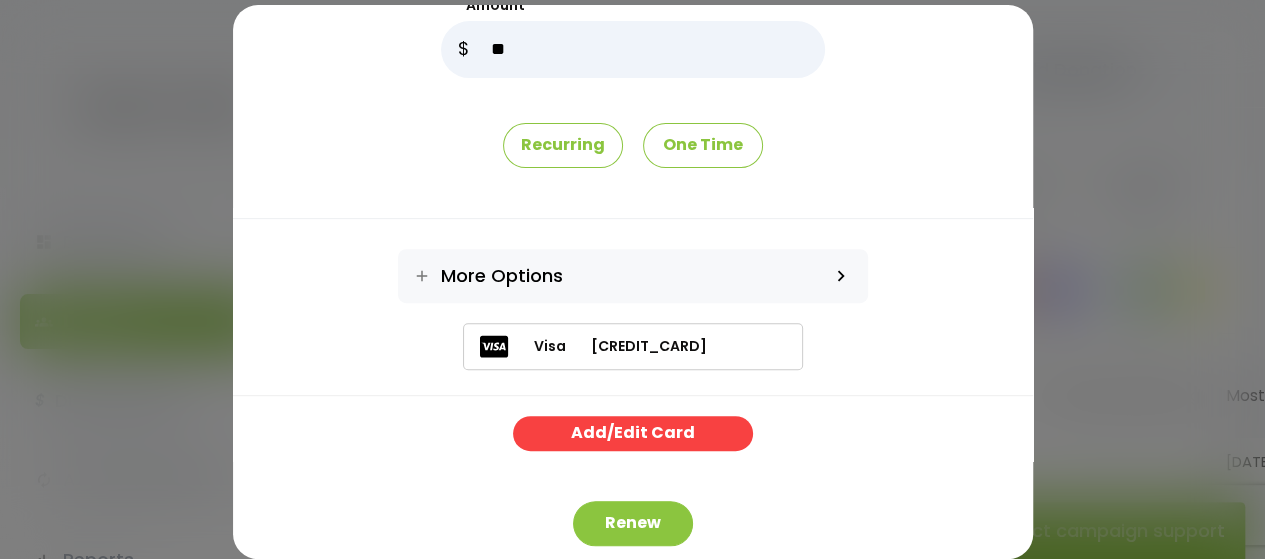 scroll, scrollTop: 335, scrollLeft: 0, axis: vertical 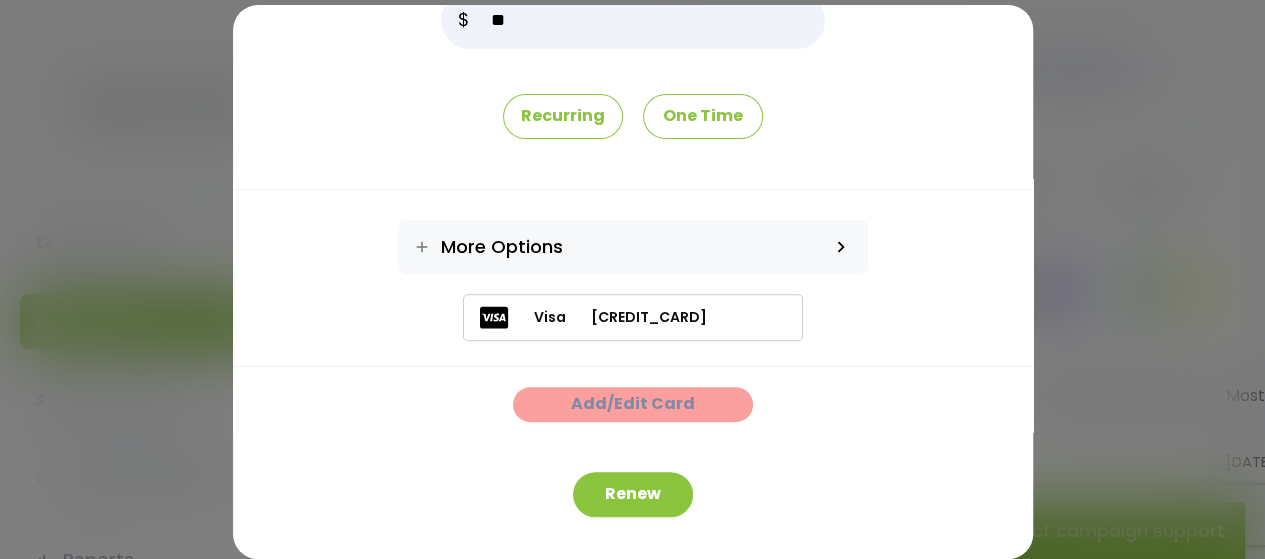 click on "Add/Edit Card" at bounding box center [633, 404] 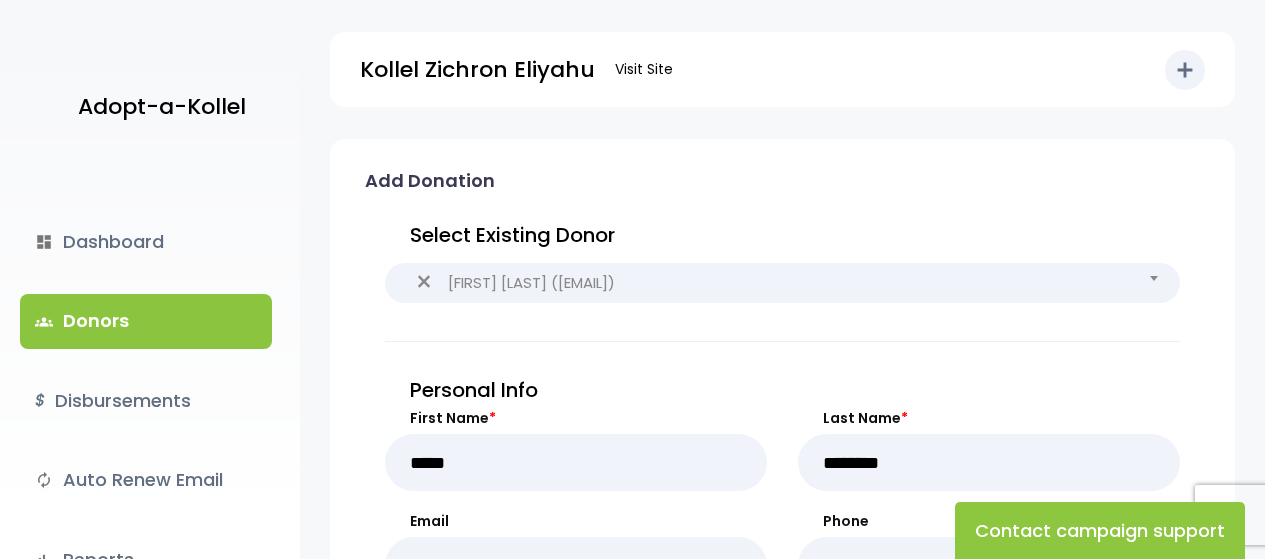 scroll, scrollTop: 0, scrollLeft: 0, axis: both 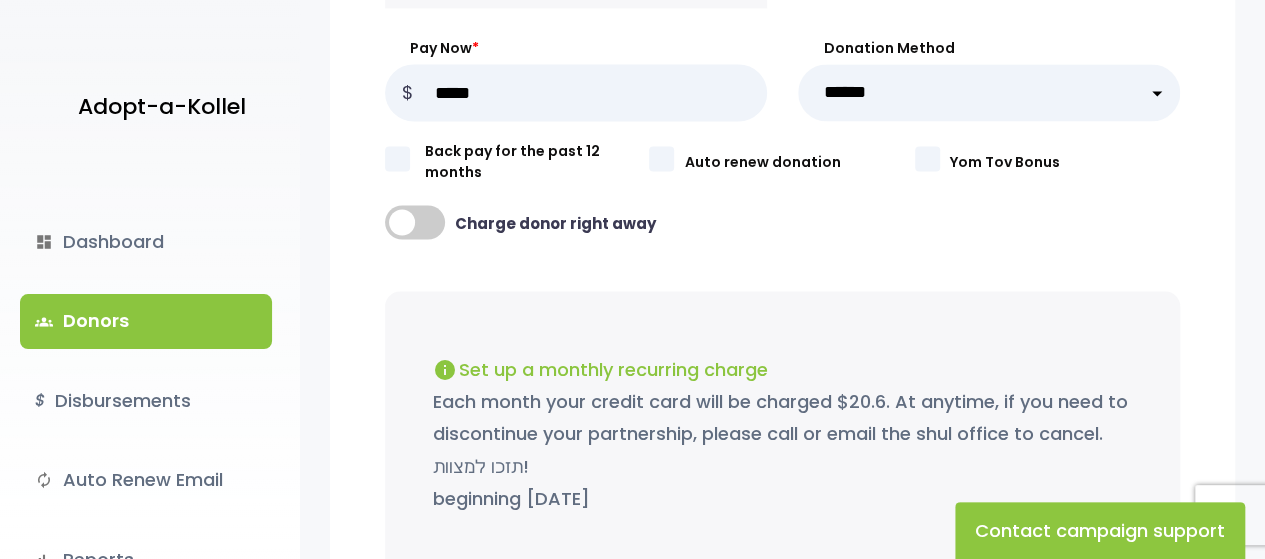 click on "**********" at bounding box center [988, 92] 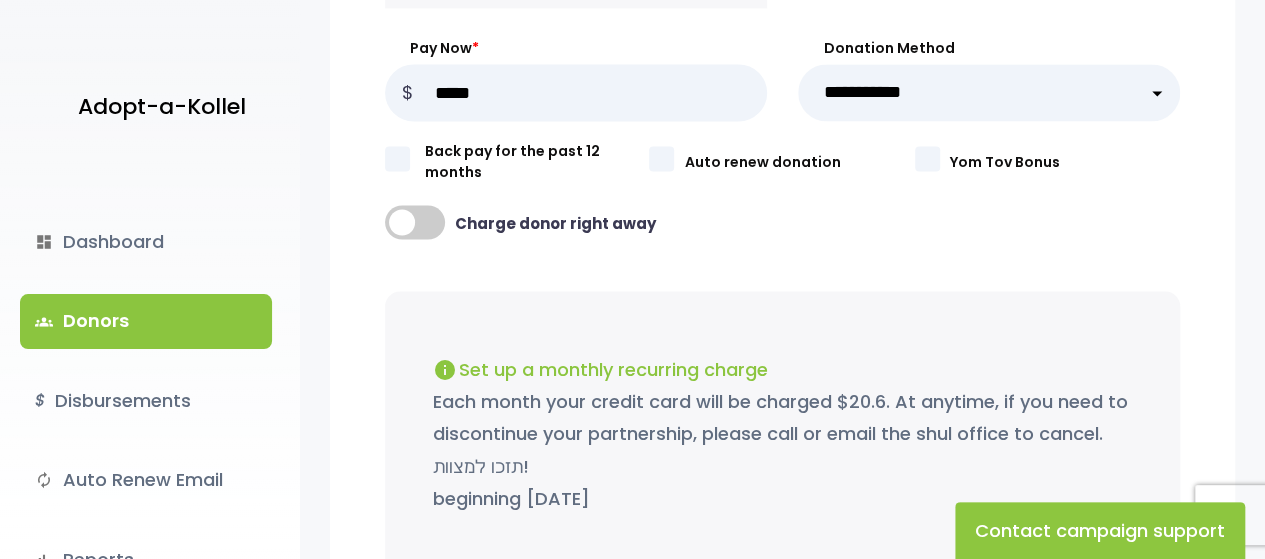click on "**********" at bounding box center [988, 92] 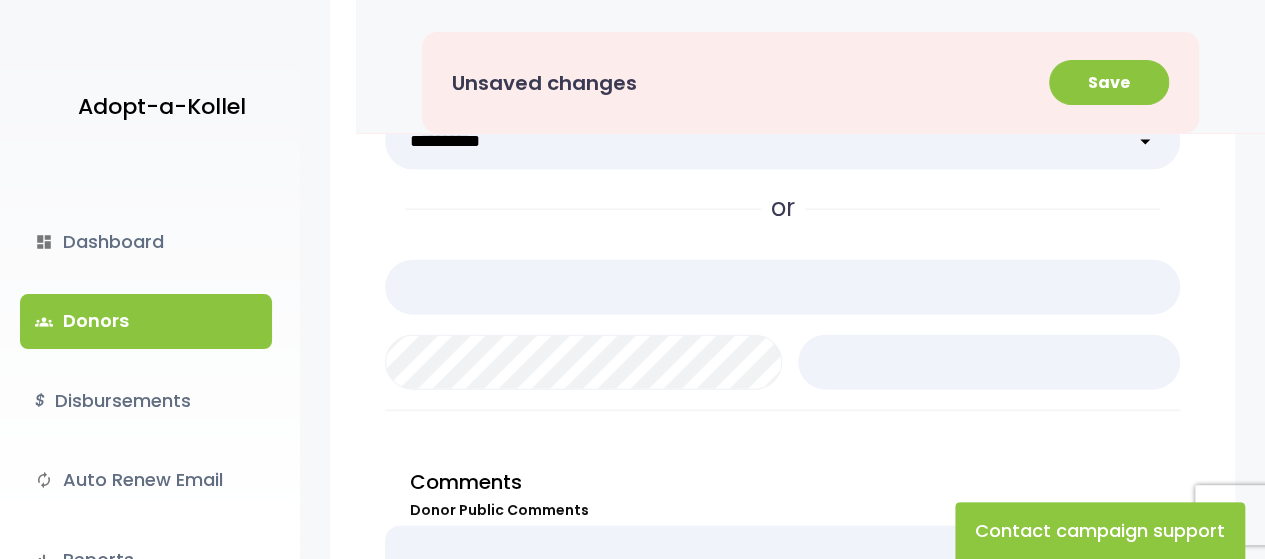 scroll, scrollTop: 2136, scrollLeft: 0, axis: vertical 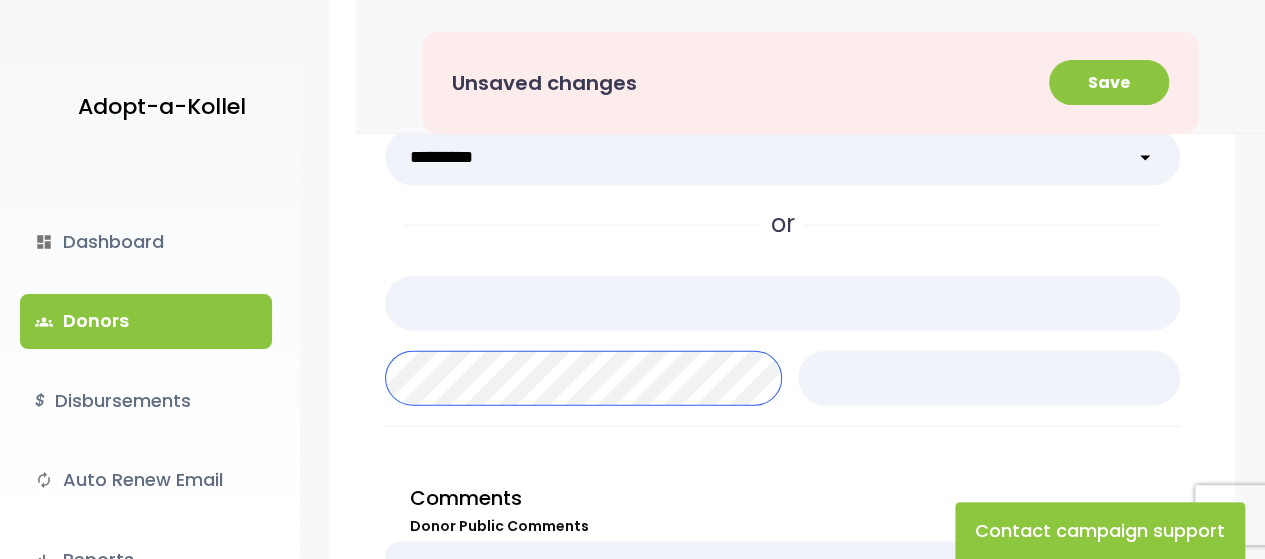 select 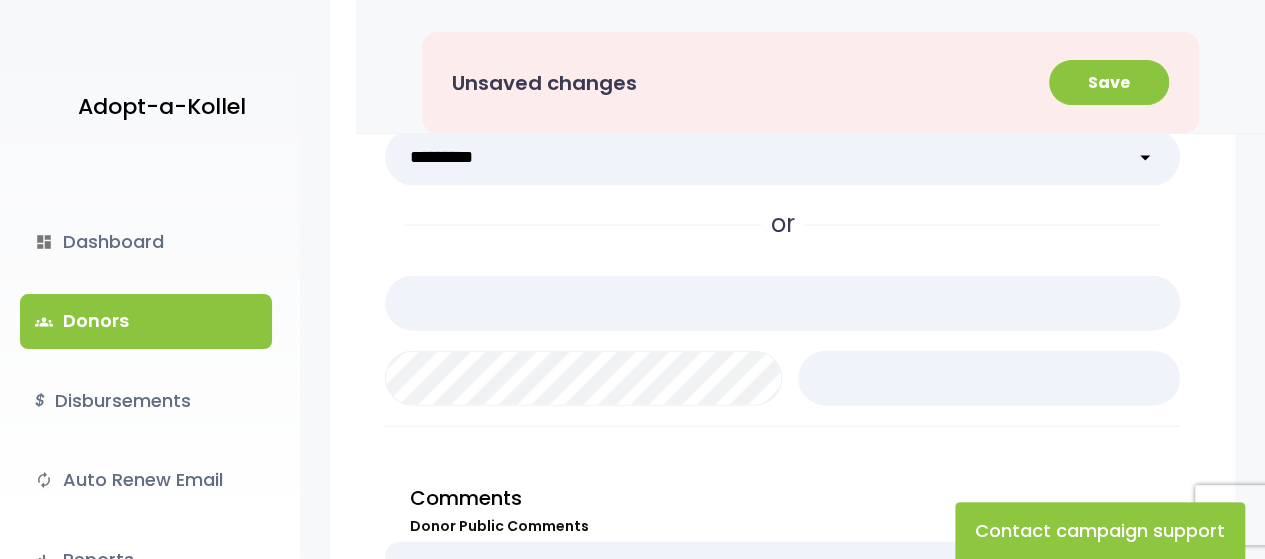 click at bounding box center [782, 378] 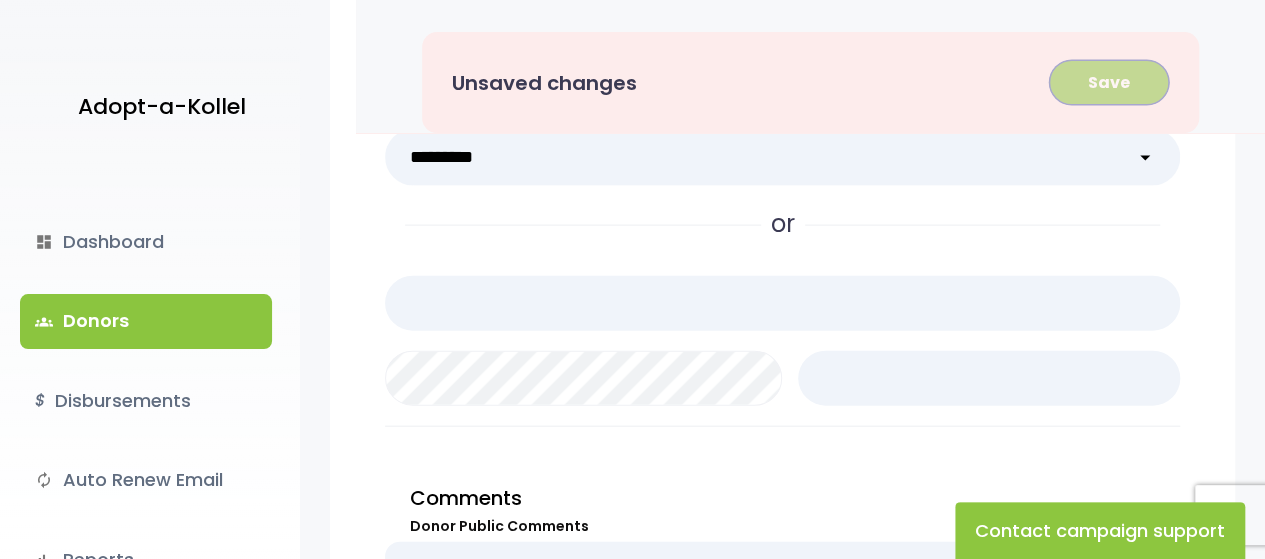 click on "Save" at bounding box center (1109, 82) 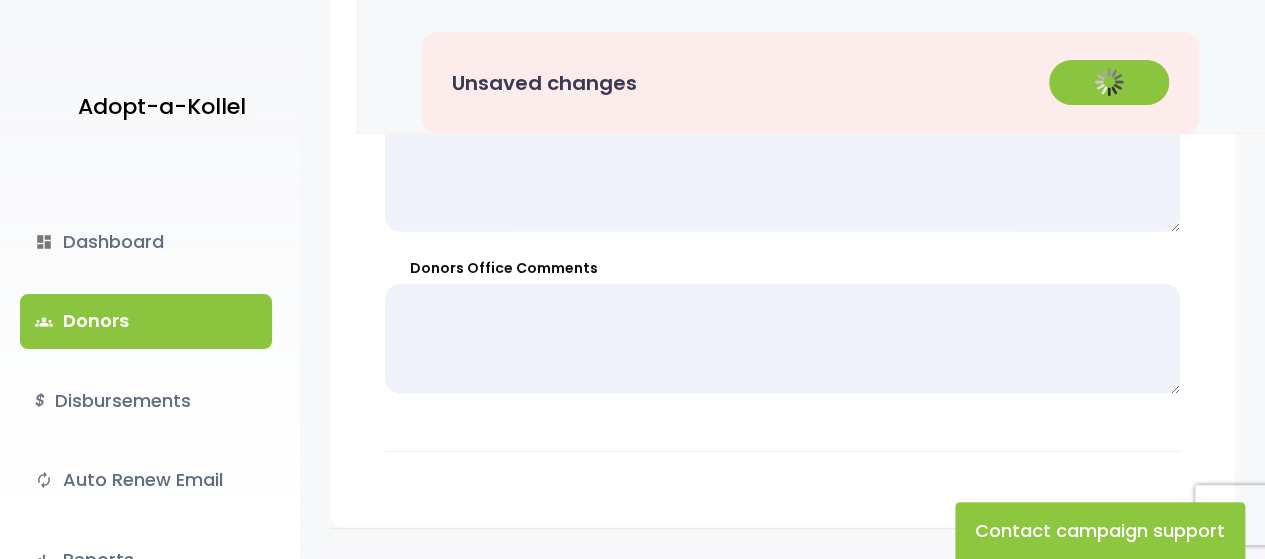 scroll, scrollTop: 2585, scrollLeft: 0, axis: vertical 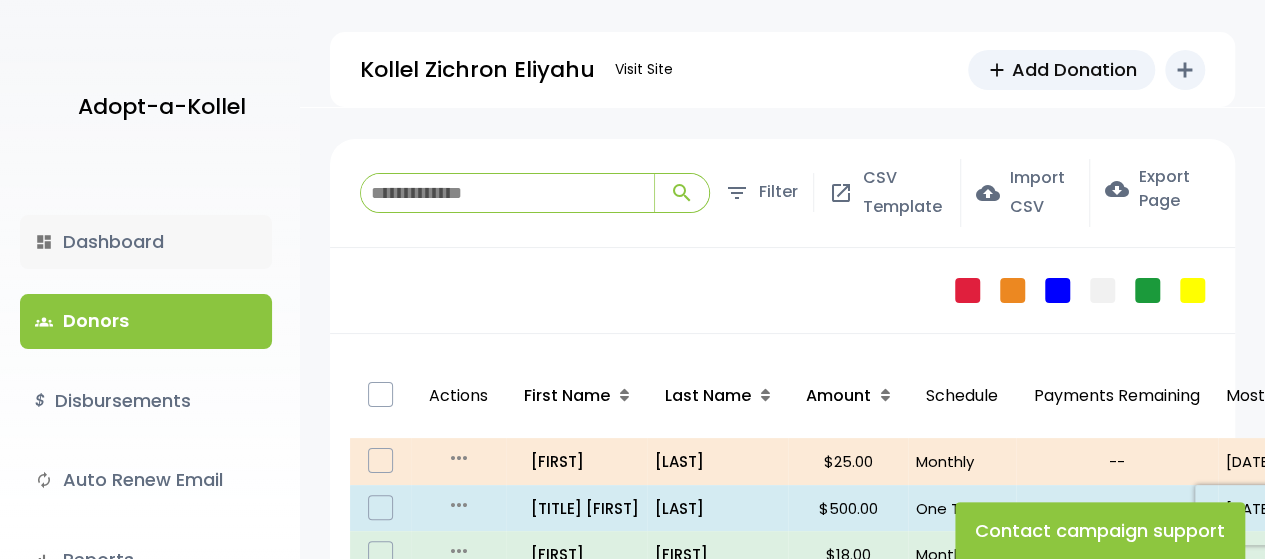 click on "dashboard Dashboard" at bounding box center [146, 242] 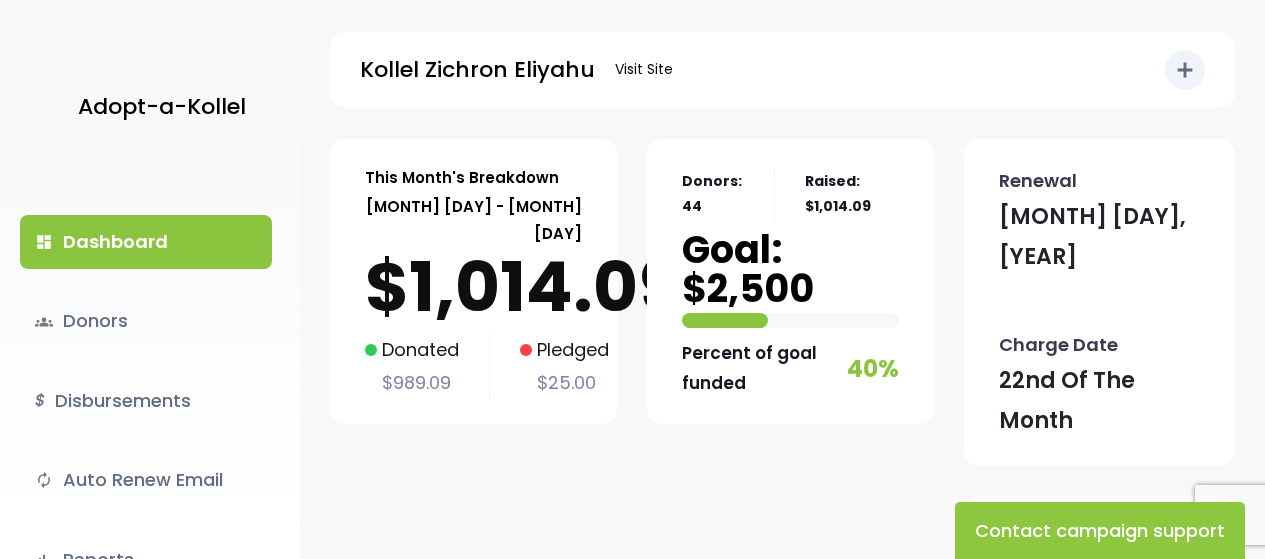 scroll, scrollTop: 0, scrollLeft: 0, axis: both 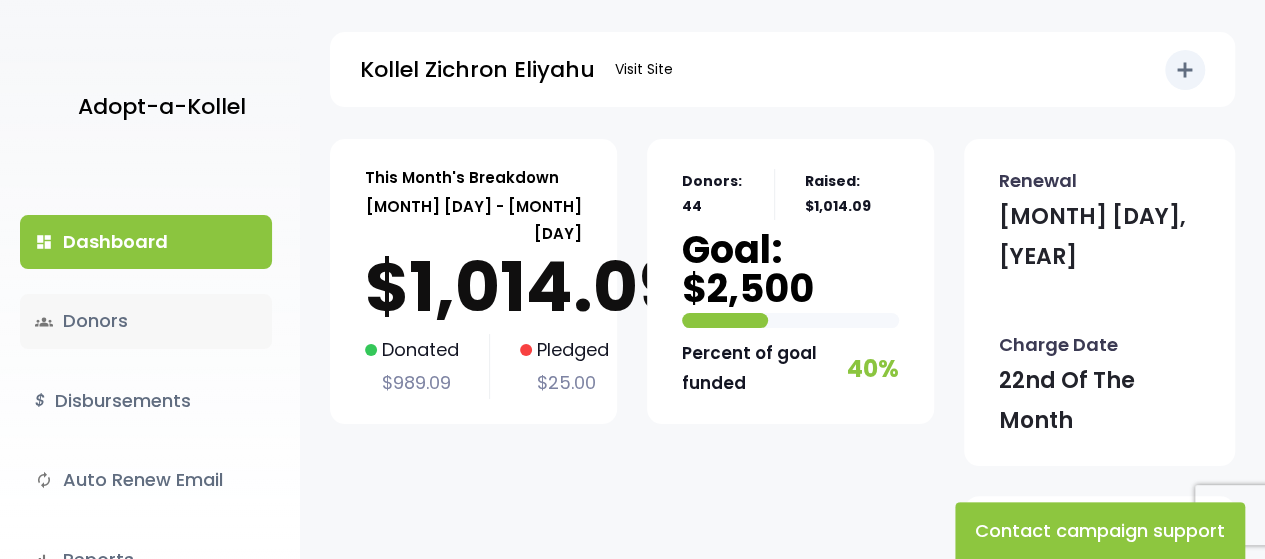 click on "groups Donors" at bounding box center (146, 321) 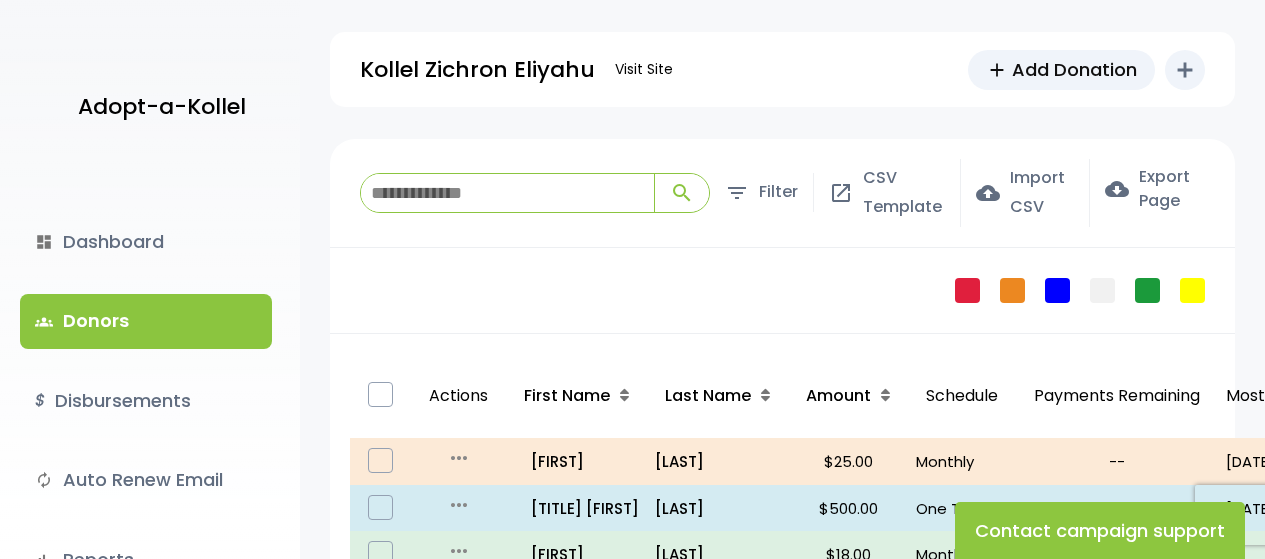 scroll, scrollTop: 0, scrollLeft: 0, axis: both 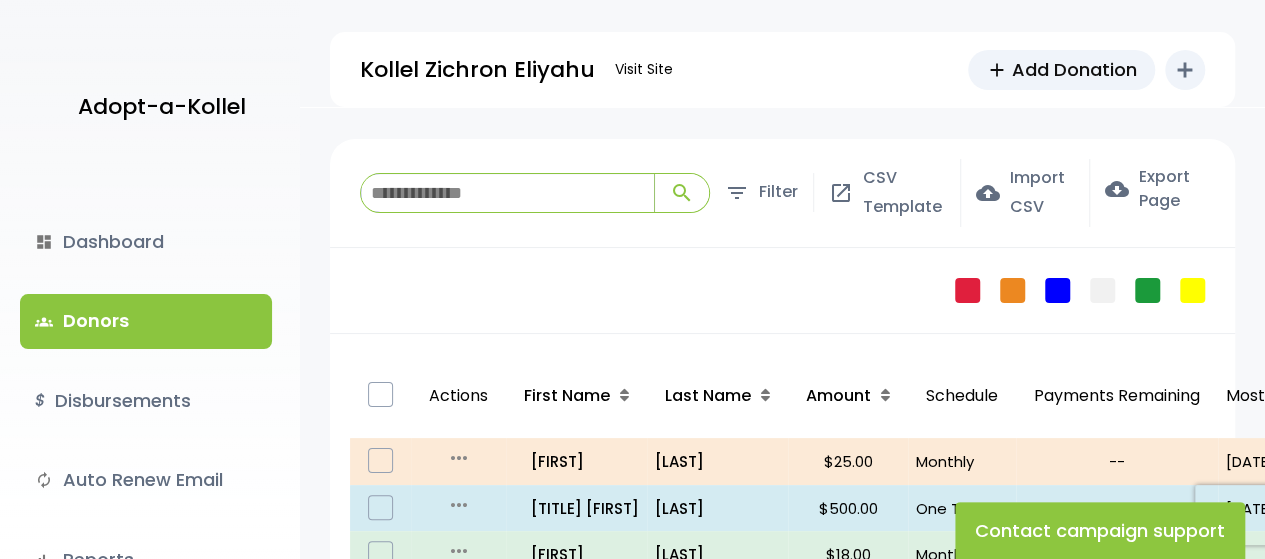 click at bounding box center [507, 193] 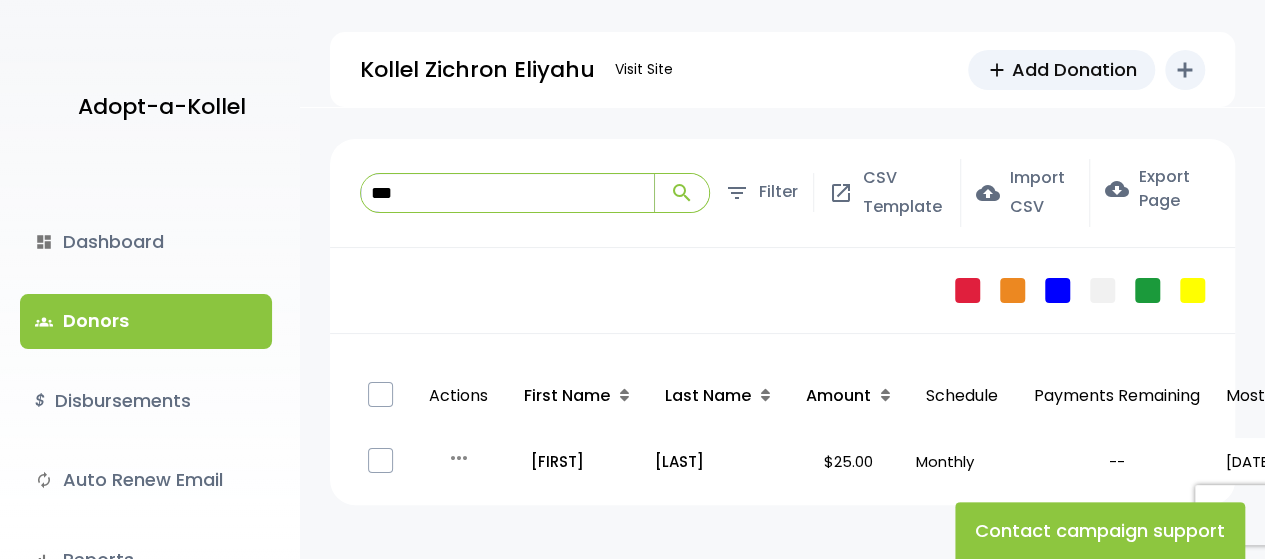type on "***" 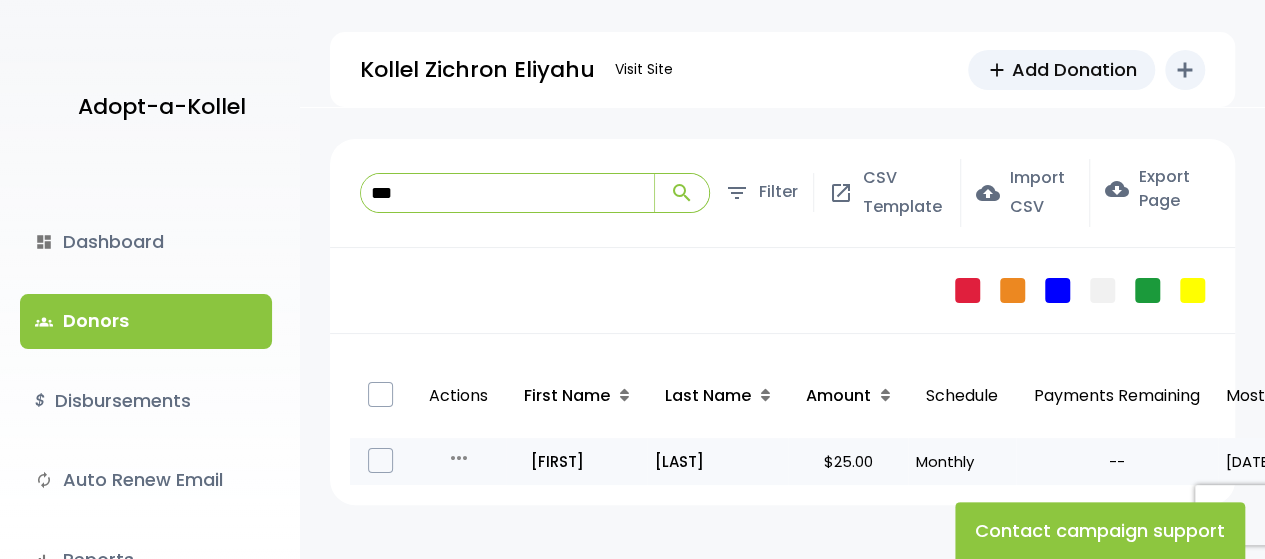 click on "more_horiz" at bounding box center (459, 458) 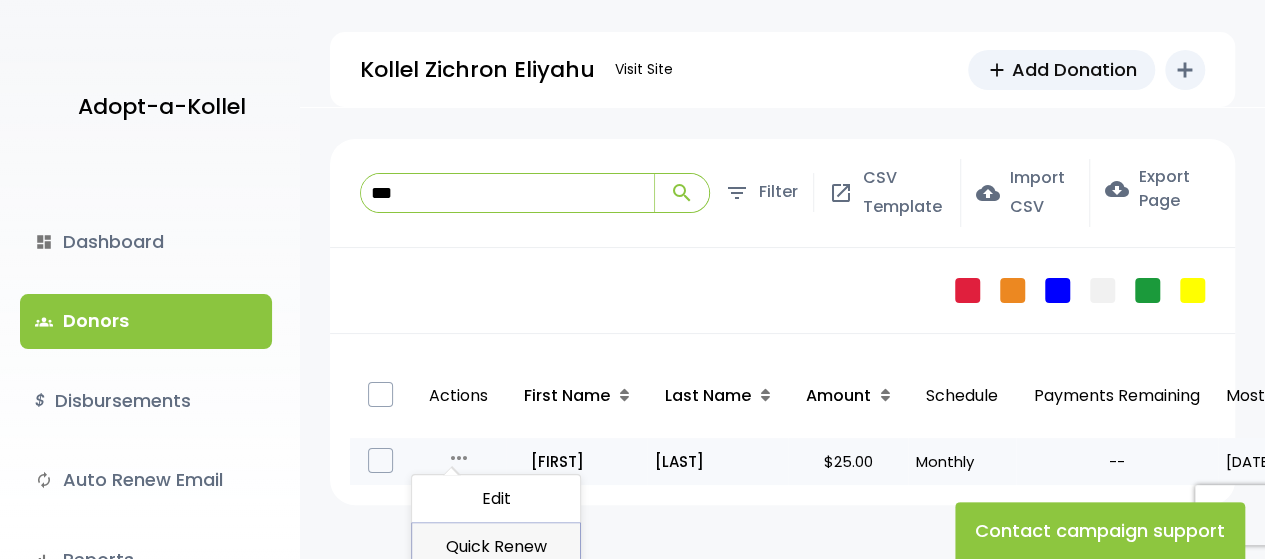 click on "Quick Renew" at bounding box center [496, 547] 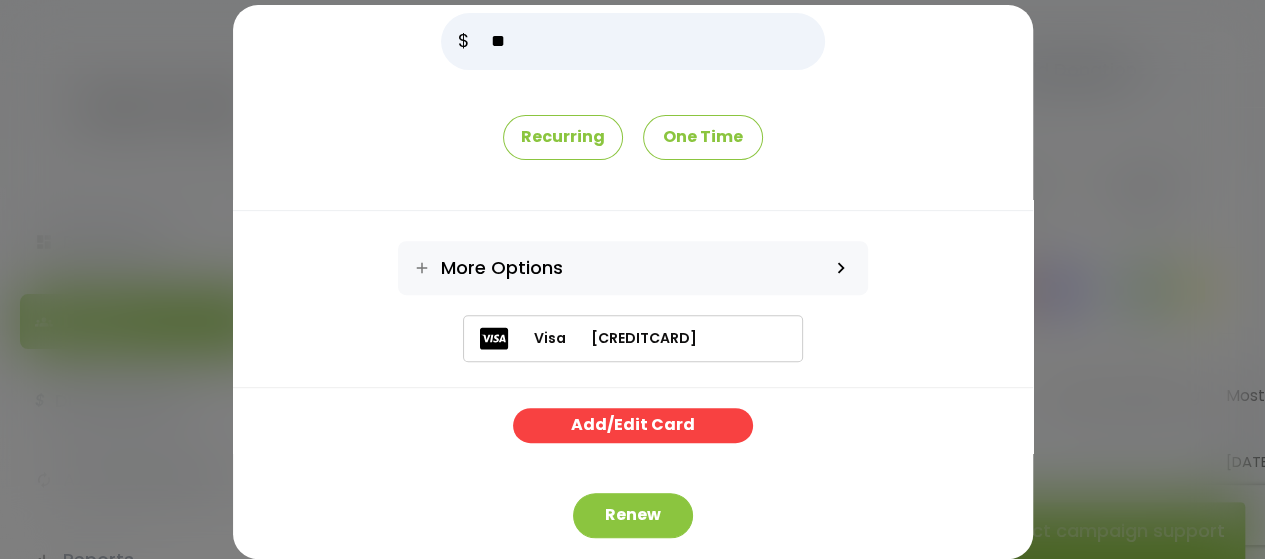 scroll, scrollTop: 328, scrollLeft: 0, axis: vertical 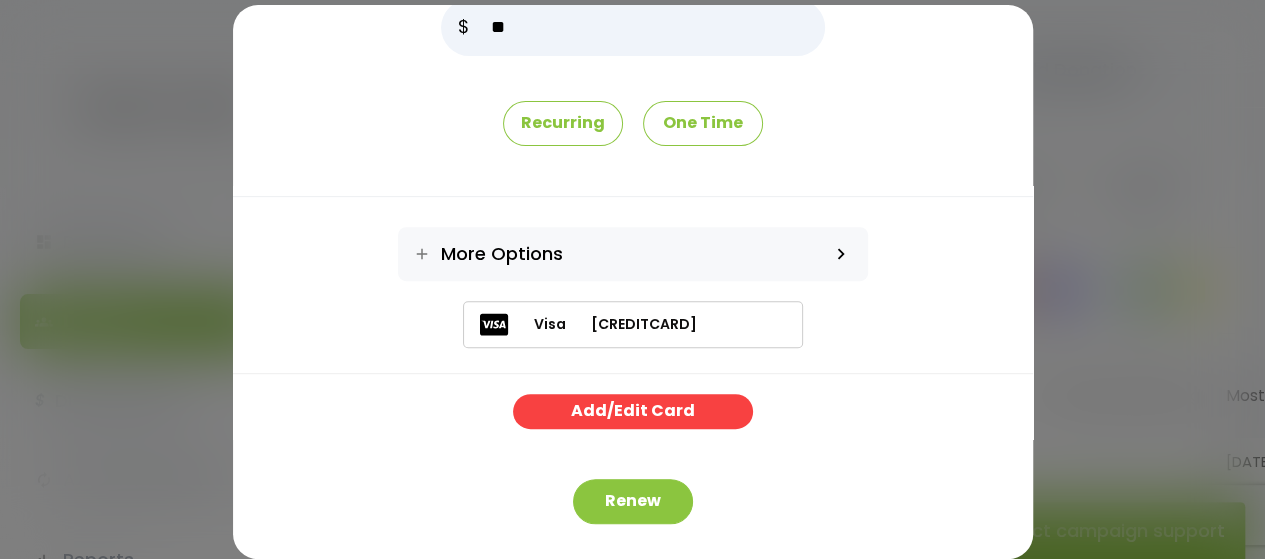 click on "close
Yaakov Kamenetzky
edit
Edit
content_copy
Copy Link
Increase Amount
10%
Increase my donation by 10%
15%
Increase my donation by 15% 20% * $" at bounding box center [632, 279] 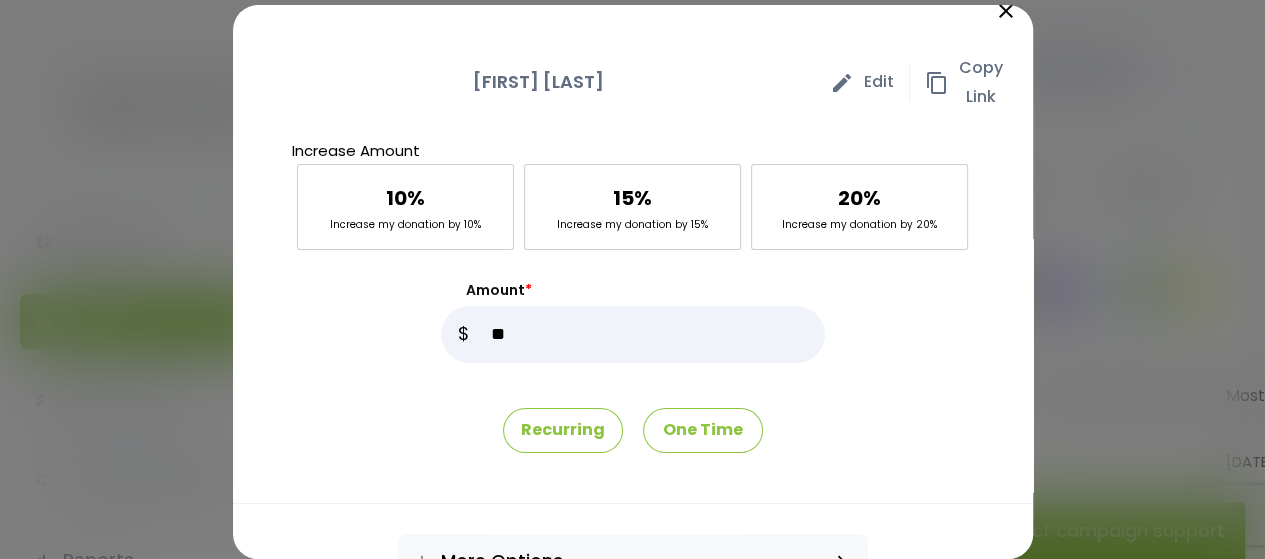 scroll, scrollTop: 0, scrollLeft: 0, axis: both 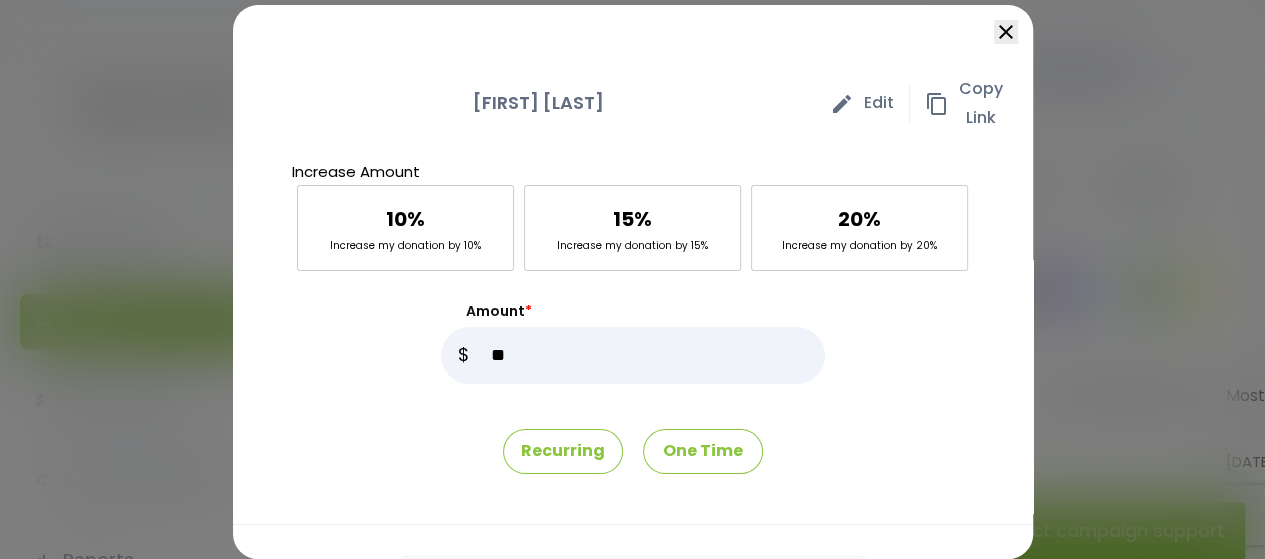 click on "close" at bounding box center [1006, 32] 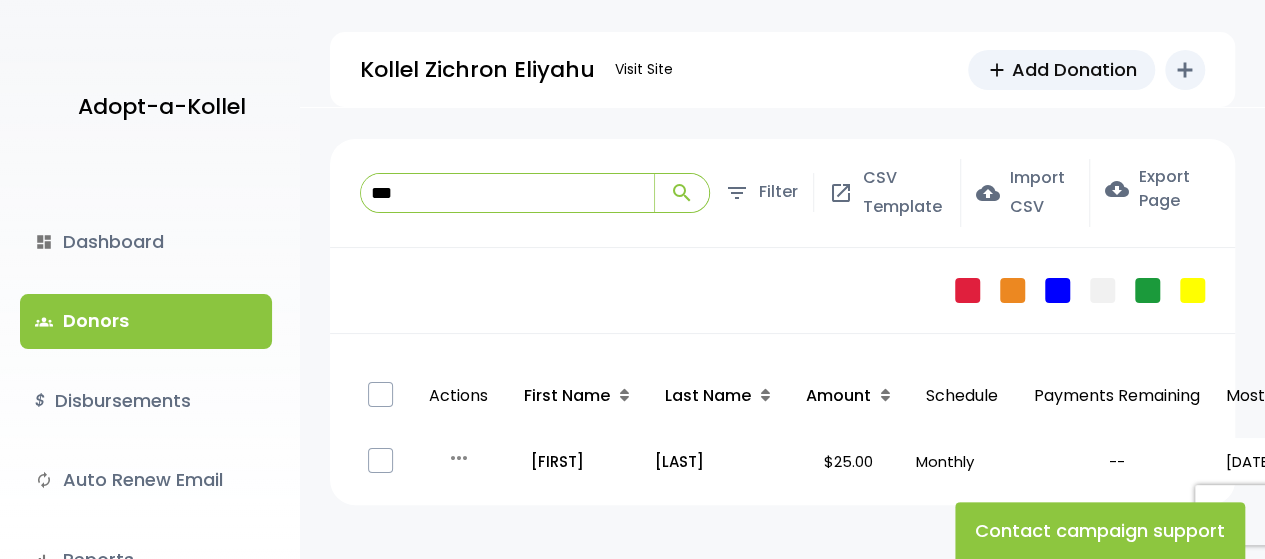 click on "groups Donors" at bounding box center [146, 321] 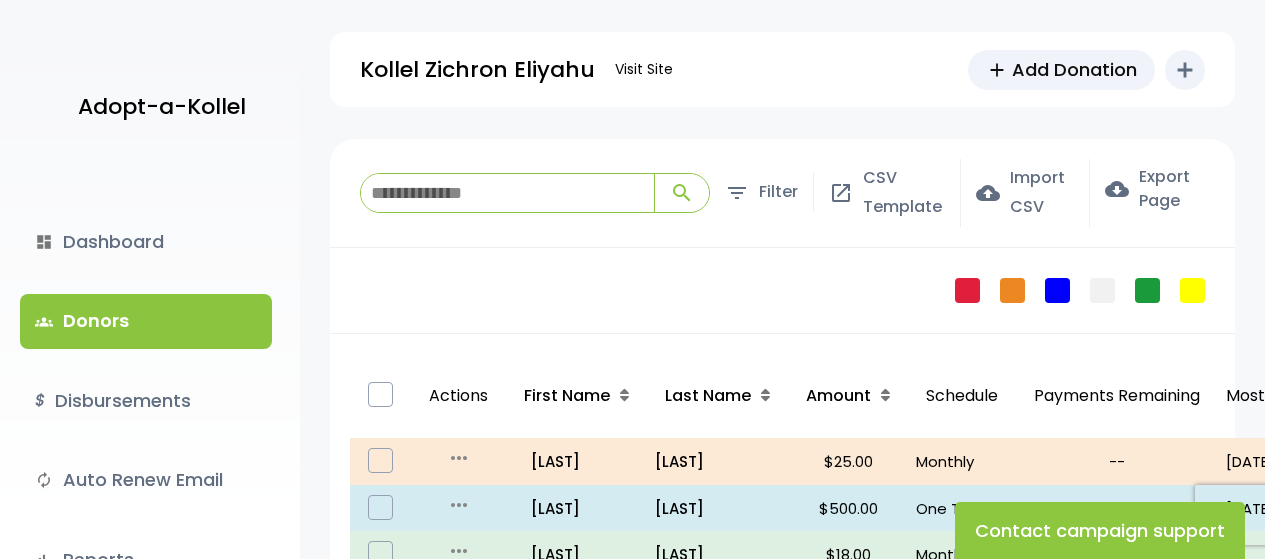 scroll, scrollTop: 0, scrollLeft: 0, axis: both 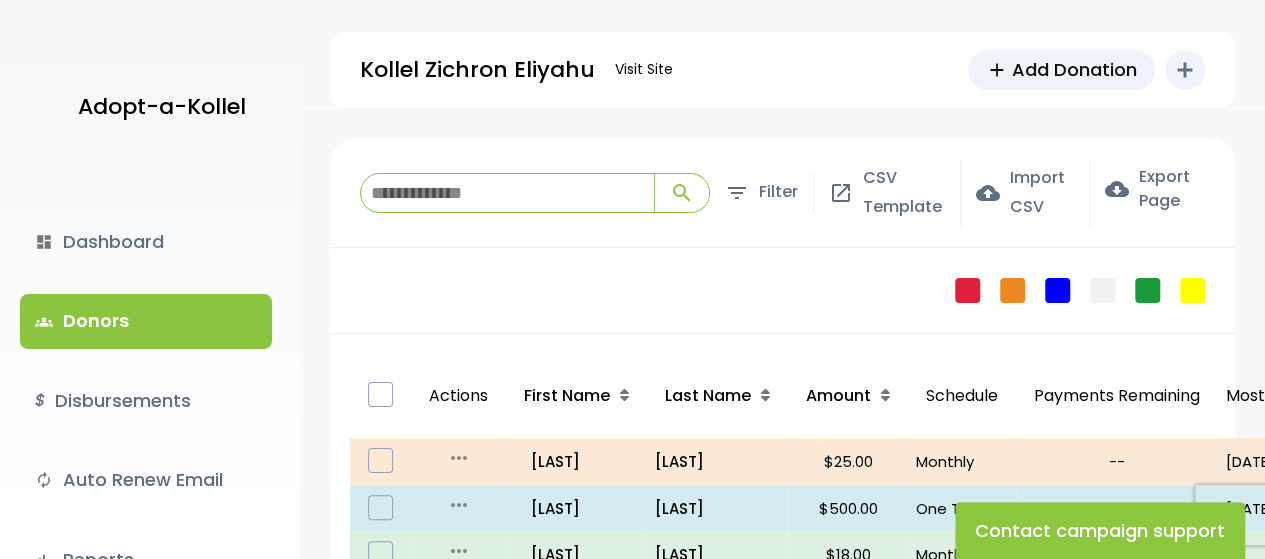 click at bounding box center (507, 193) 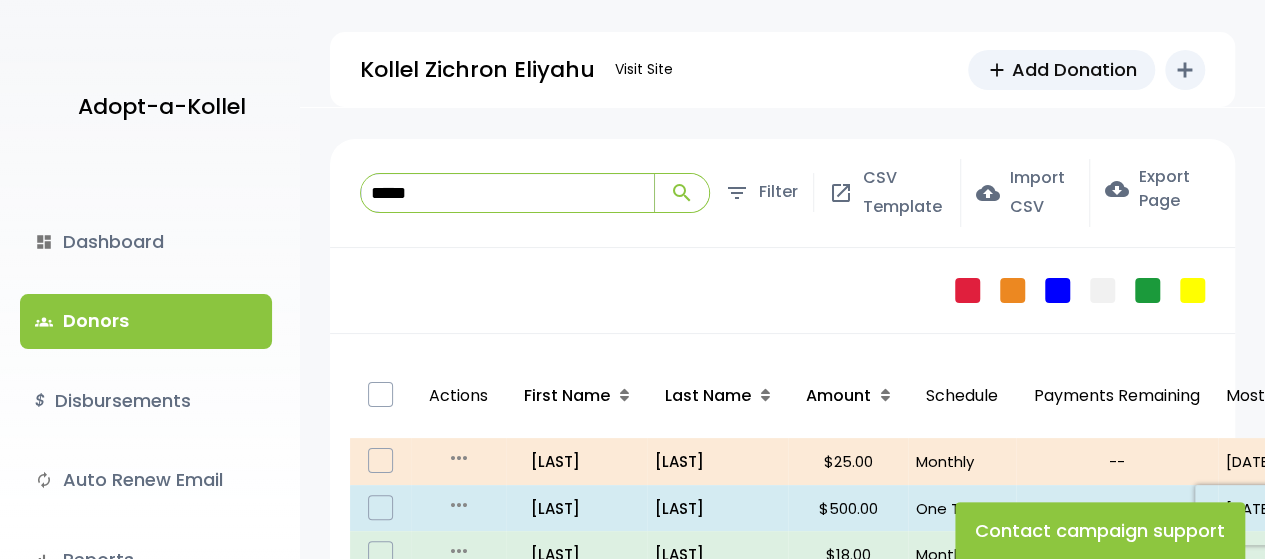 type on "*****" 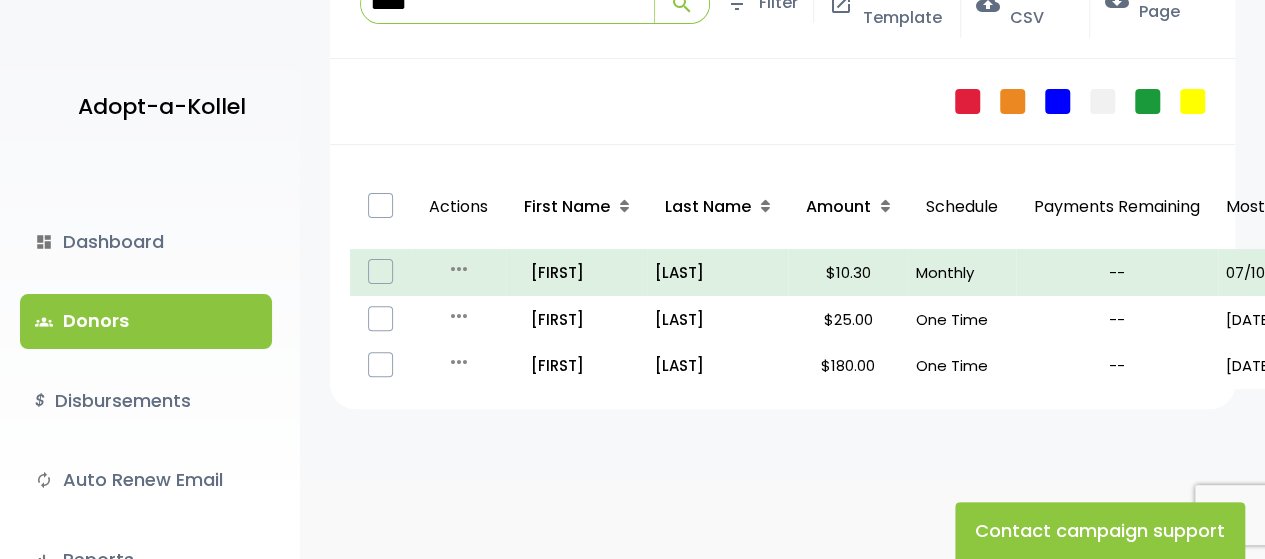 scroll, scrollTop: 208, scrollLeft: 0, axis: vertical 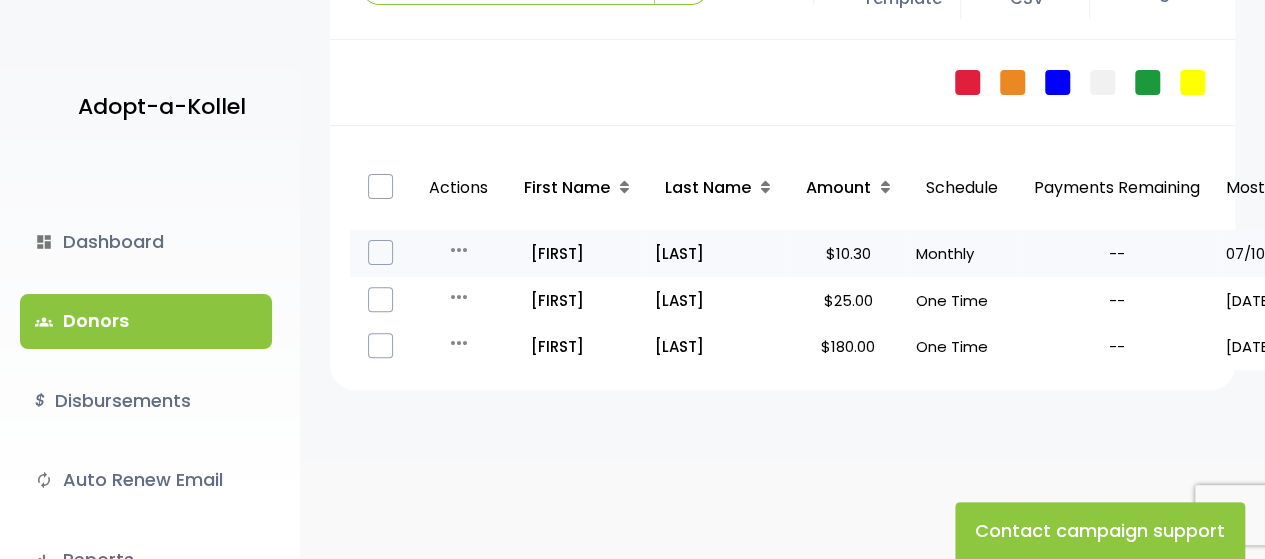 click on "--" at bounding box center [1117, 253] 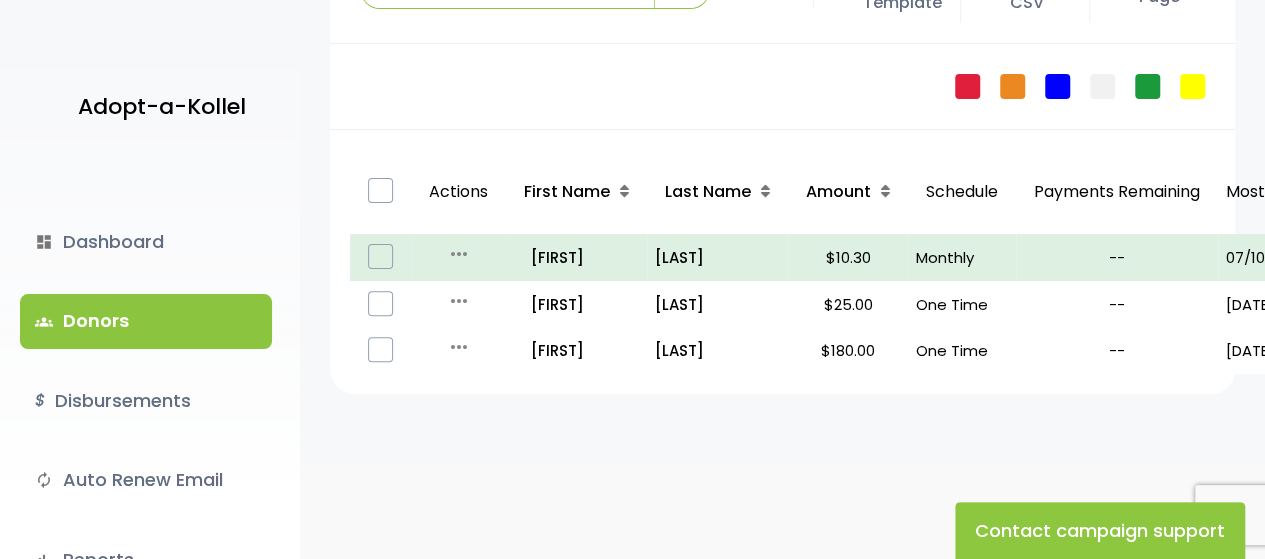 scroll, scrollTop: 207, scrollLeft: 0, axis: vertical 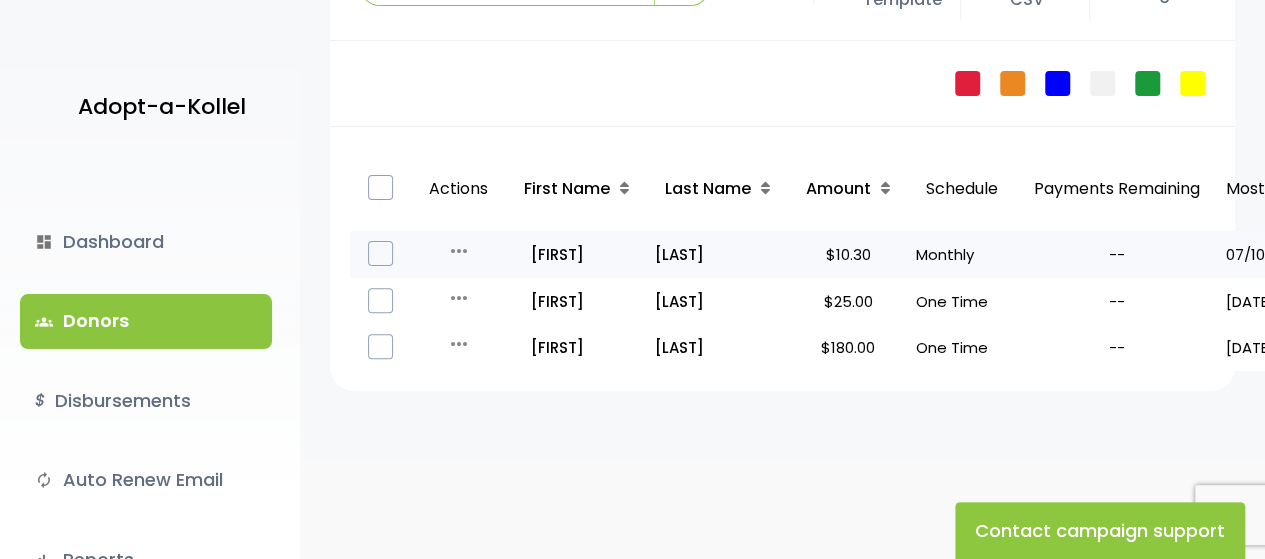 click on "more_horiz" at bounding box center [459, 251] 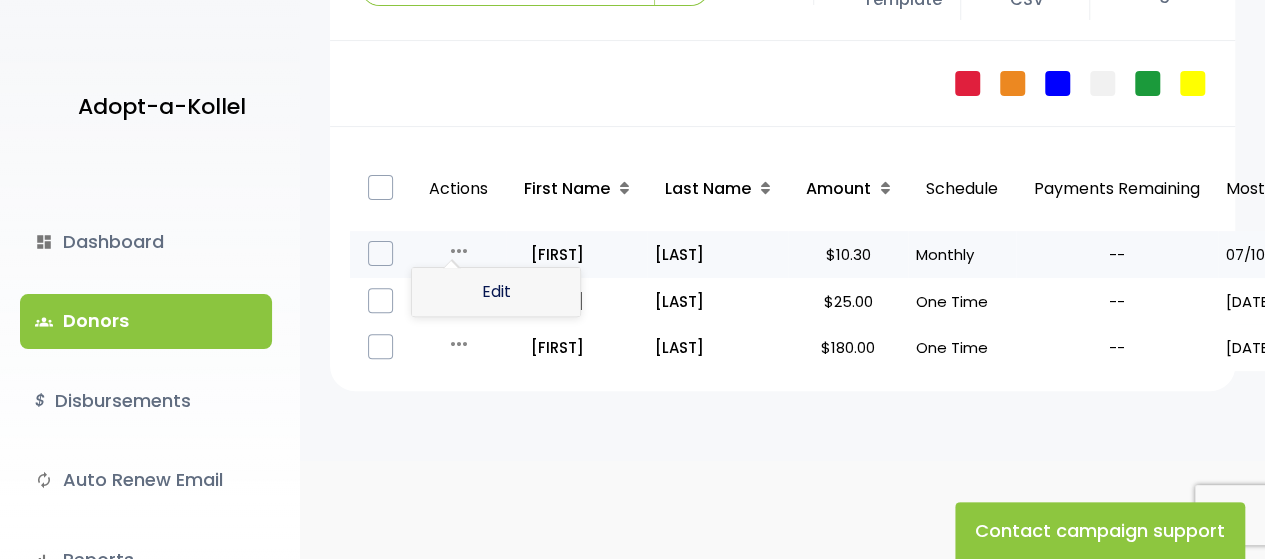 click on "Edit" at bounding box center [496, 292] 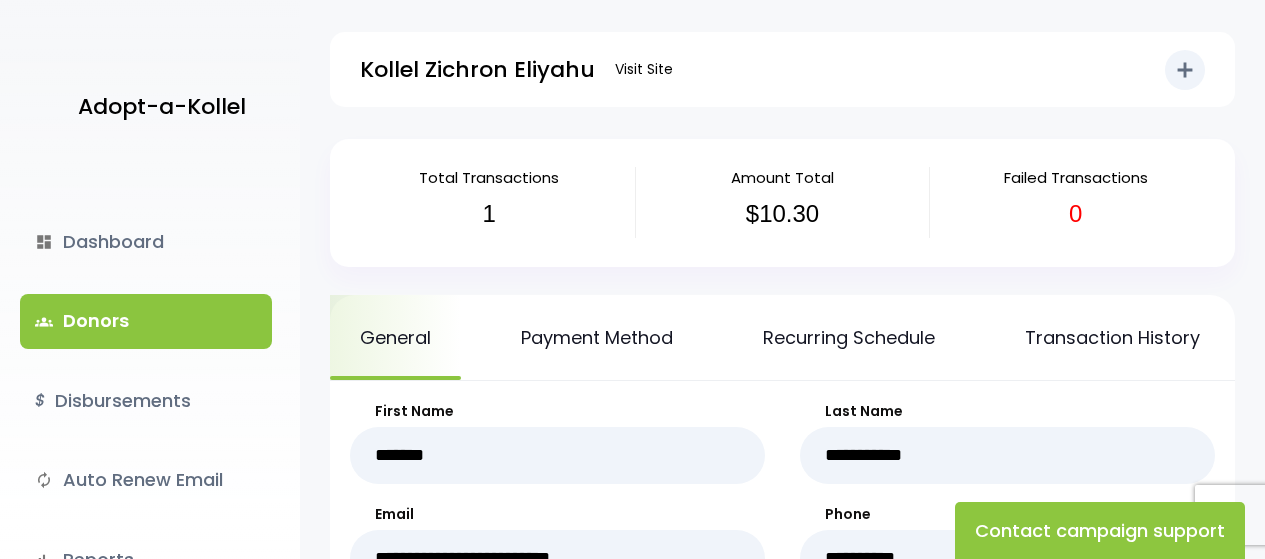 scroll, scrollTop: 0, scrollLeft: 0, axis: both 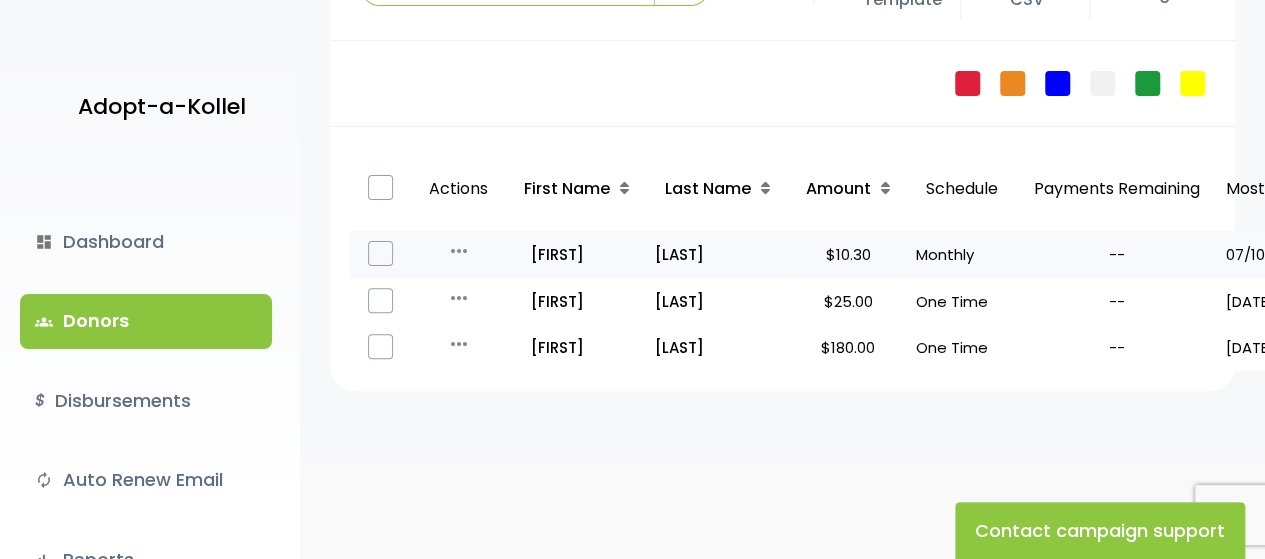 click on "more_horiz" at bounding box center [459, 251] 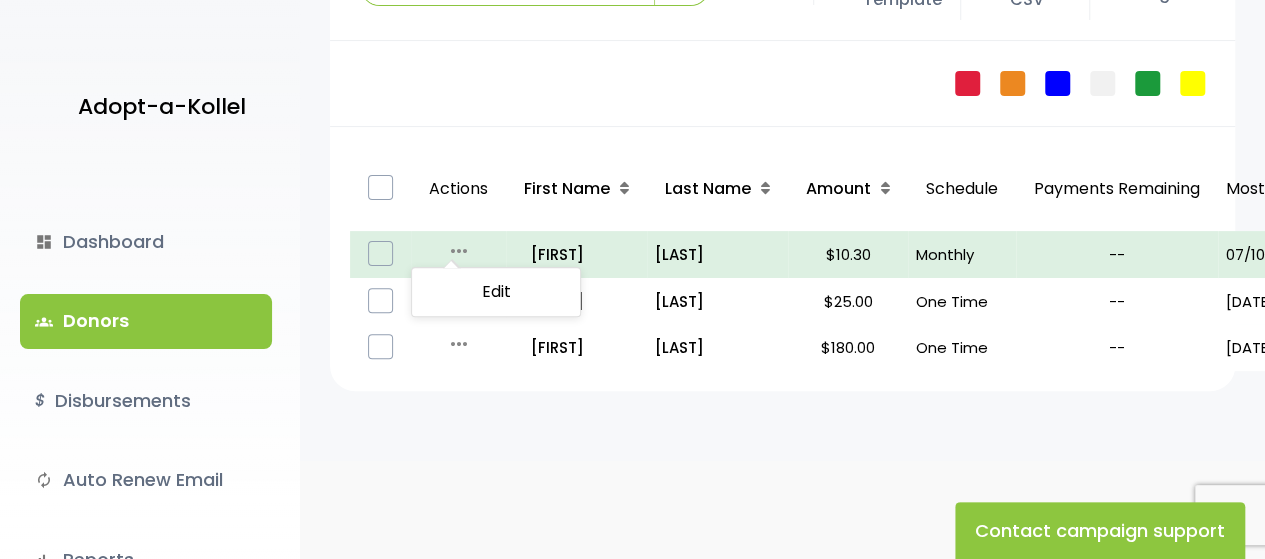 click on "**********" at bounding box center (782, 196) 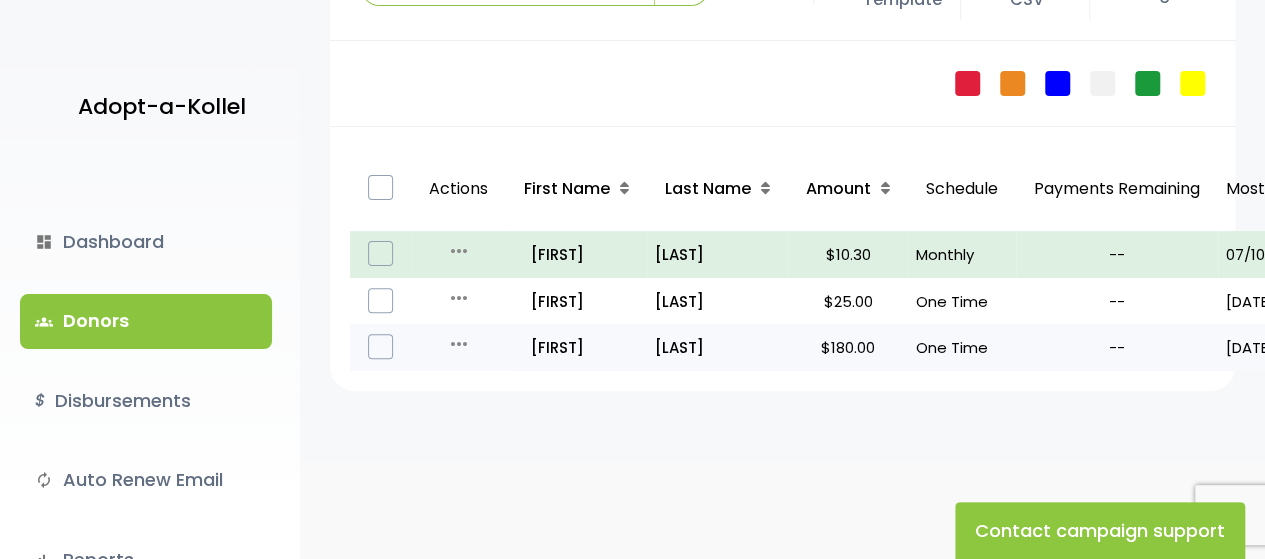 click on "more_horiz" at bounding box center (459, 344) 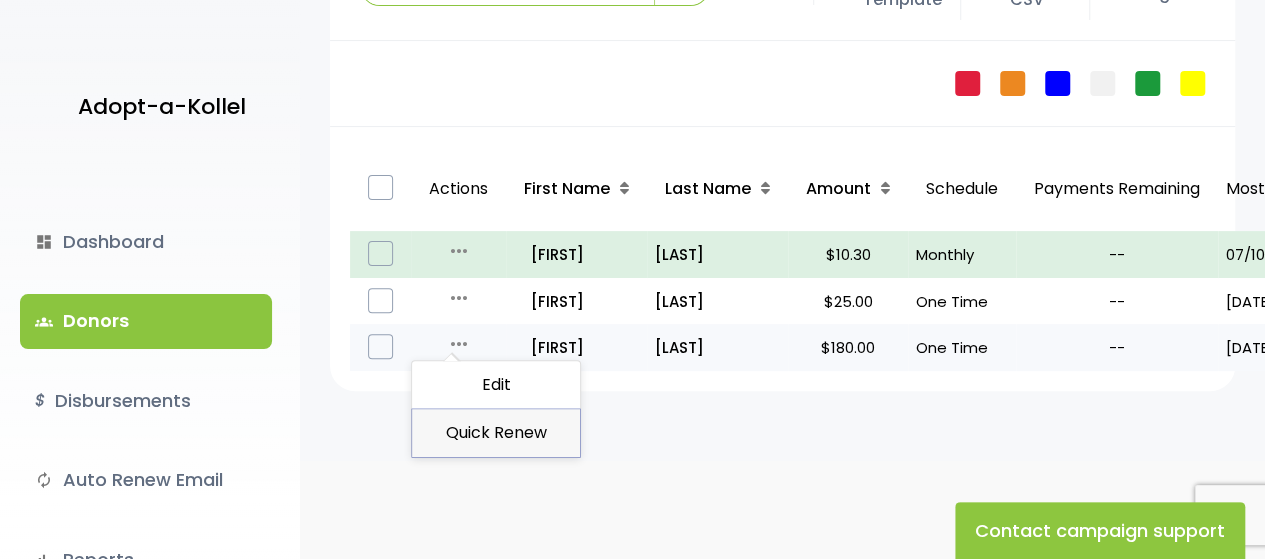 click on "Quick Renew" at bounding box center (496, 433) 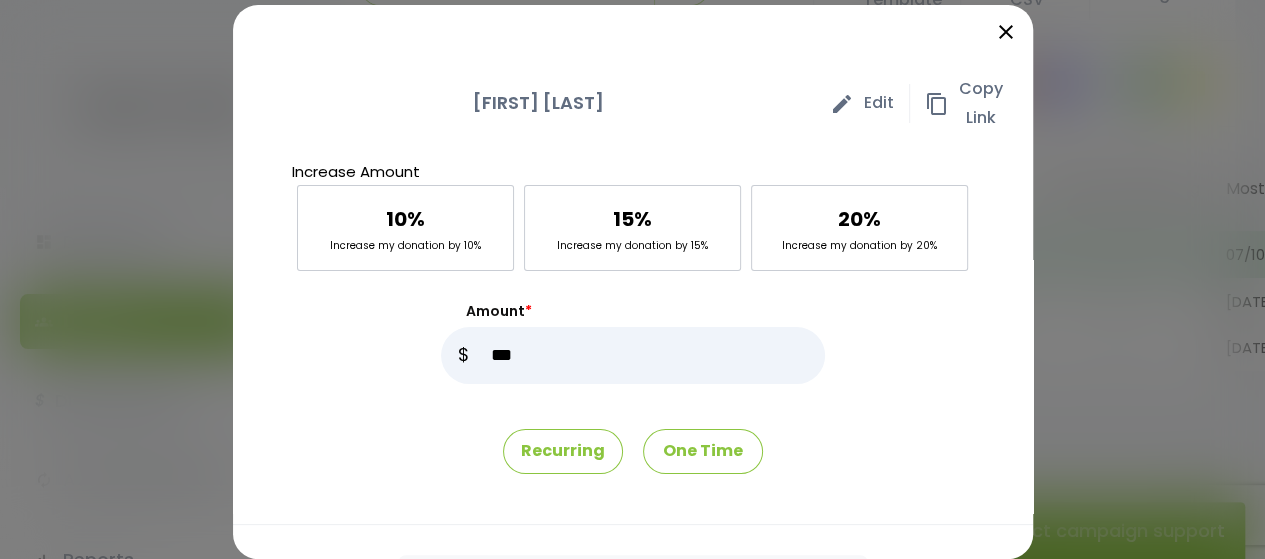 click on "Recurring" at bounding box center (563, 451) 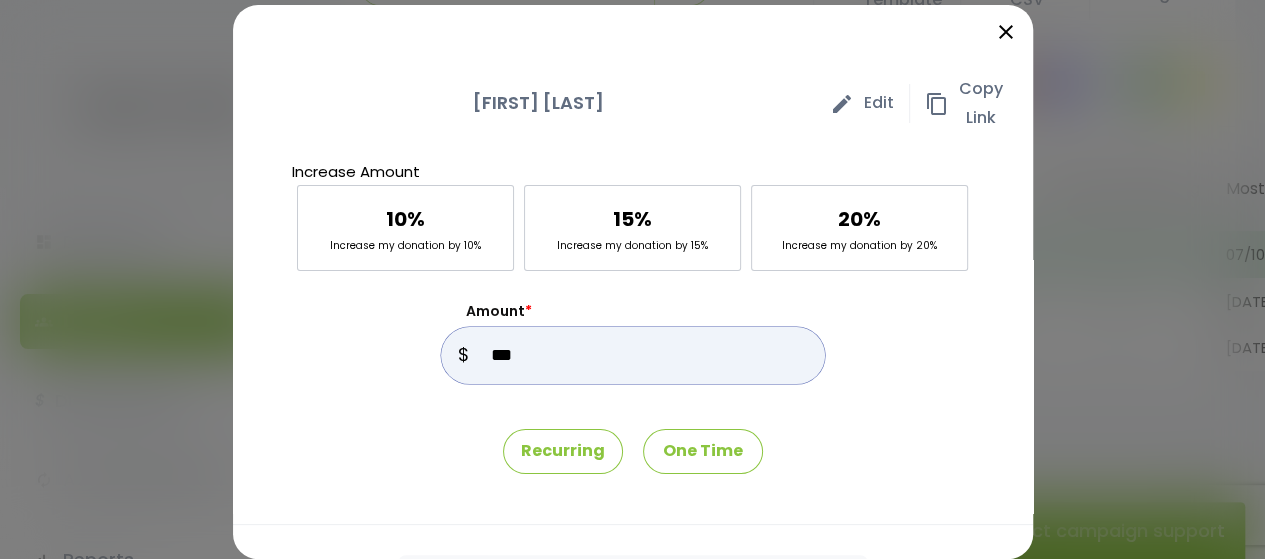 click on "Amount  *" at bounding box center (633, 355) 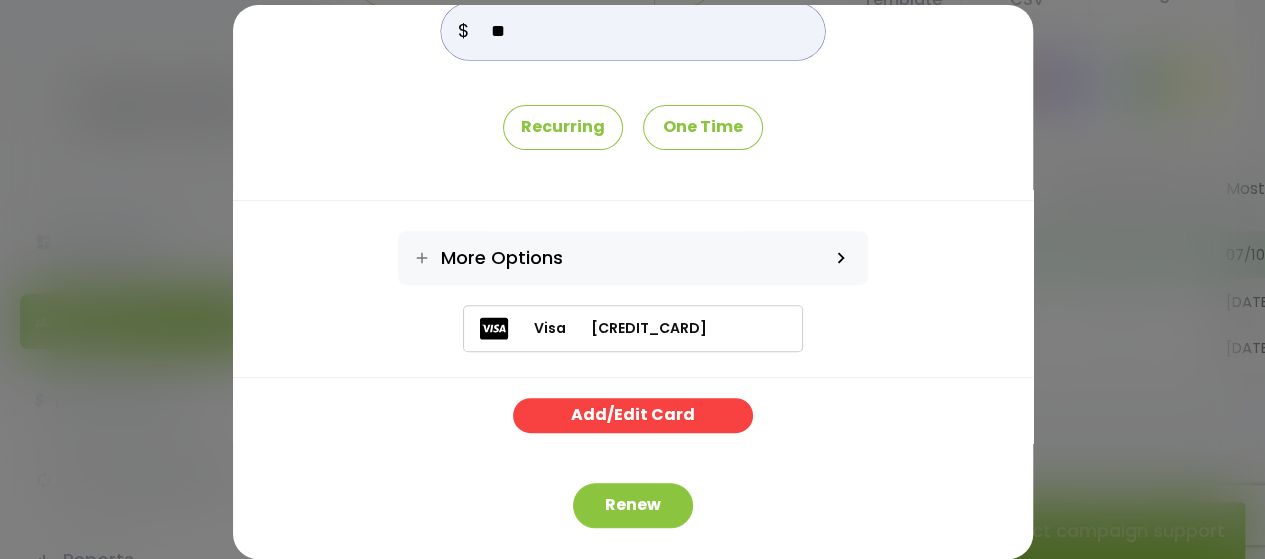 scroll, scrollTop: 335, scrollLeft: 0, axis: vertical 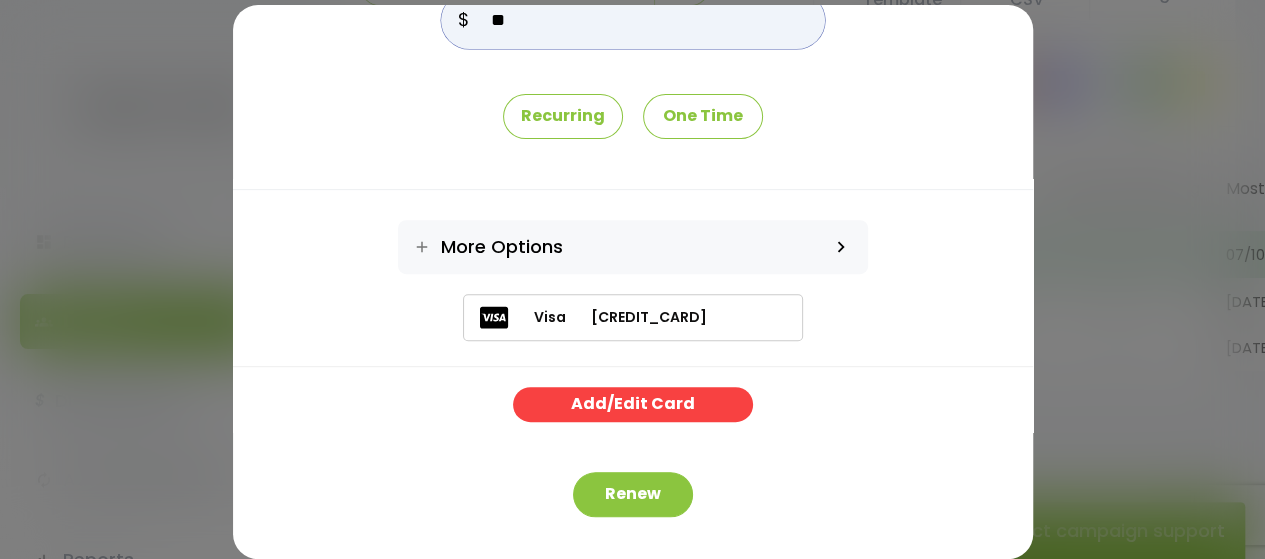 type on "**" 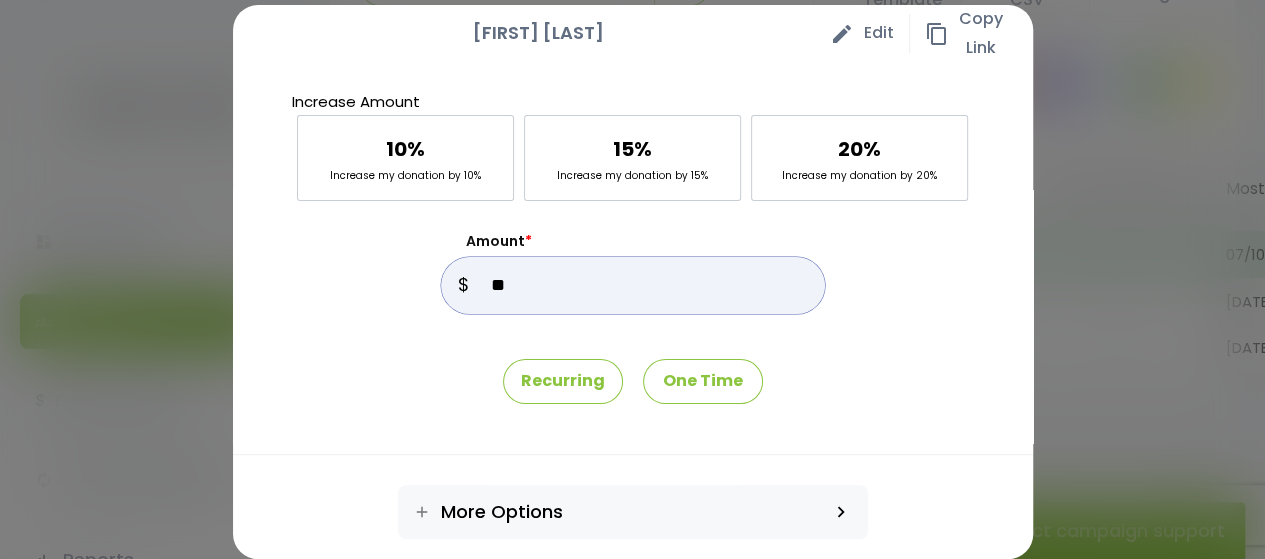 scroll, scrollTop: 77, scrollLeft: 0, axis: vertical 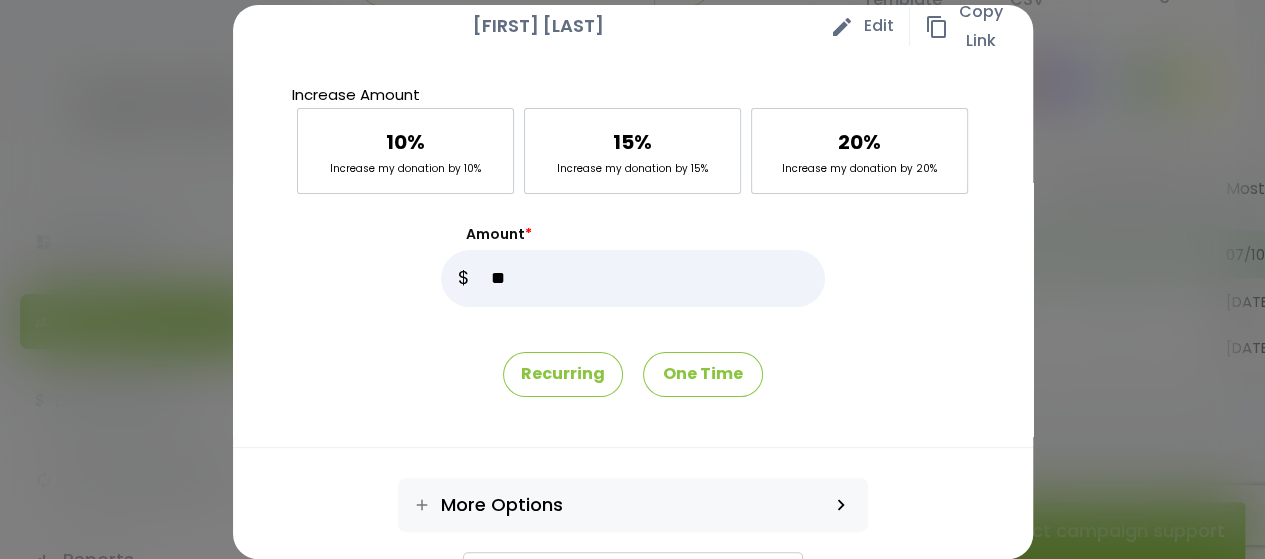 click on "close
[FIRST] [LAST]
edit
Edit
content_copy
Copy Link
Increase Amount
10%
Increase my donation by 10%
15%
Increase my donation by 15% 20% * $" at bounding box center (632, 279) 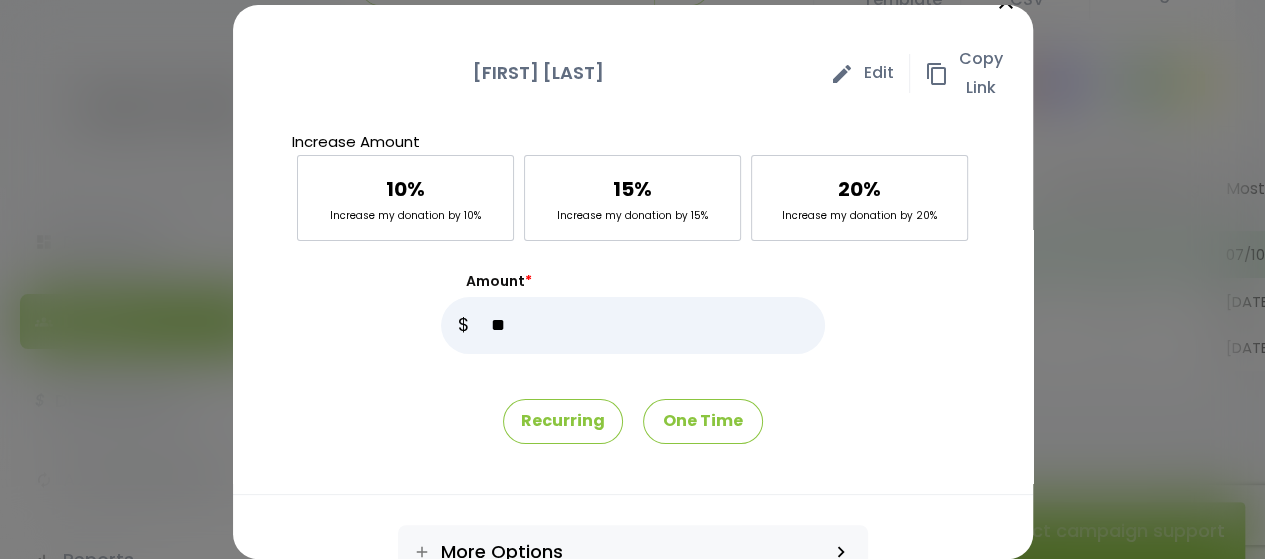 scroll, scrollTop: 0, scrollLeft: 0, axis: both 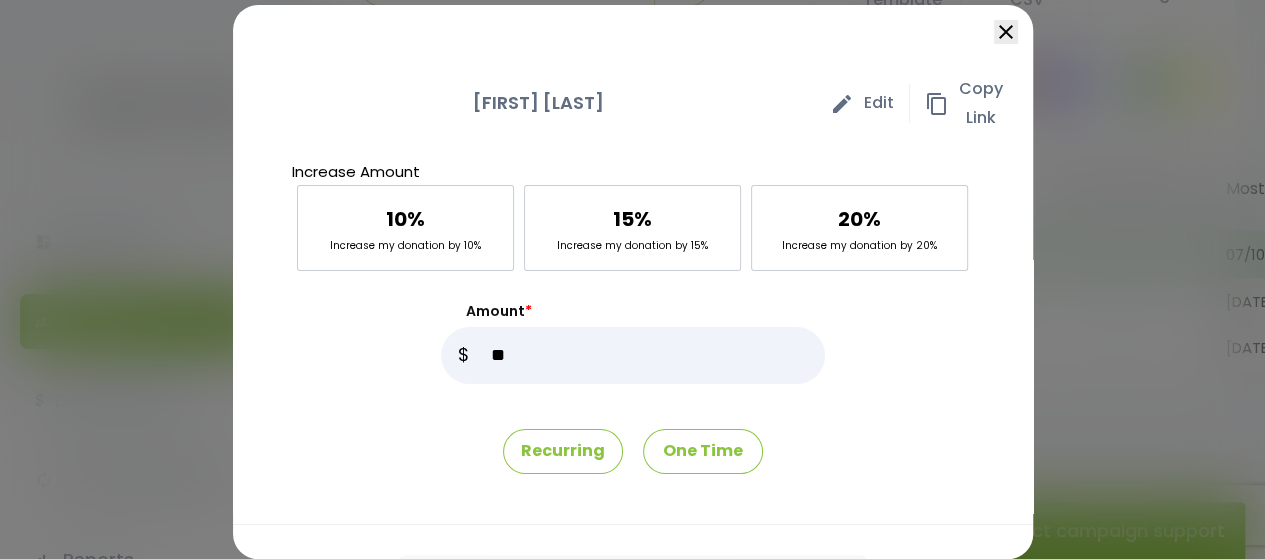 click on "close" at bounding box center [1006, 32] 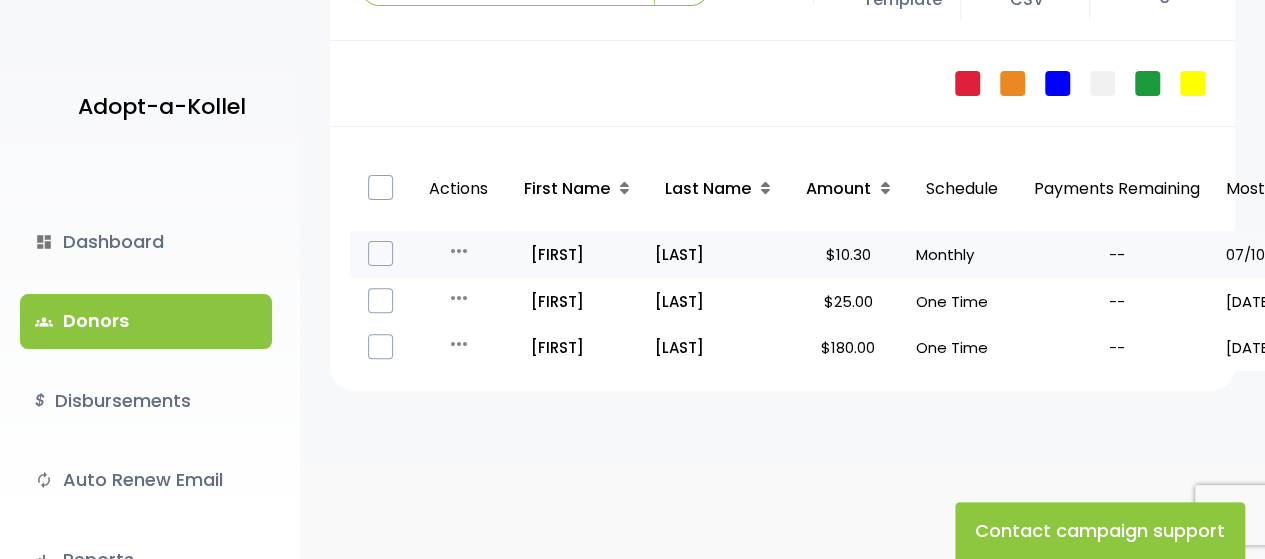 click on "more_horiz" at bounding box center (459, 251) 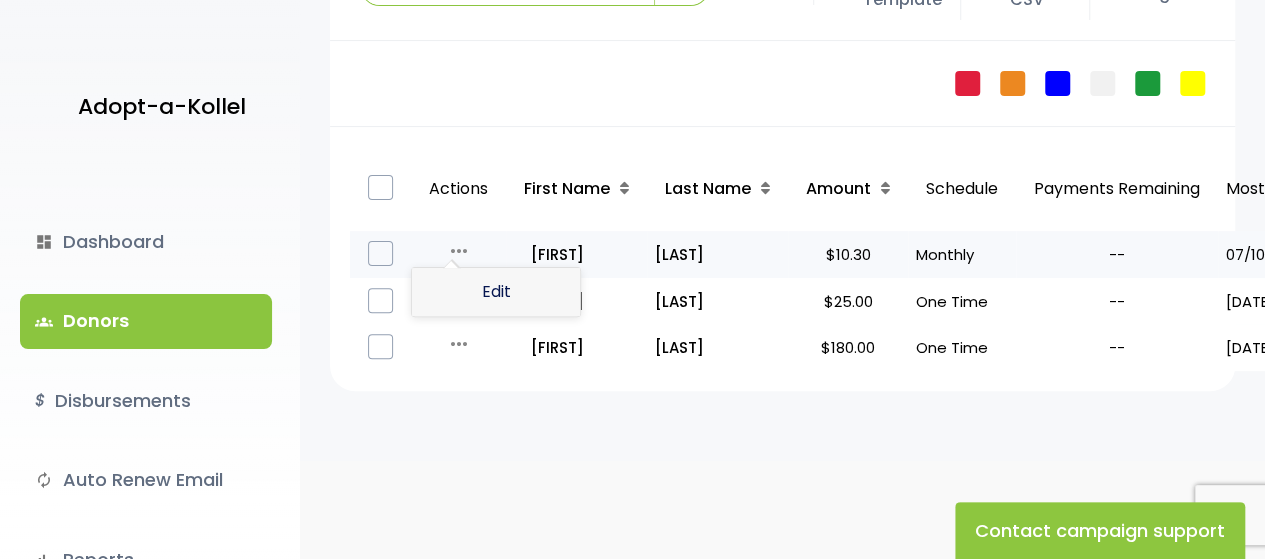 click on "Edit" at bounding box center (496, 292) 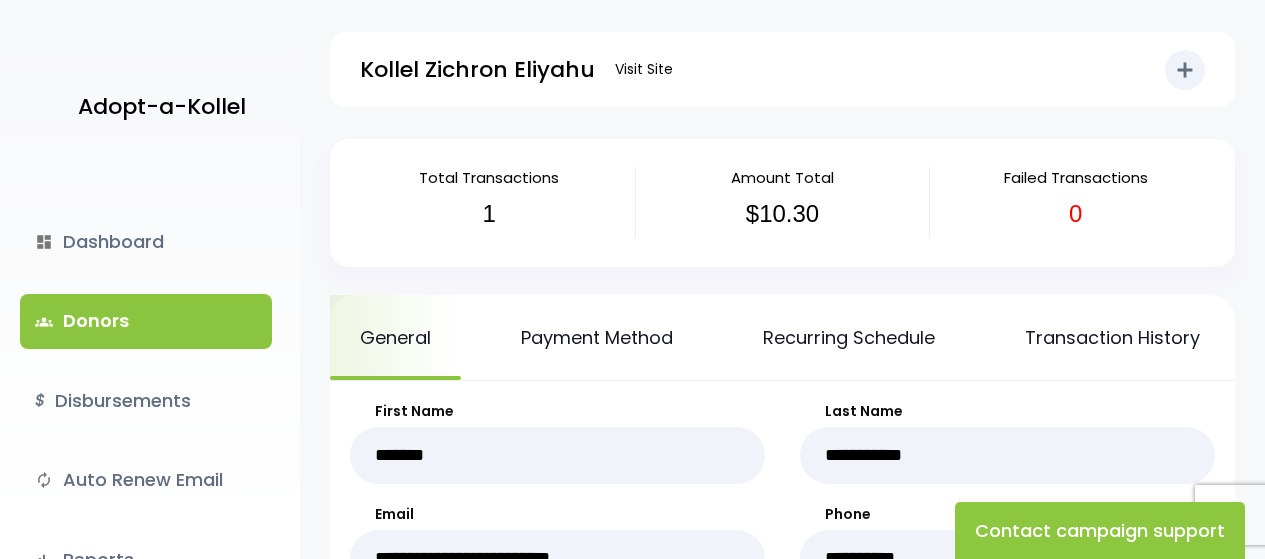 scroll, scrollTop: 0, scrollLeft: 0, axis: both 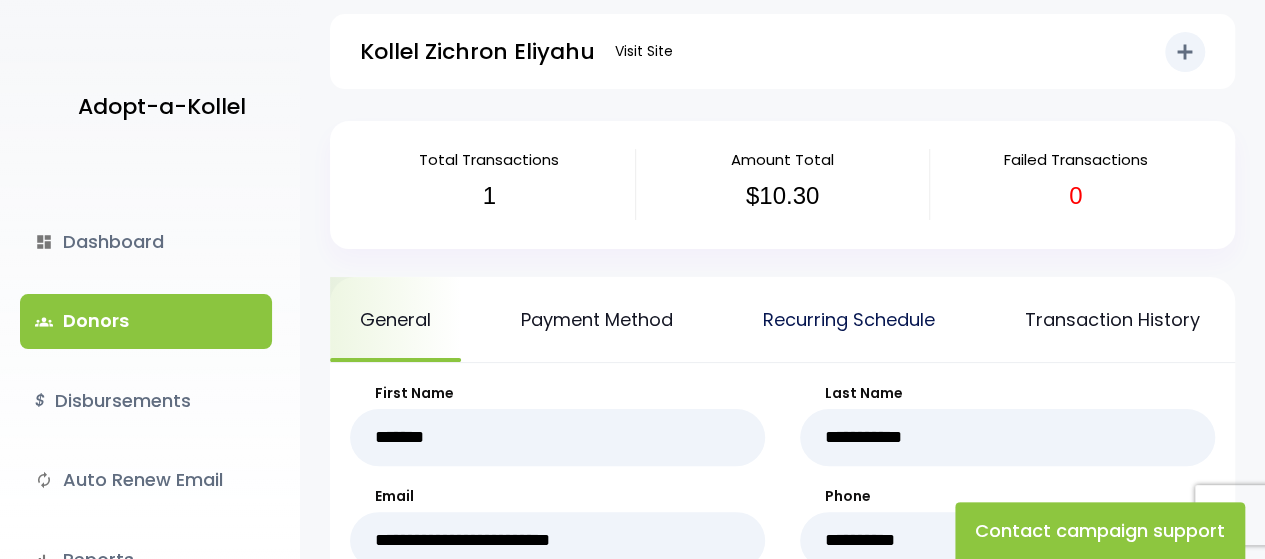 click on "Recurring Schedule" at bounding box center (849, 319) 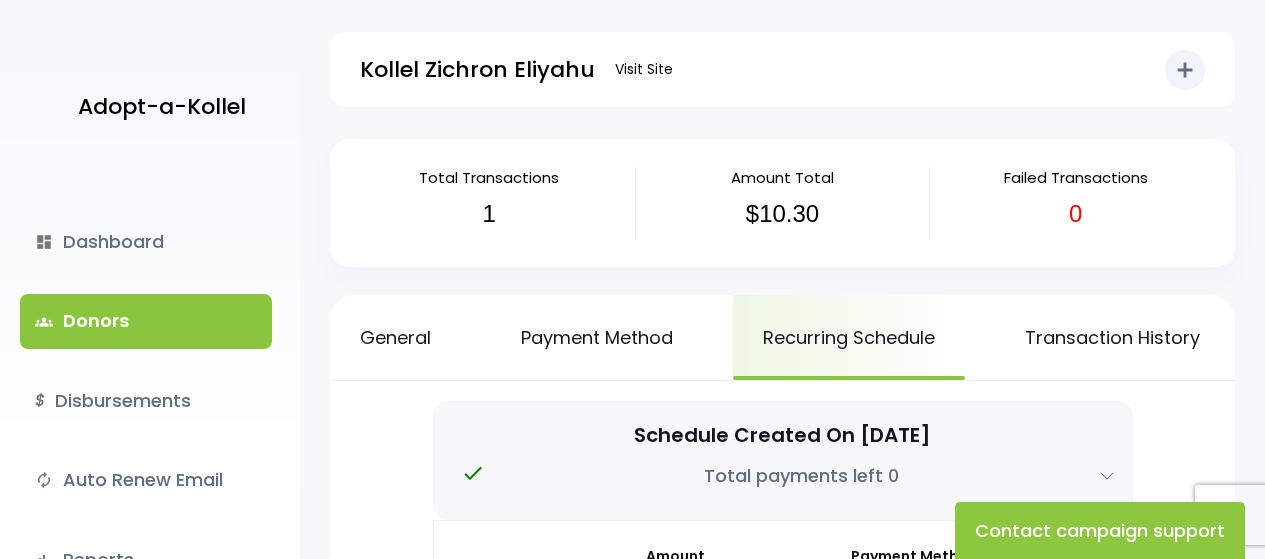 scroll, scrollTop: 0, scrollLeft: 0, axis: both 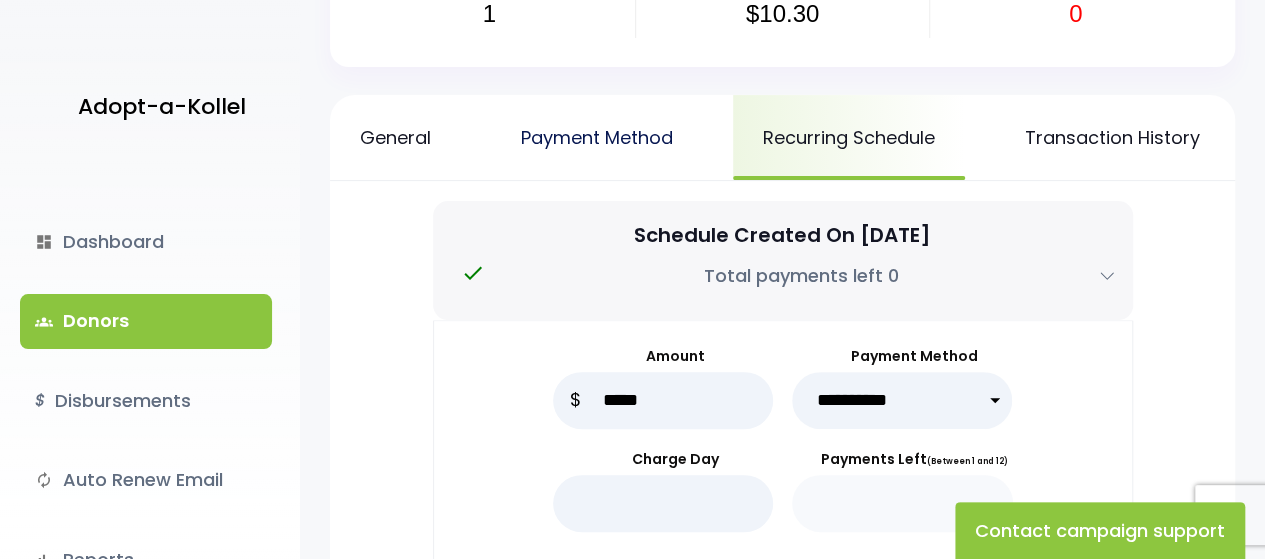 click on "Payment Method" at bounding box center (597, 137) 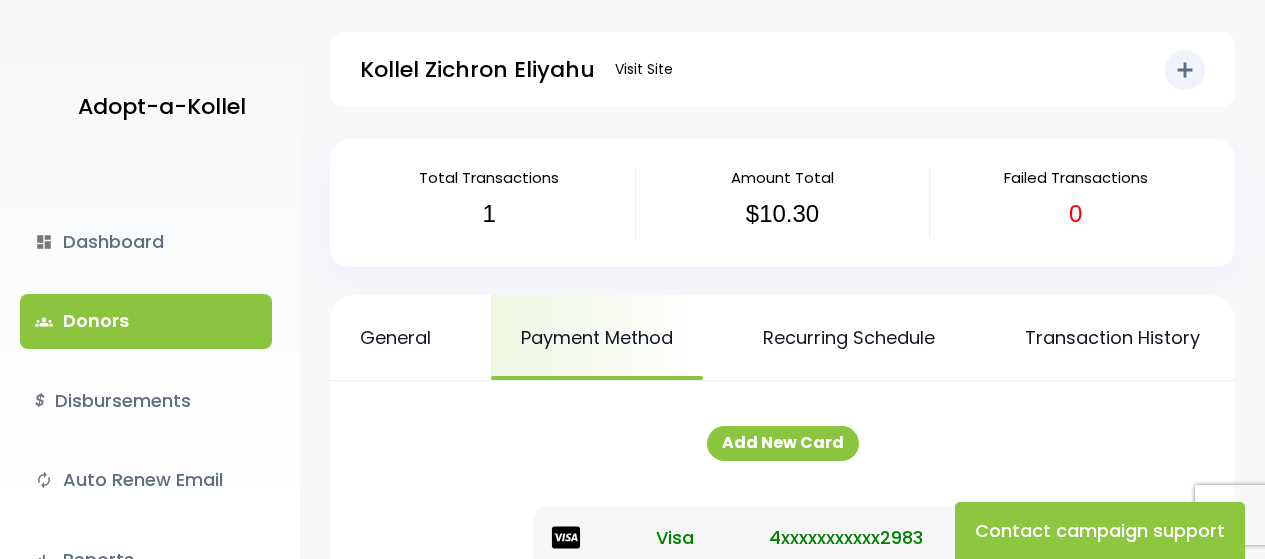 scroll, scrollTop: 0, scrollLeft: 0, axis: both 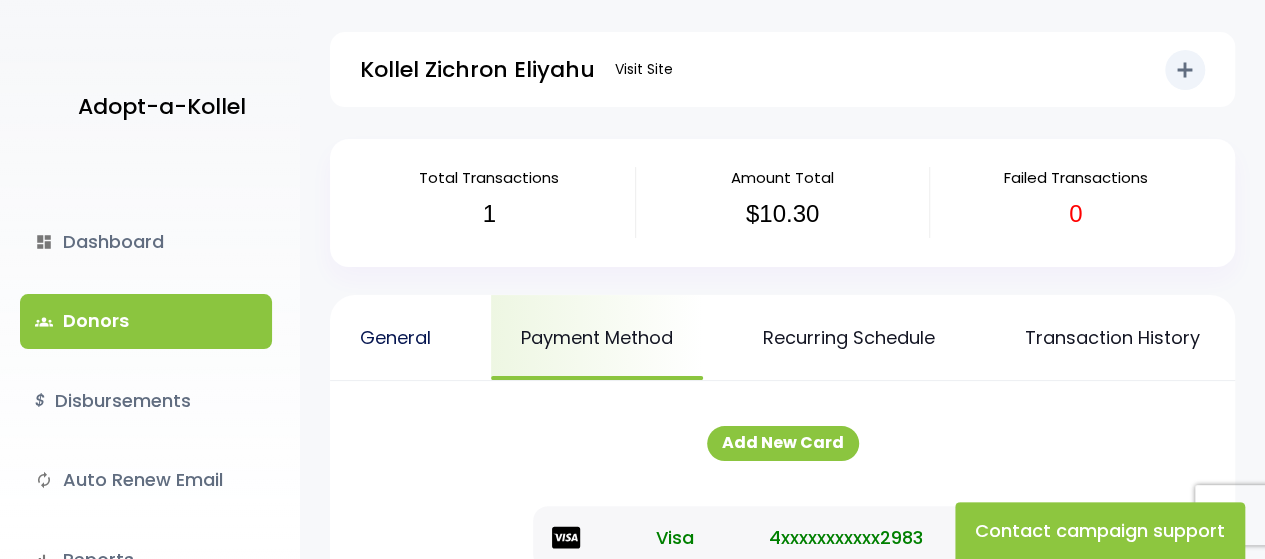 click on "General" at bounding box center [395, 337] 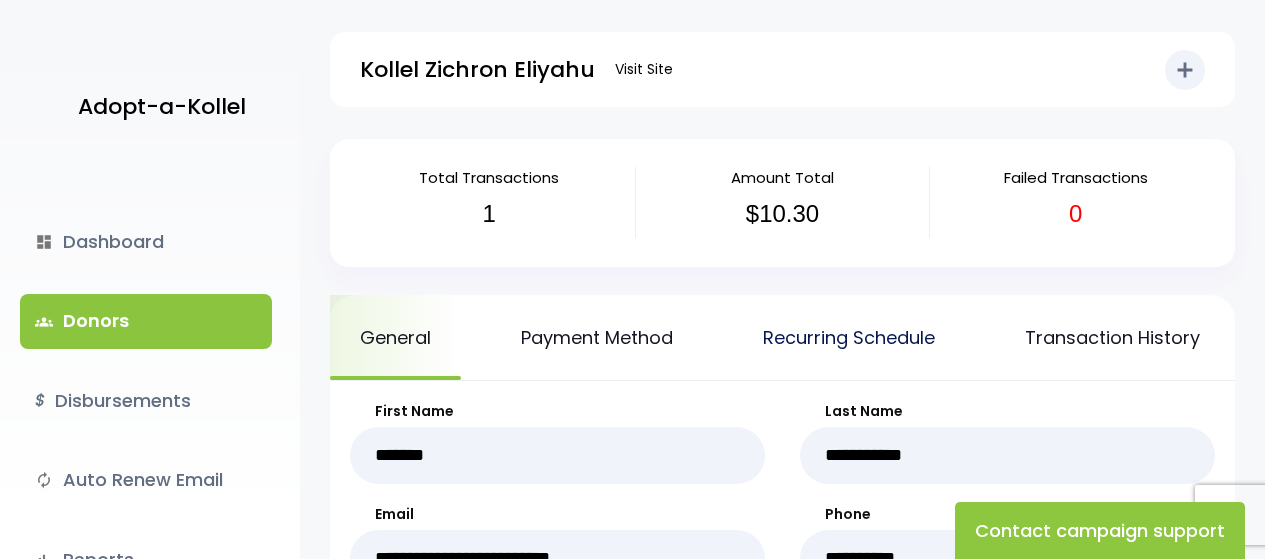 scroll, scrollTop: 0, scrollLeft: 0, axis: both 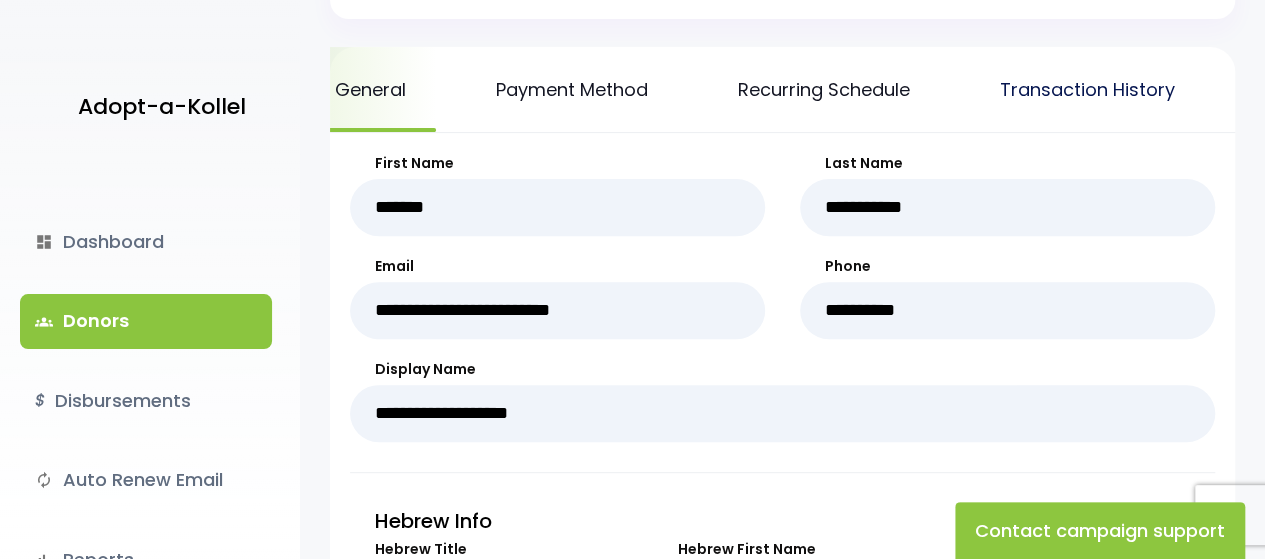 click on "Transaction History" at bounding box center (1087, 89) 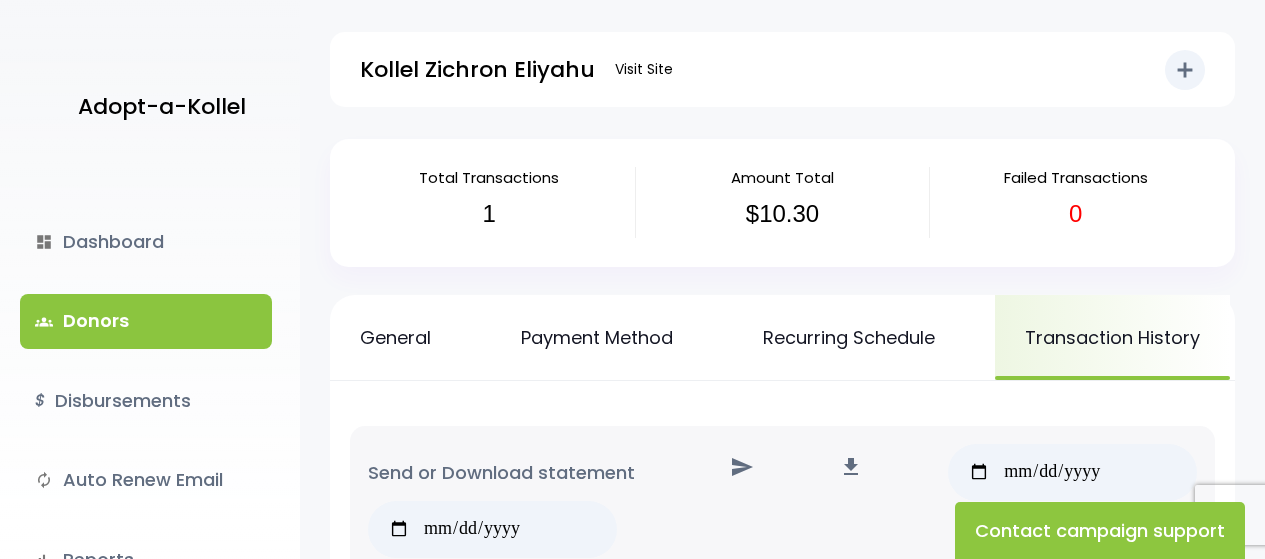 scroll, scrollTop: 0, scrollLeft: 0, axis: both 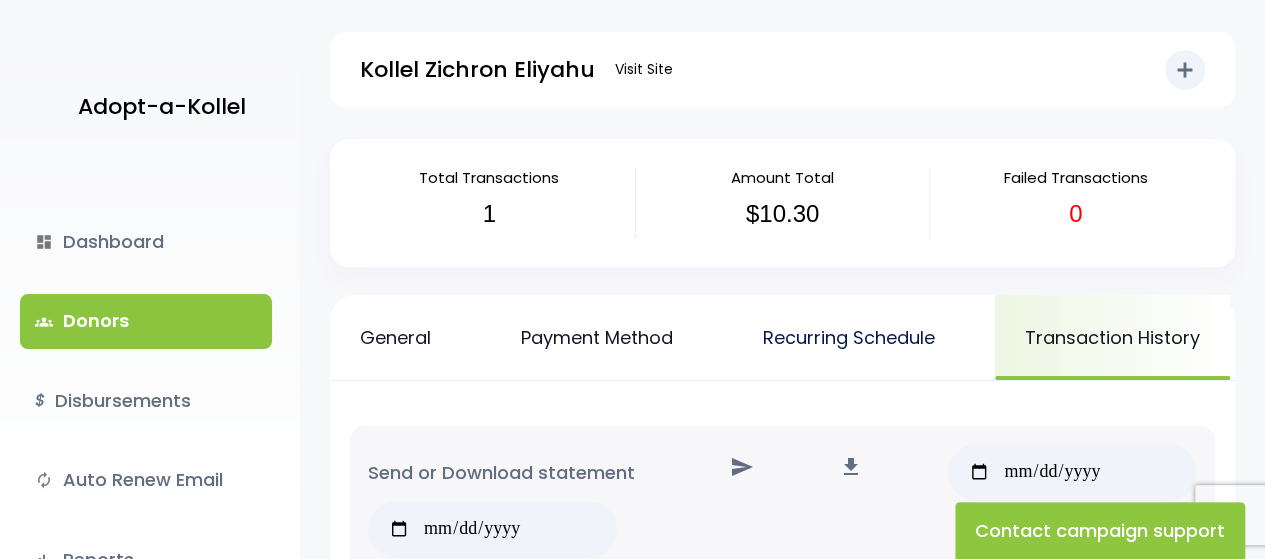 click on "Recurring Schedule" at bounding box center (849, 337) 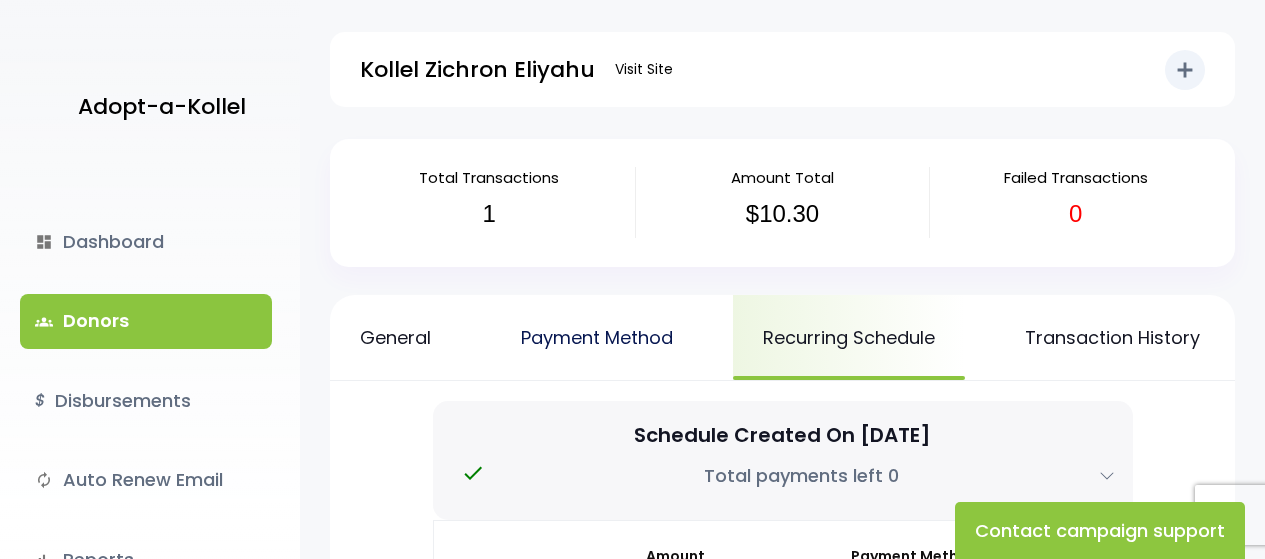 scroll, scrollTop: 0, scrollLeft: 0, axis: both 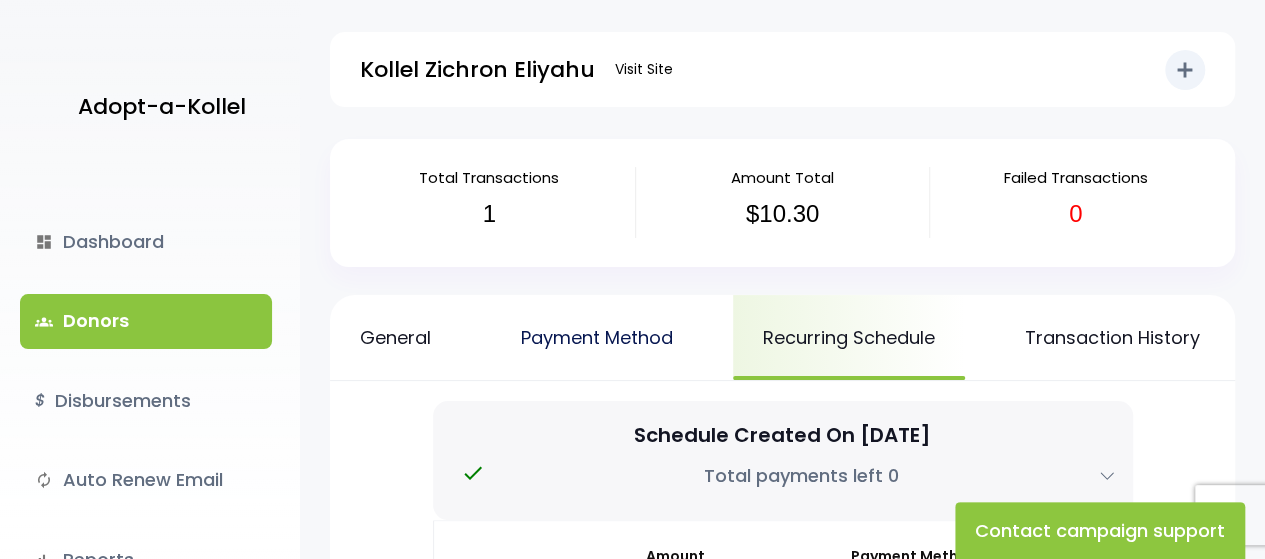 click on "Payment Method" at bounding box center [597, 337] 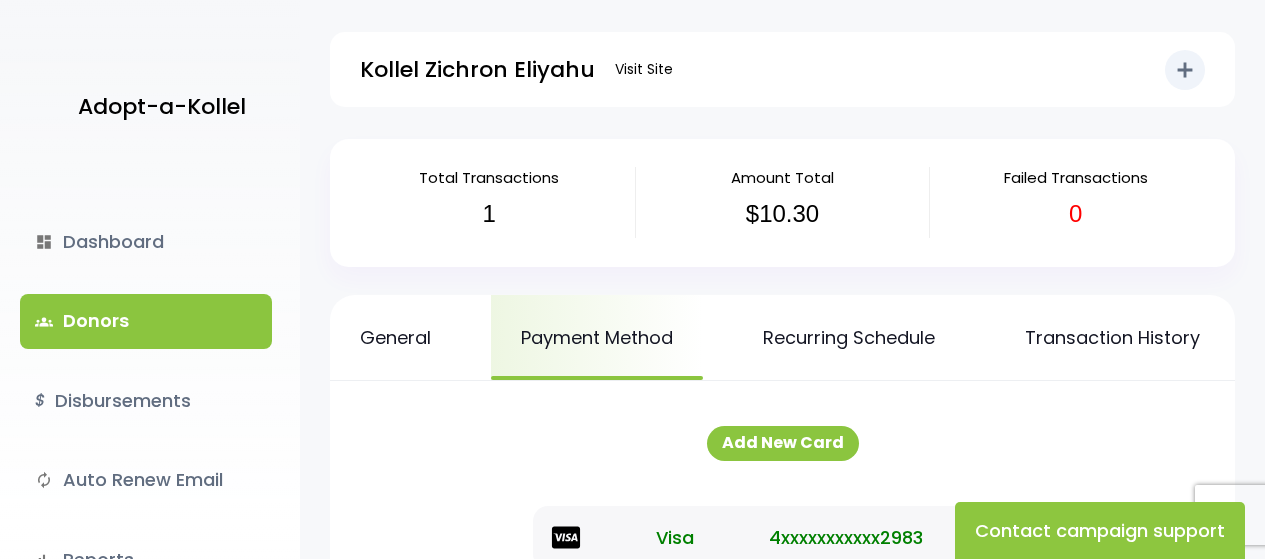 scroll, scrollTop: 0, scrollLeft: 0, axis: both 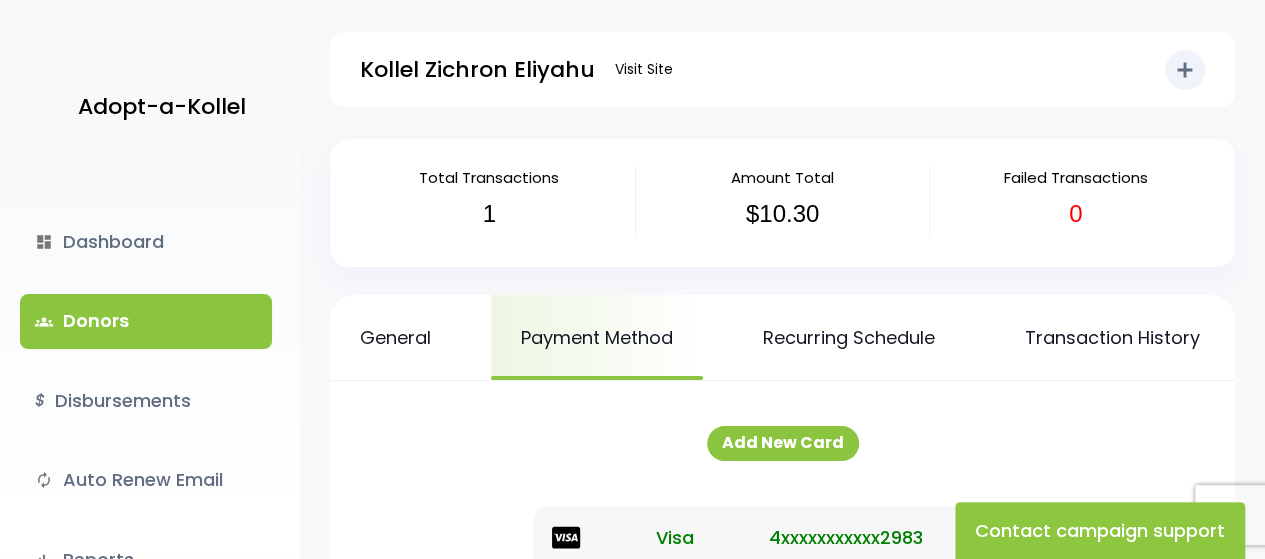 click on "groups Donors" at bounding box center [146, 321] 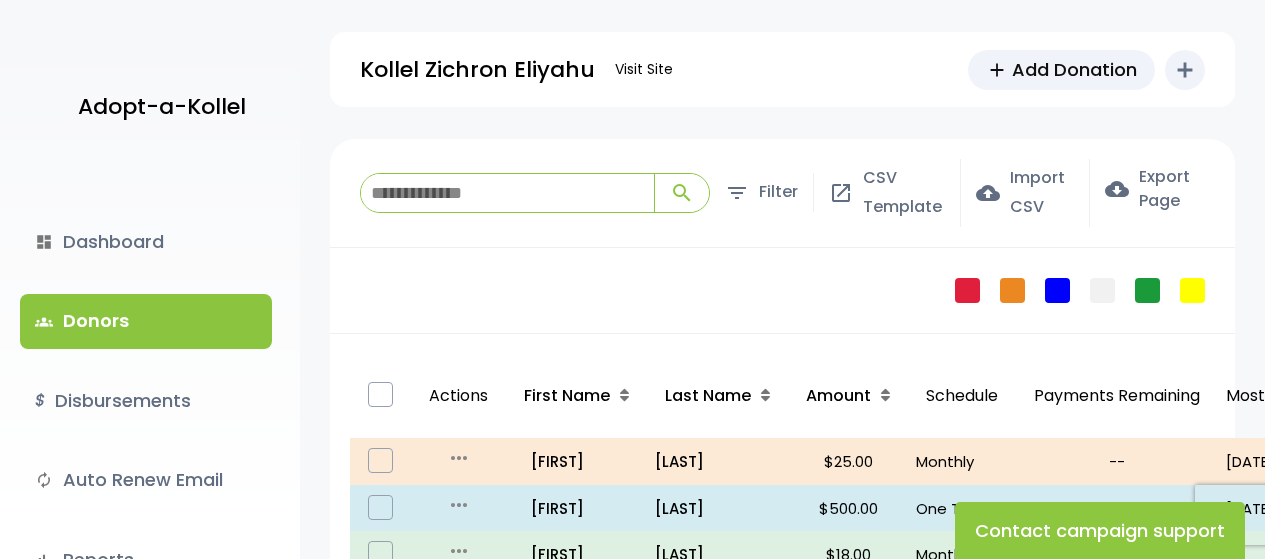scroll, scrollTop: 0, scrollLeft: 0, axis: both 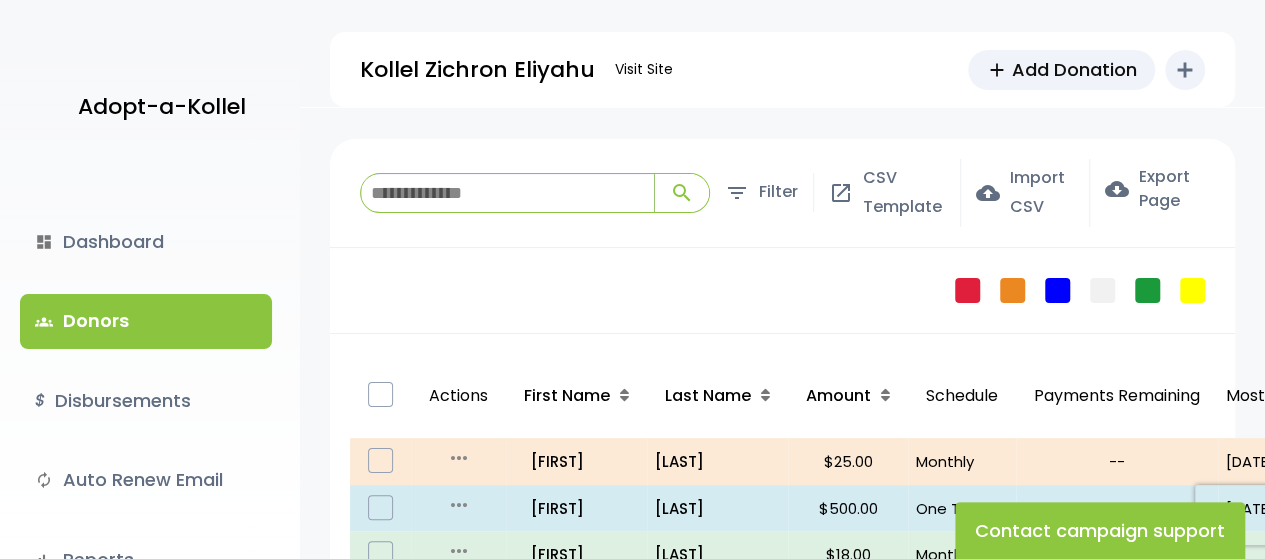 click at bounding box center [507, 193] 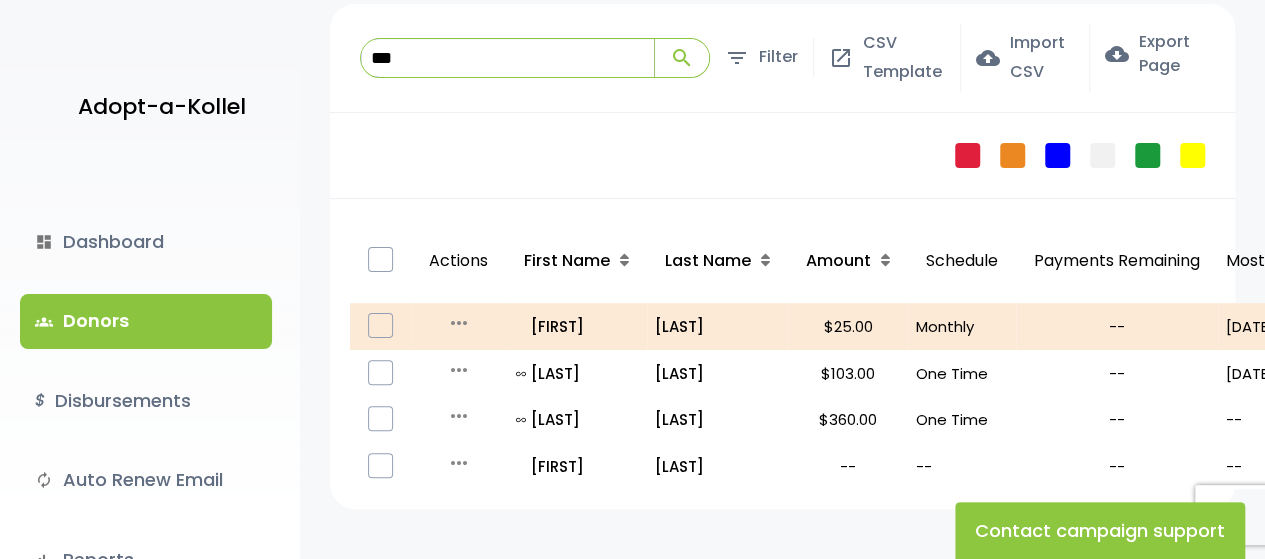 scroll, scrollTop: 138, scrollLeft: 0, axis: vertical 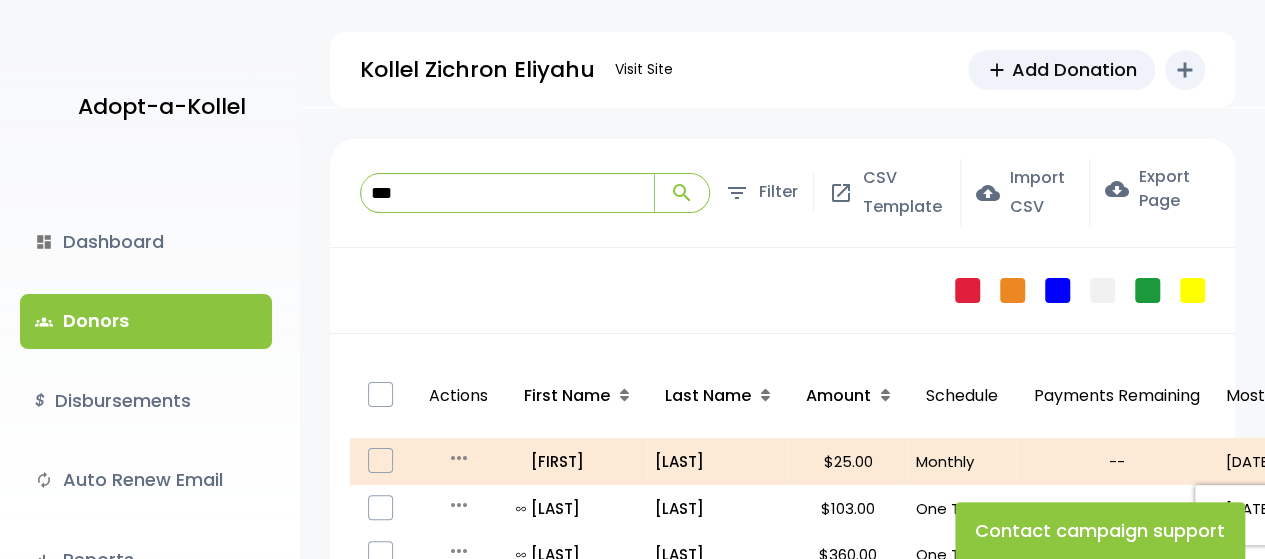 click on "***" at bounding box center [507, 193] 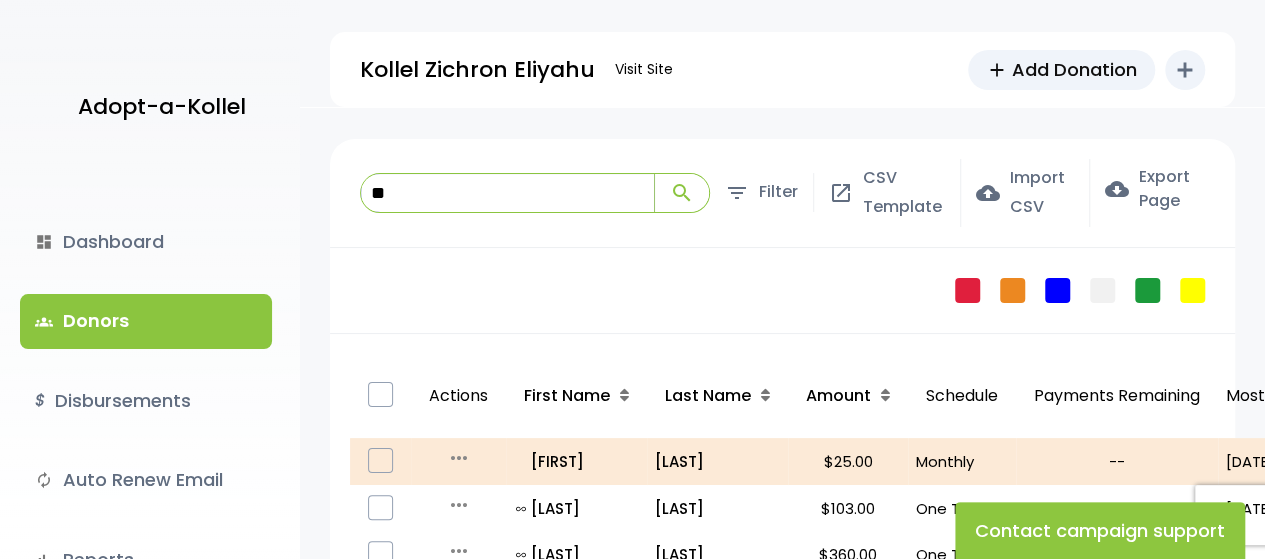 type on "*" 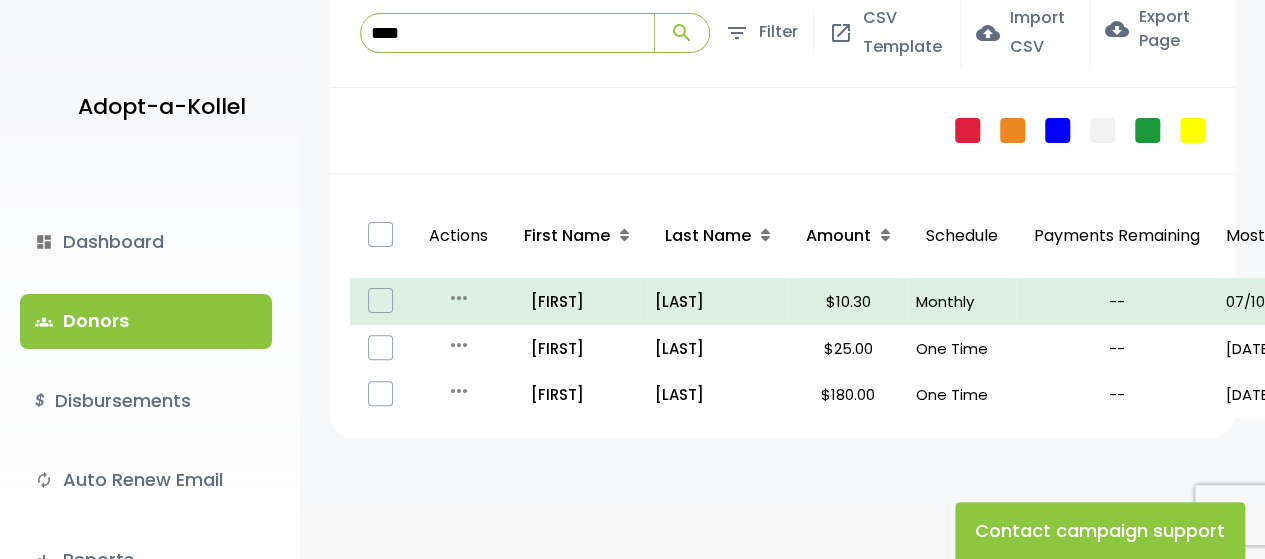 scroll, scrollTop: 166, scrollLeft: 0, axis: vertical 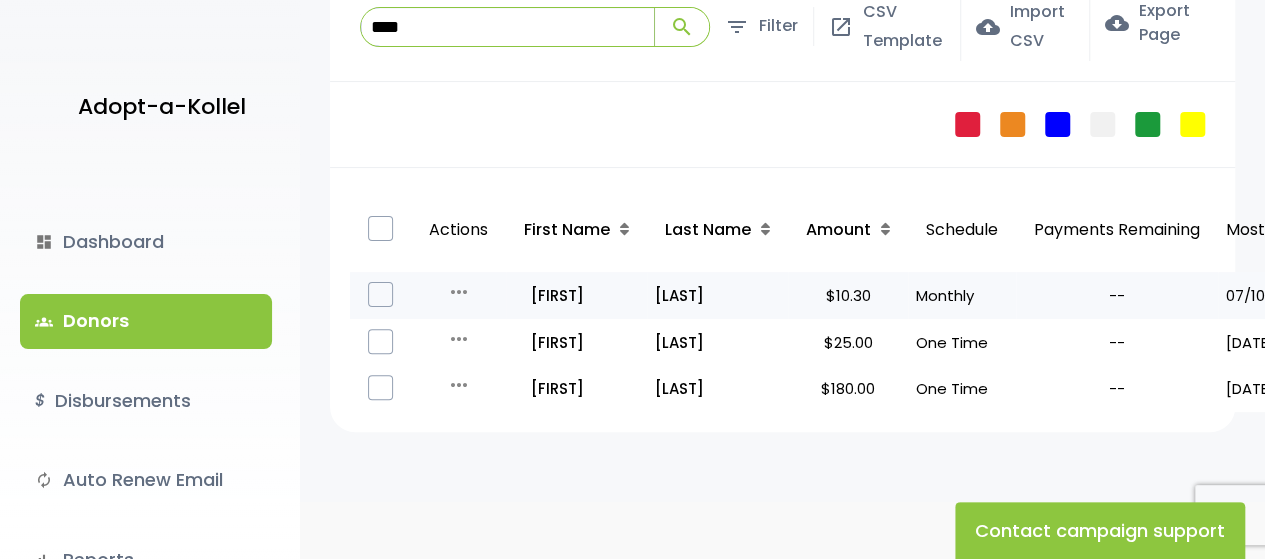 type on "****" 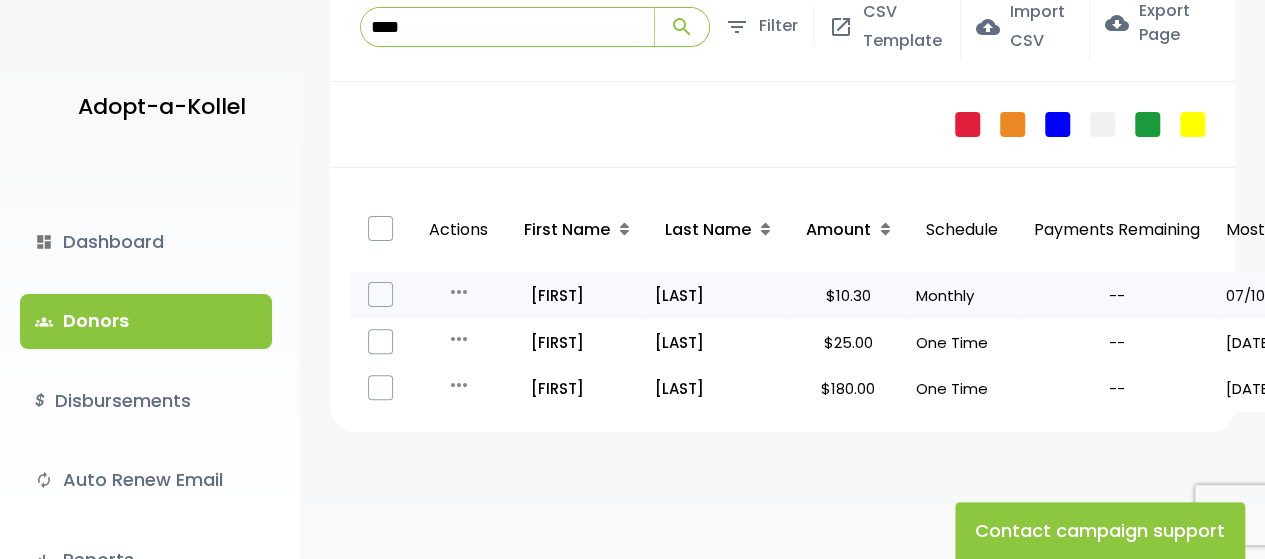 click on "more_horiz" at bounding box center [459, 292] 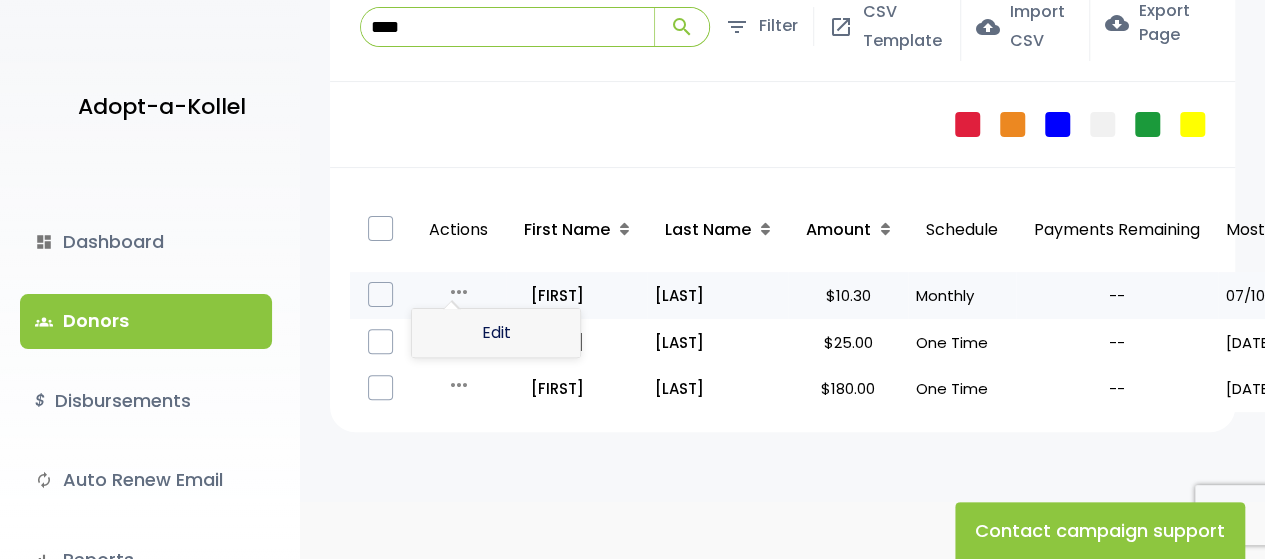 click on "Edit" at bounding box center [496, 333] 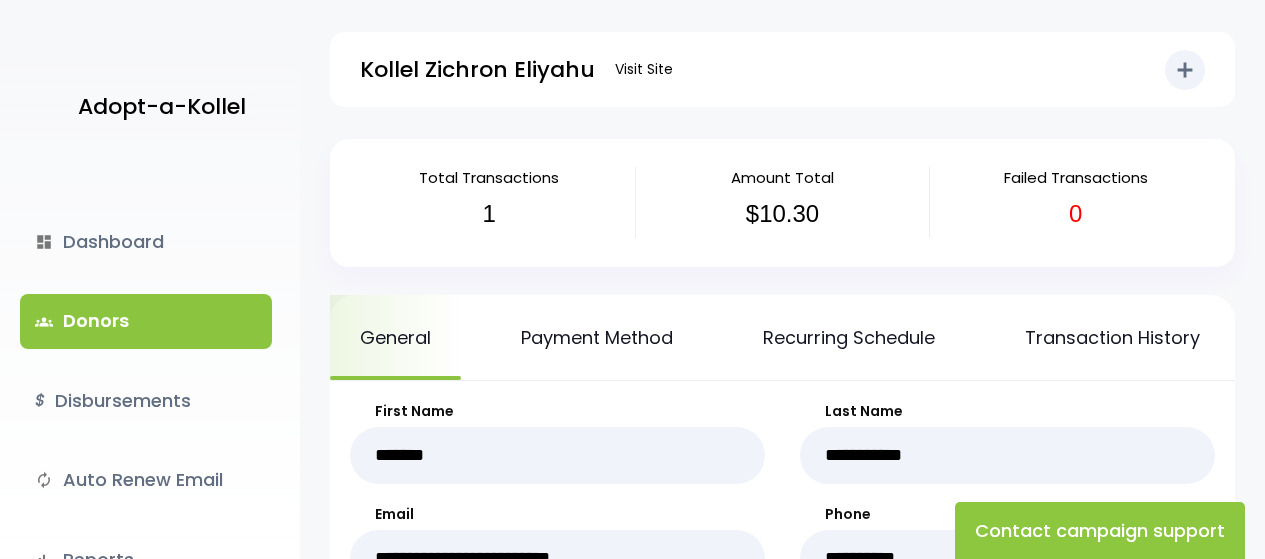scroll, scrollTop: 0, scrollLeft: 0, axis: both 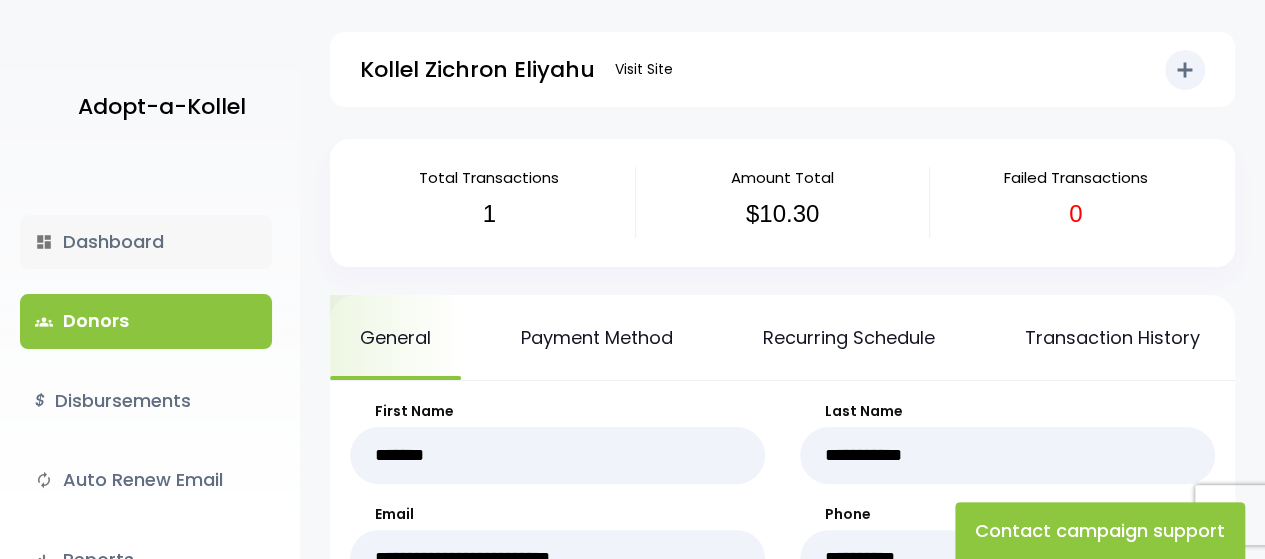 click on "dashboard Dashboard" at bounding box center (146, 242) 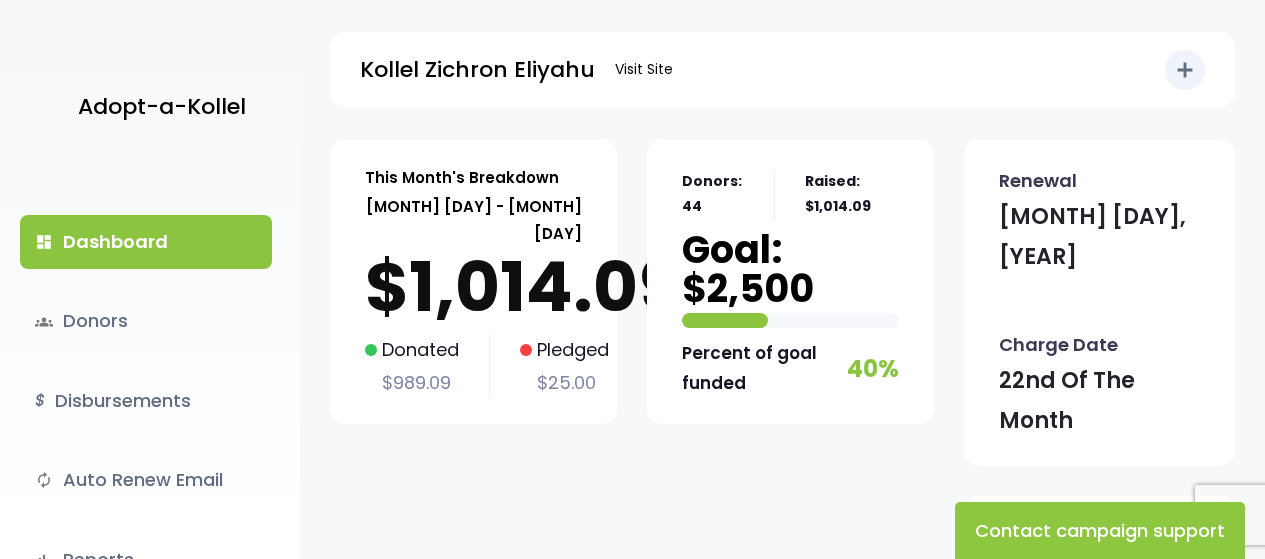 scroll, scrollTop: 0, scrollLeft: 0, axis: both 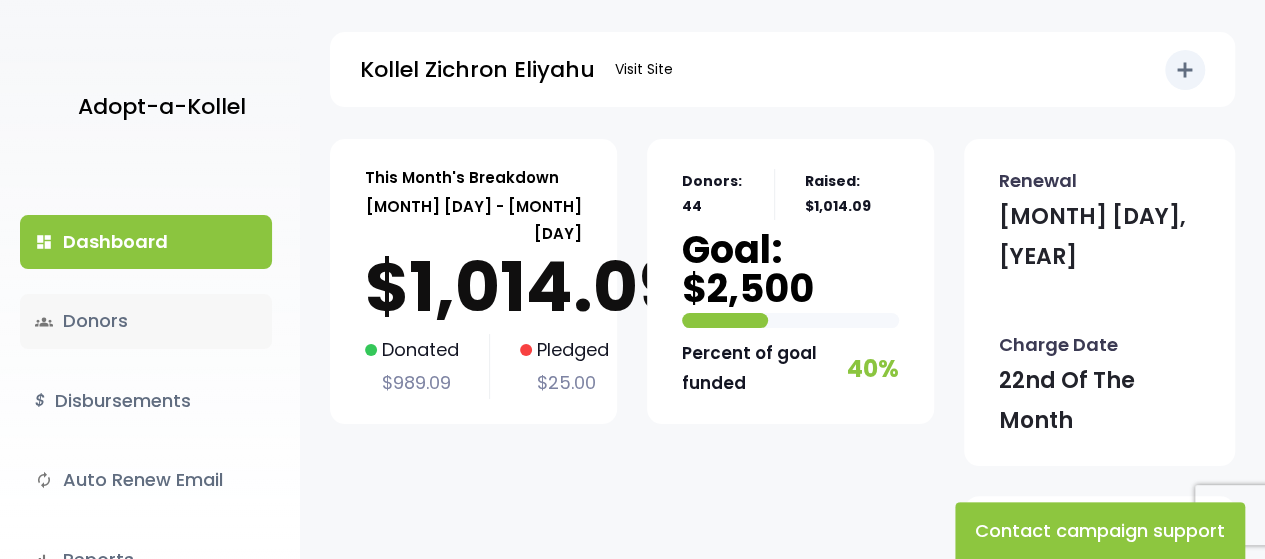 click on "groups Donors" at bounding box center (146, 321) 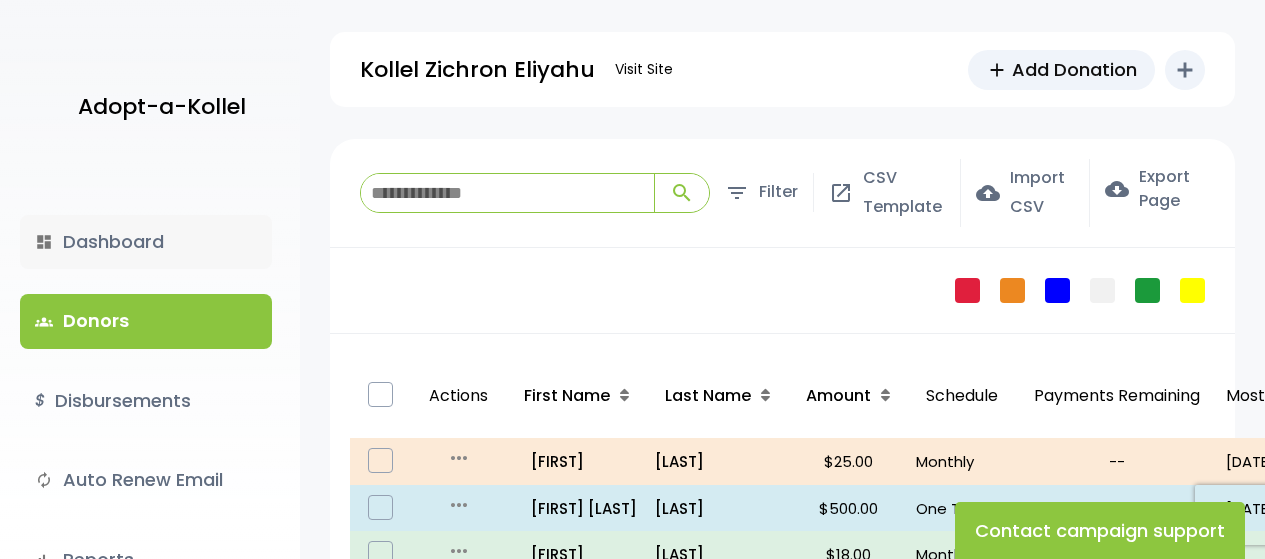 scroll, scrollTop: 0, scrollLeft: 0, axis: both 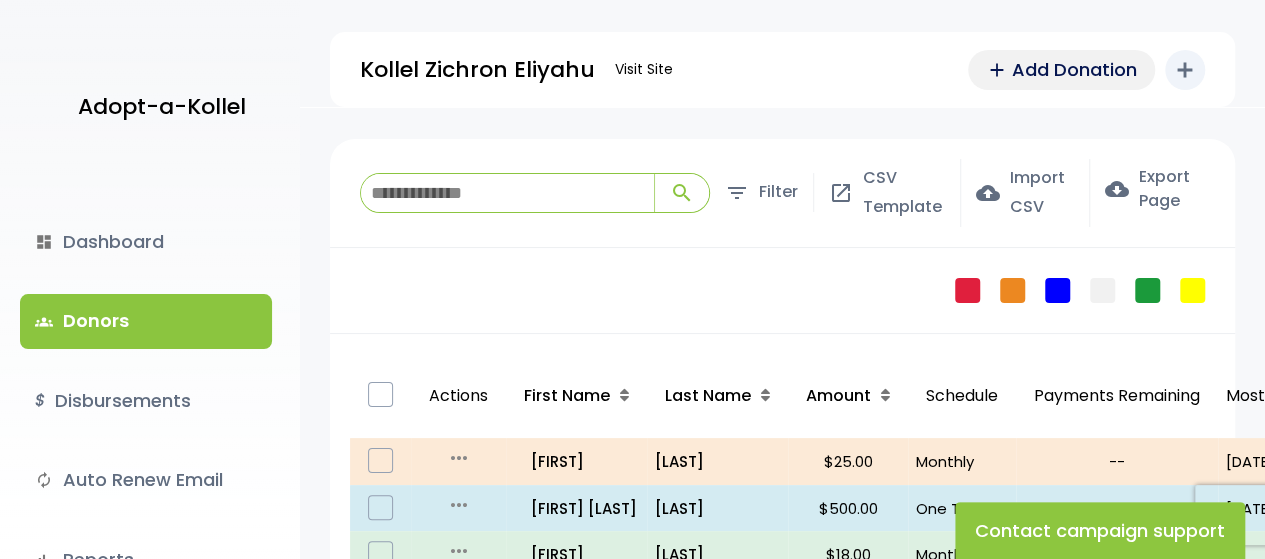 click on "Add Donation" at bounding box center (1074, 69) 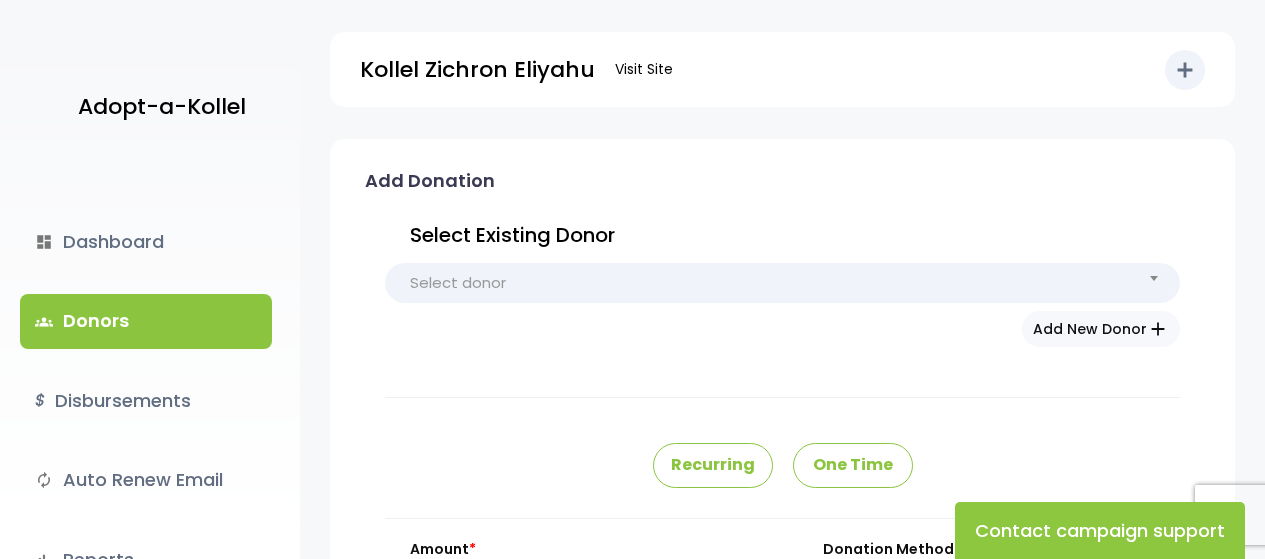 scroll, scrollTop: 0, scrollLeft: 0, axis: both 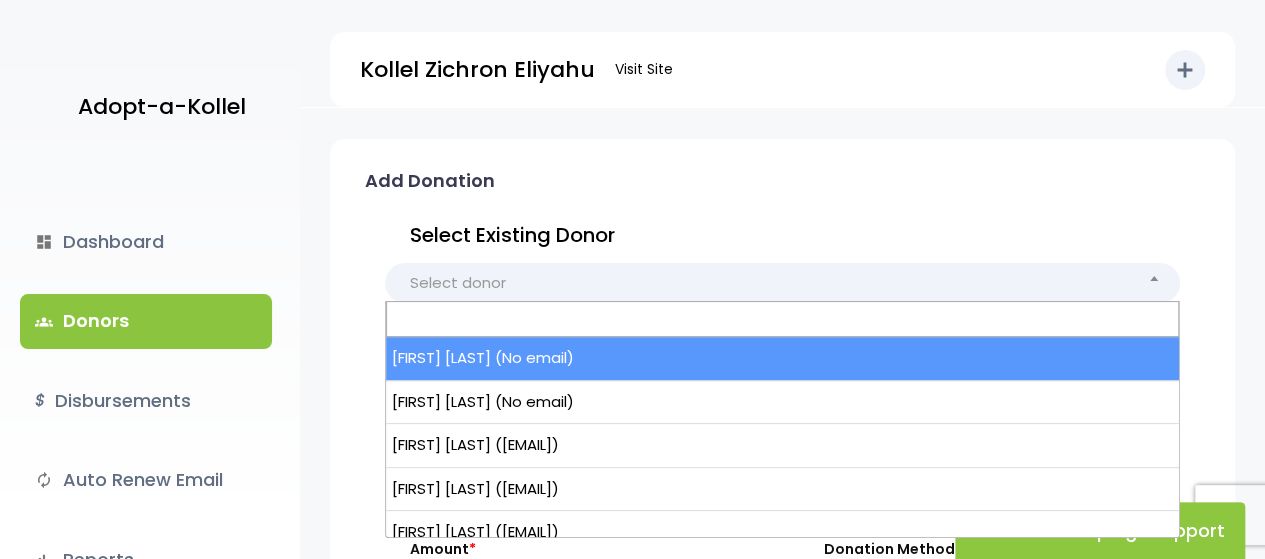 click on "Select donor" at bounding box center [458, 283] 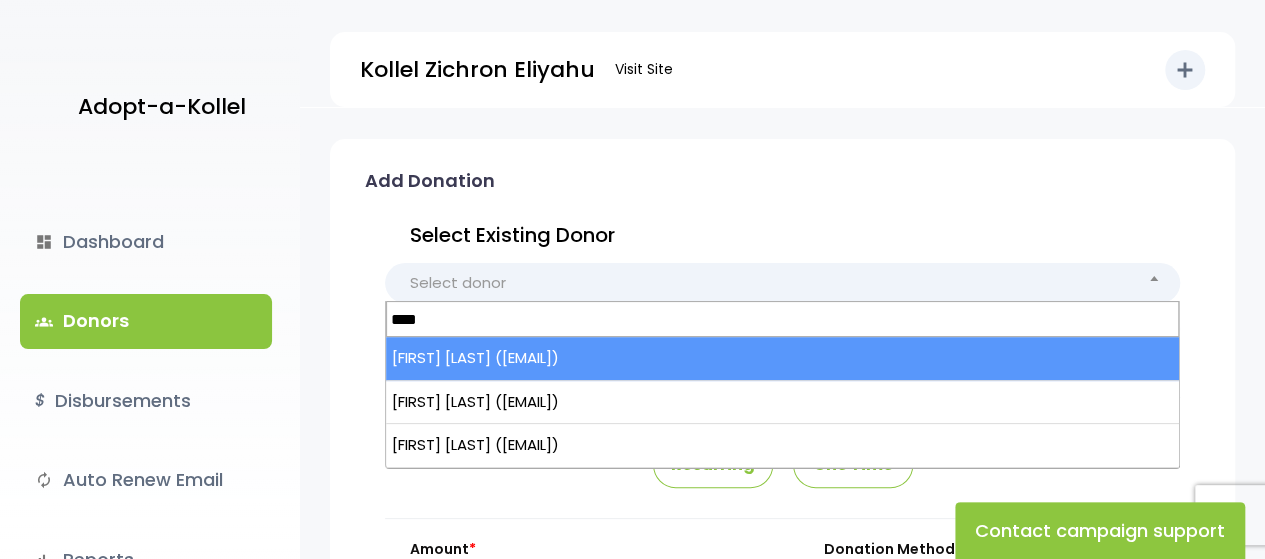 type on "****" 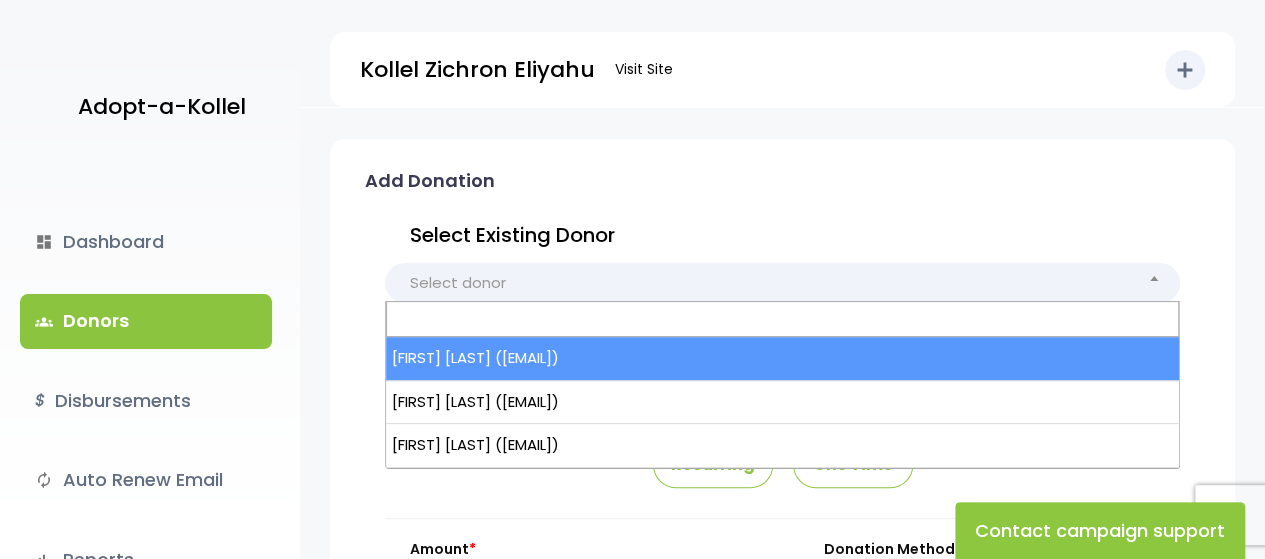type on "*******" 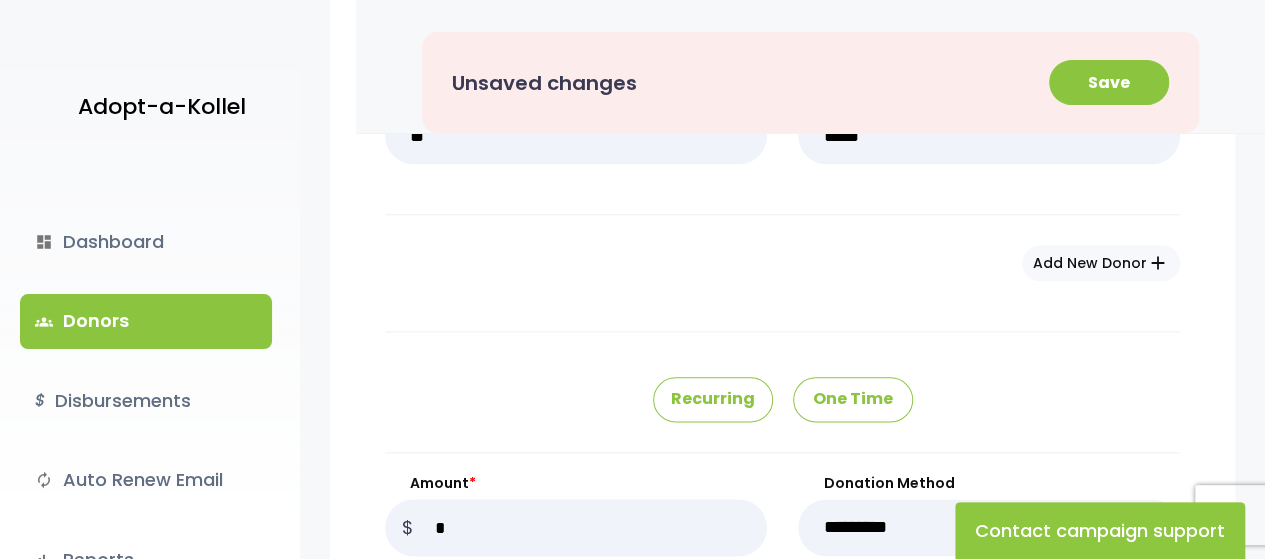 scroll, scrollTop: 1246, scrollLeft: 0, axis: vertical 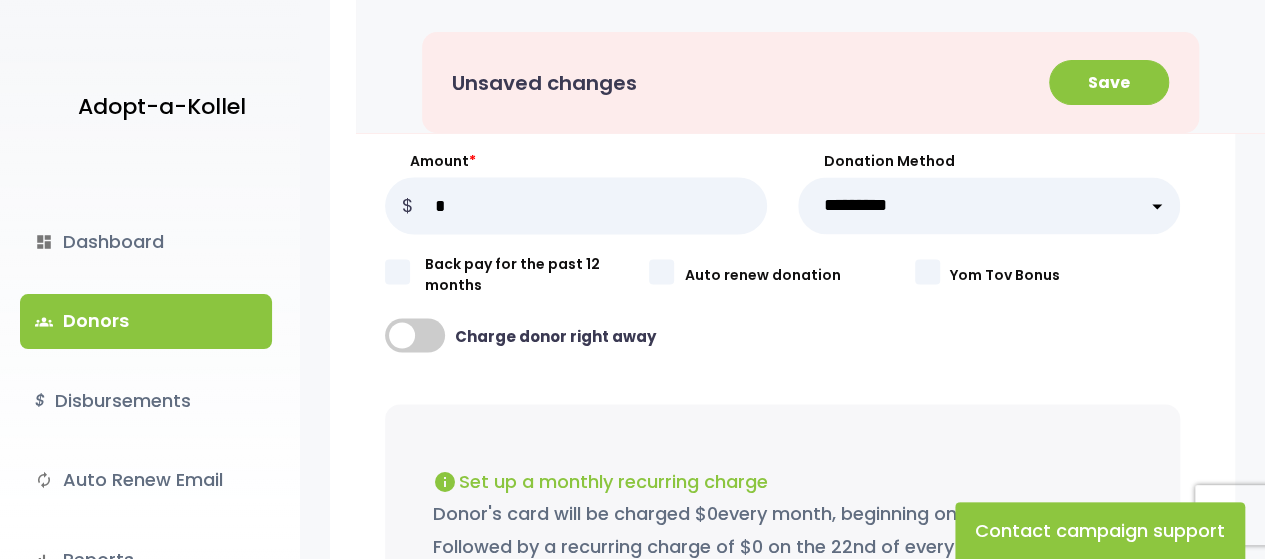 click on "**********" at bounding box center [988, 205] 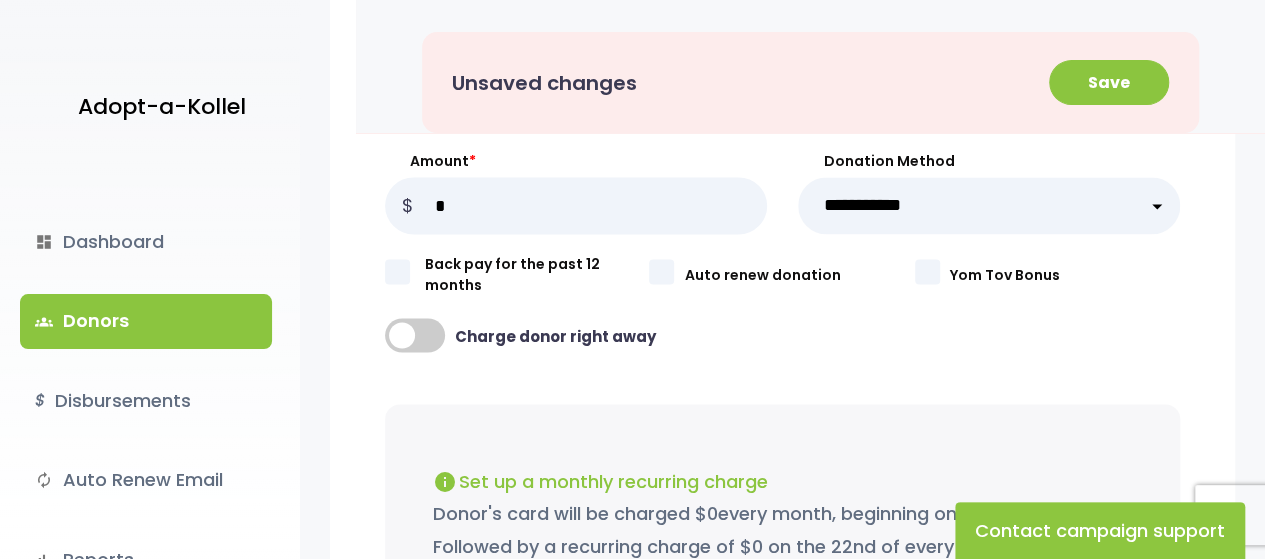 click on "**********" at bounding box center (988, 205) 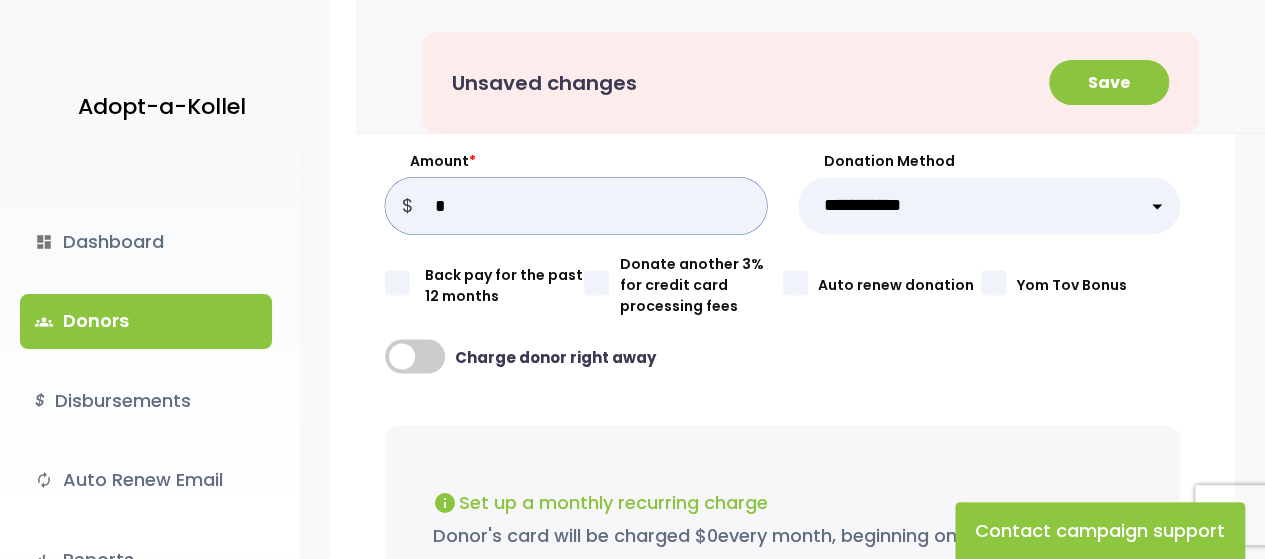 drag, startPoint x: 492, startPoint y: 201, endPoint x: 420, endPoint y: 205, distance: 72.11102 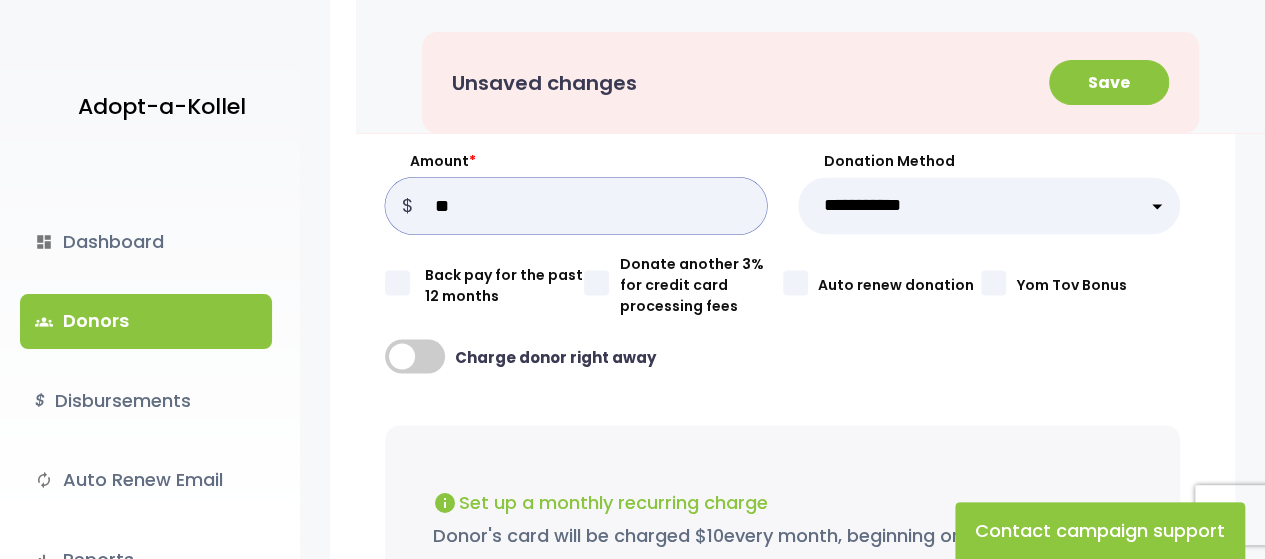 type on "**" 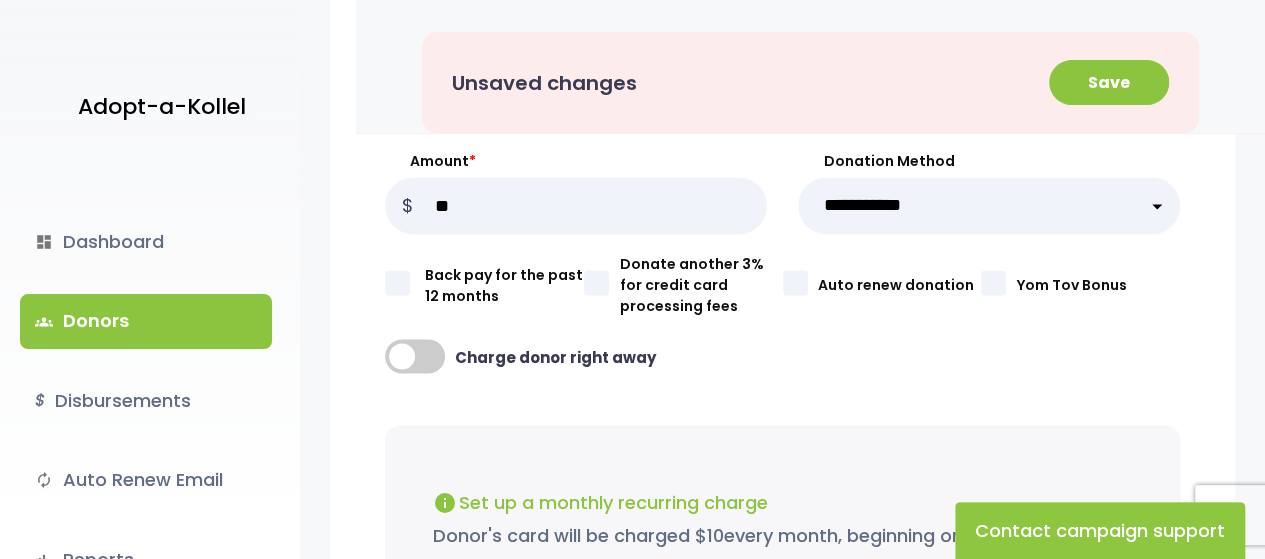 click on "Charge donor right away
access_time Schedule for later
close" at bounding box center [782, 358] 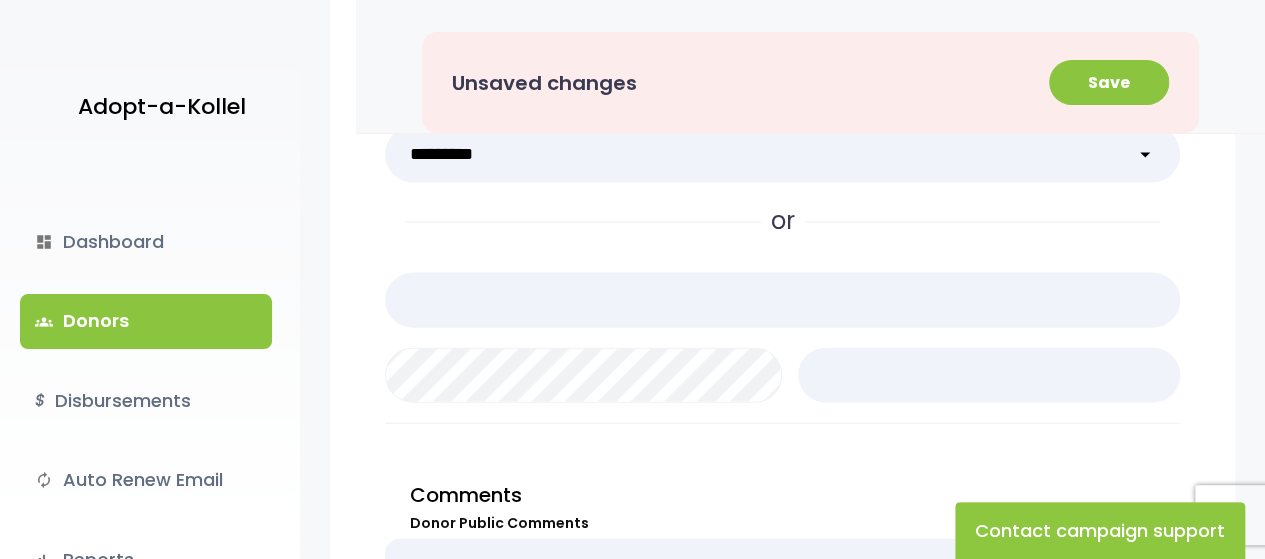 scroll, scrollTop: 2032, scrollLeft: 0, axis: vertical 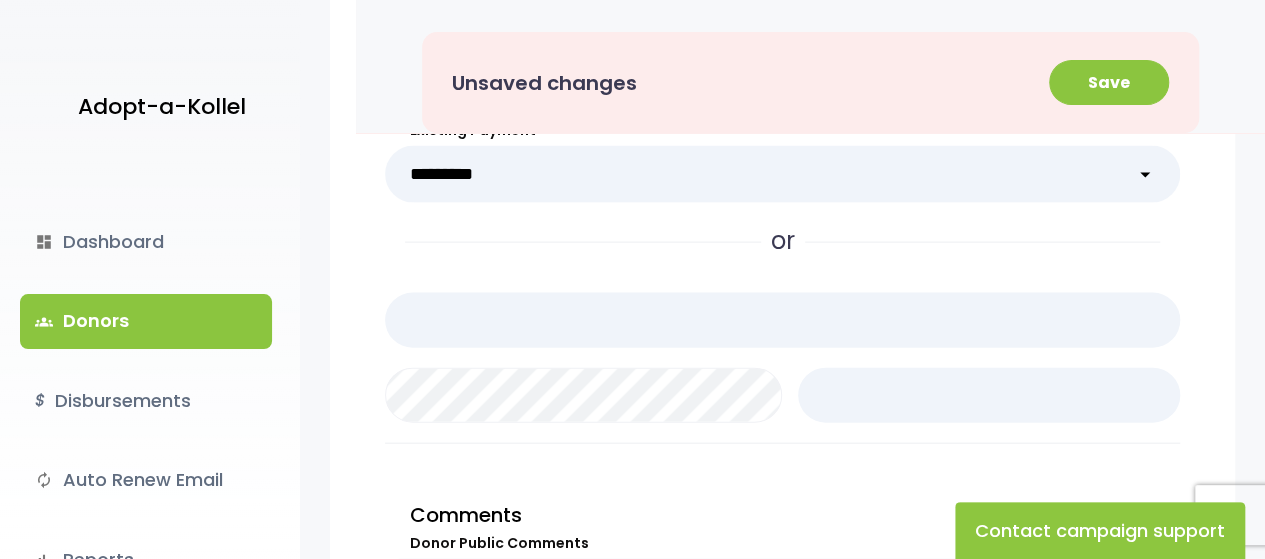 click on "**********" at bounding box center [782, 174] 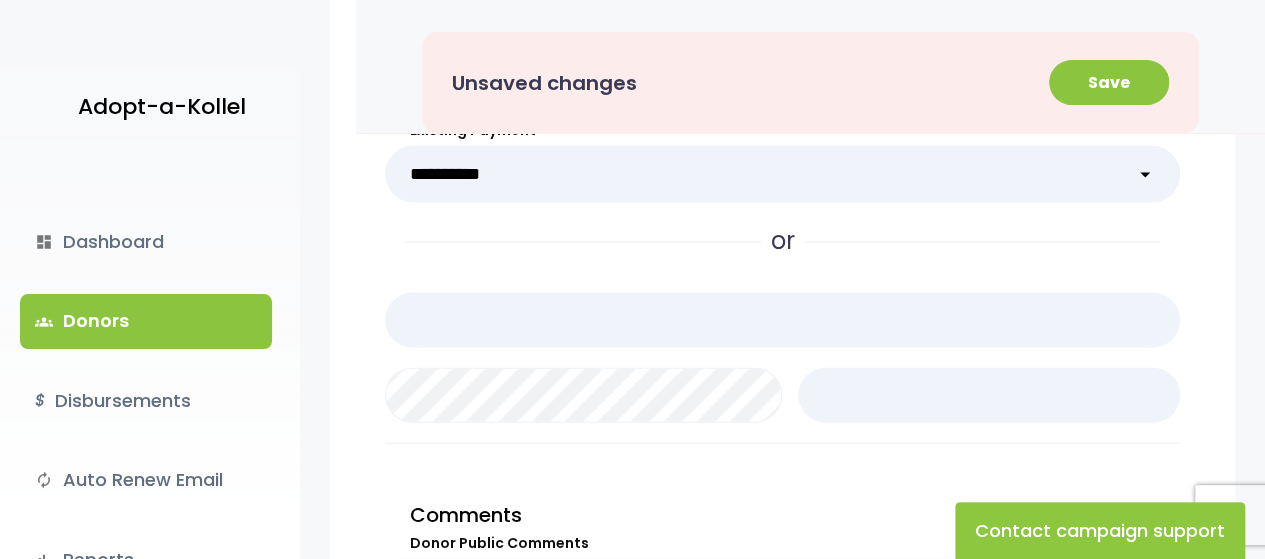click on "**********" at bounding box center [782, 174] 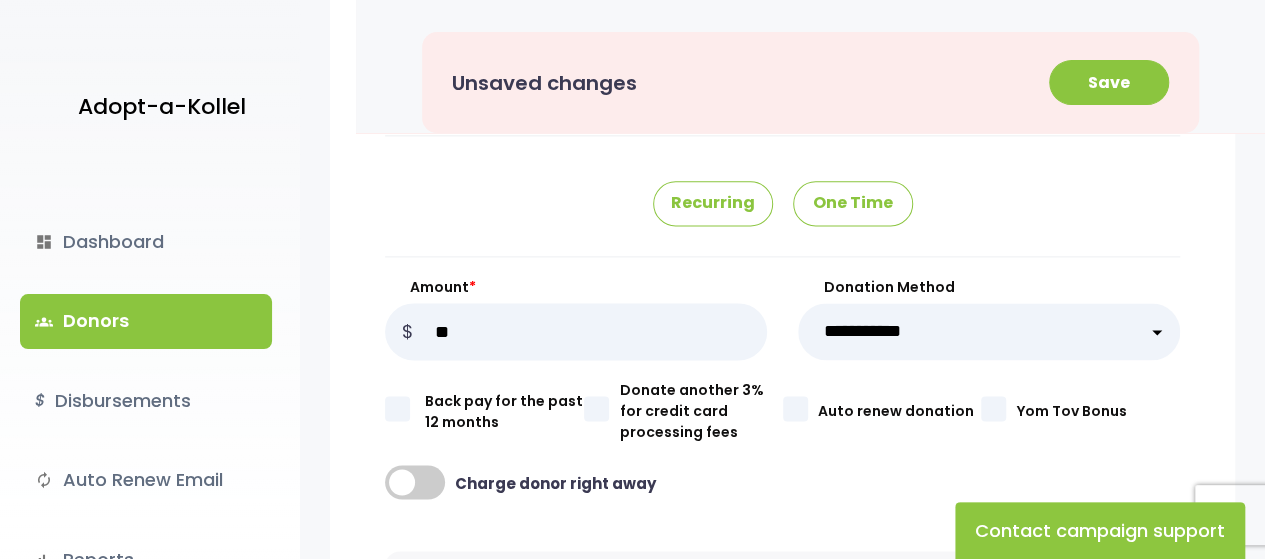 scroll, scrollTop: 1245, scrollLeft: 0, axis: vertical 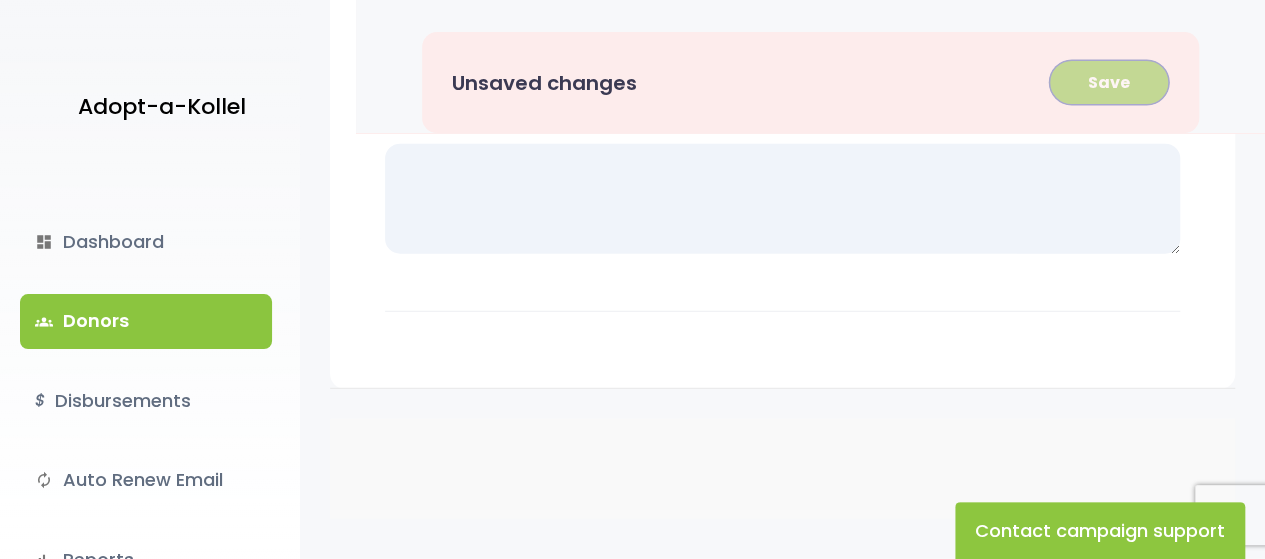 click on "Save" at bounding box center (1109, 82) 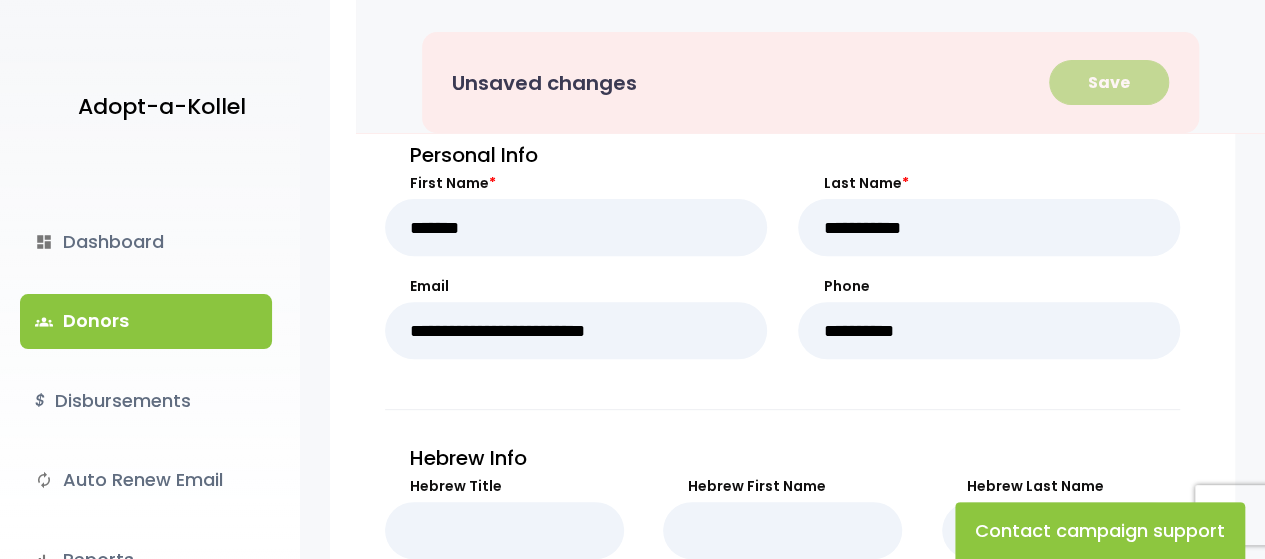 scroll, scrollTop: 0, scrollLeft: 0, axis: both 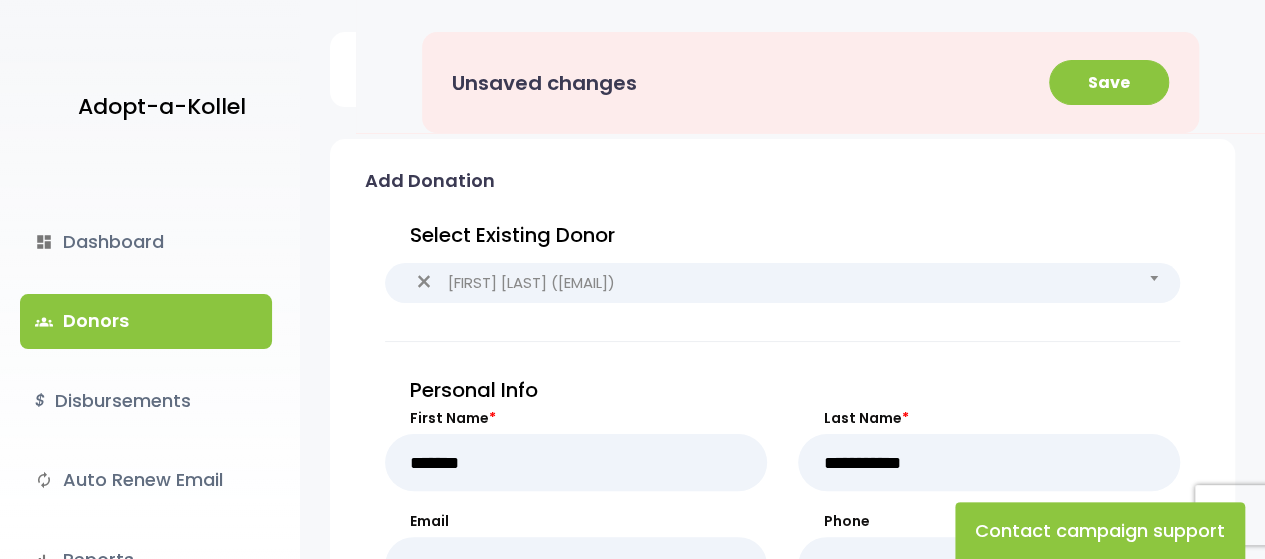click on "groups Donors" at bounding box center [146, 321] 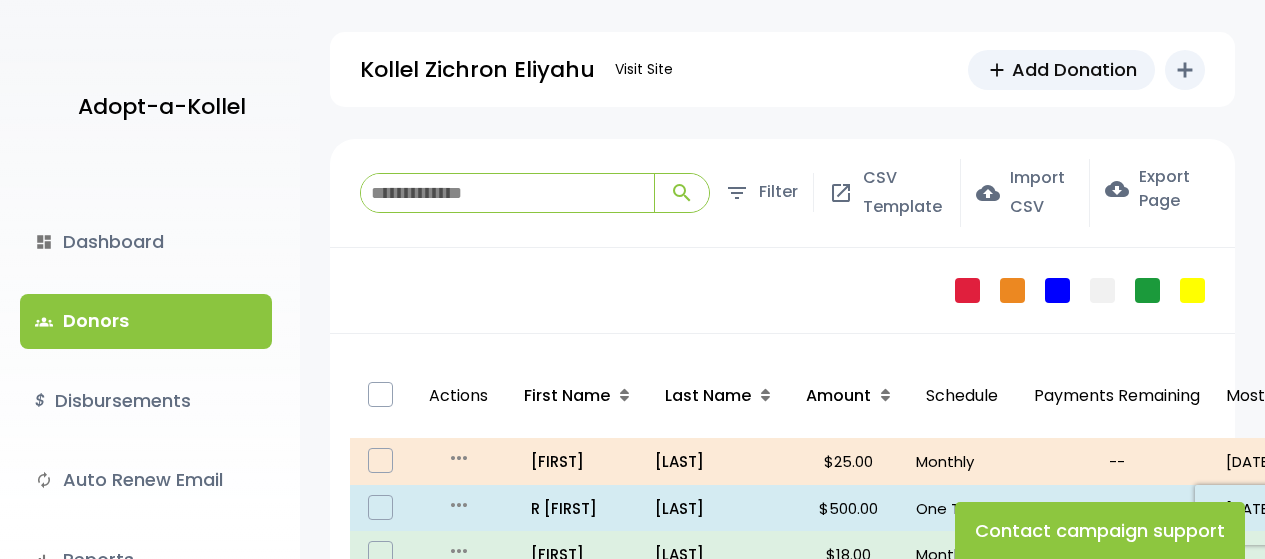 scroll, scrollTop: 0, scrollLeft: 0, axis: both 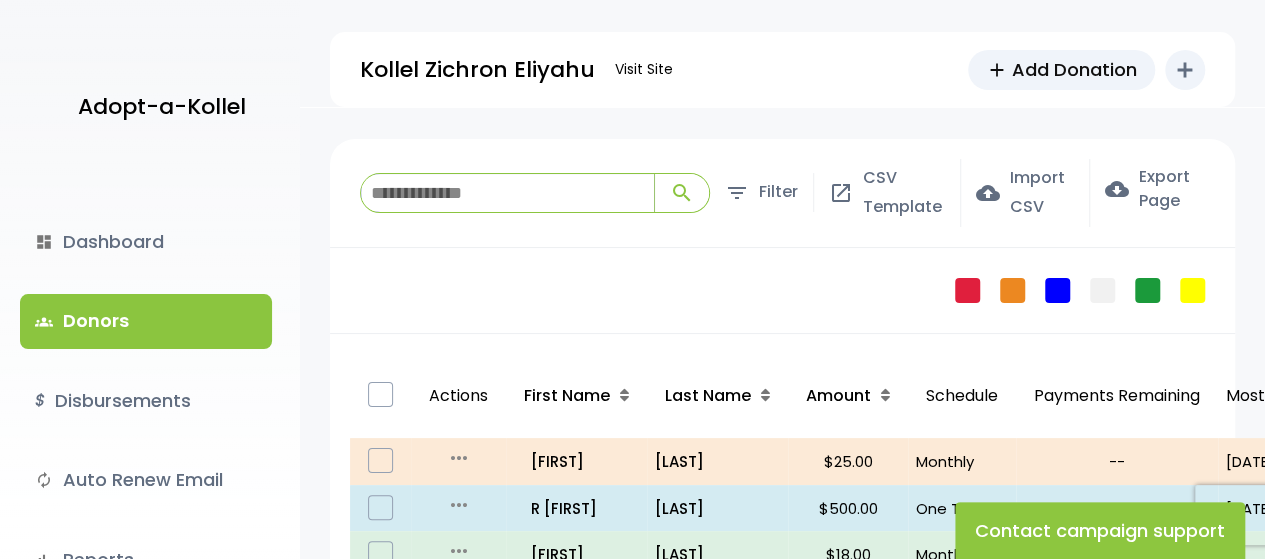 click at bounding box center [507, 193] 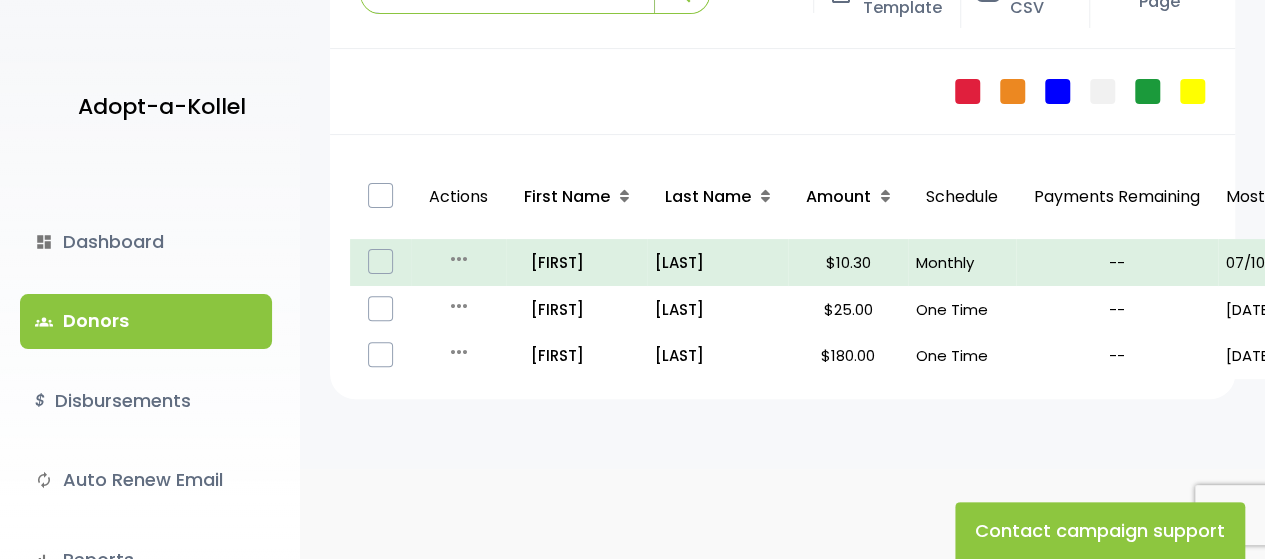 scroll, scrollTop: 200, scrollLeft: 0, axis: vertical 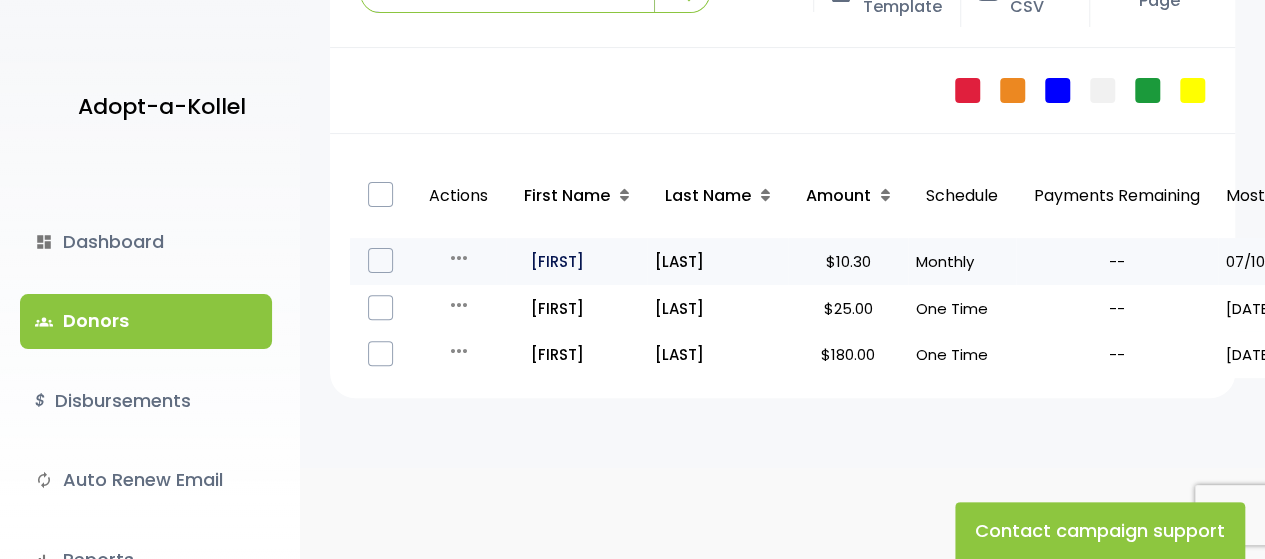 type on "*****" 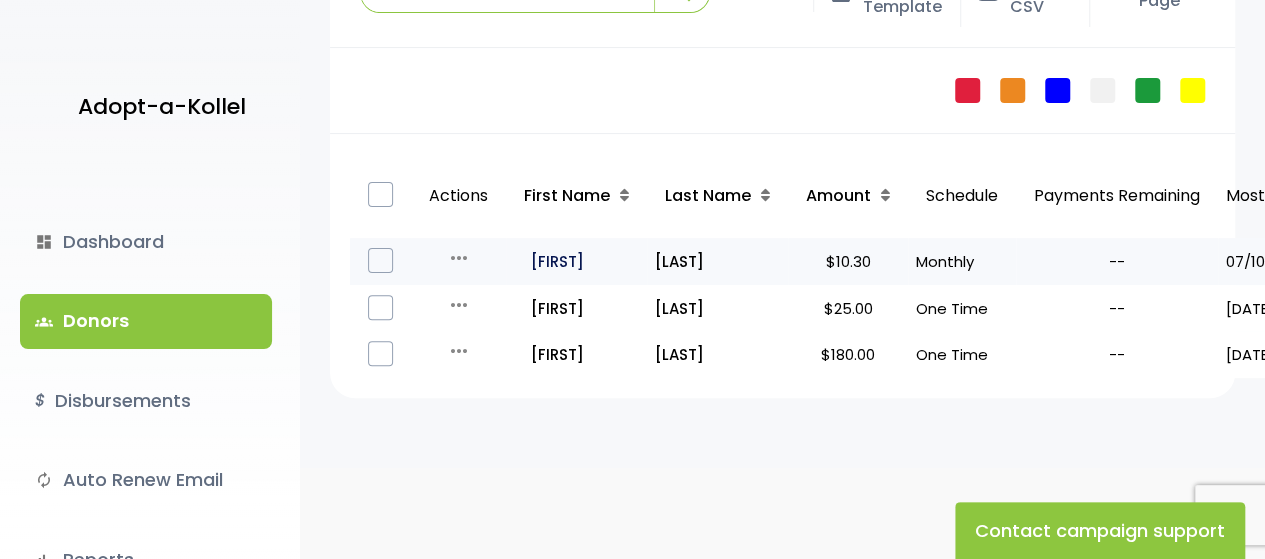 click on "all_inclusive Avraham" at bounding box center [577, 261] 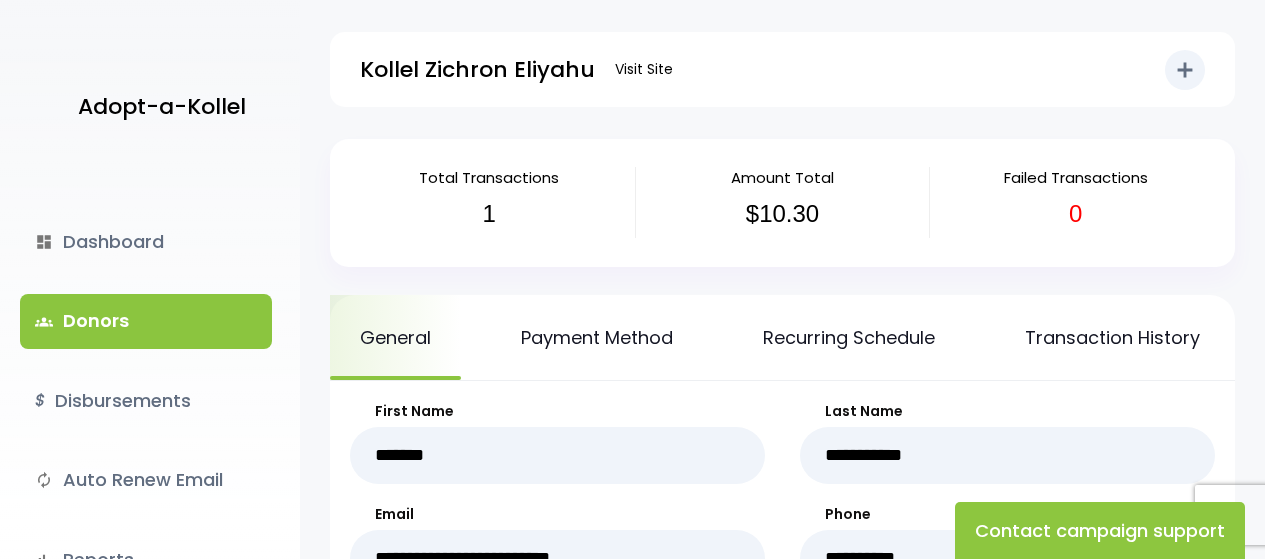 scroll, scrollTop: 0, scrollLeft: 0, axis: both 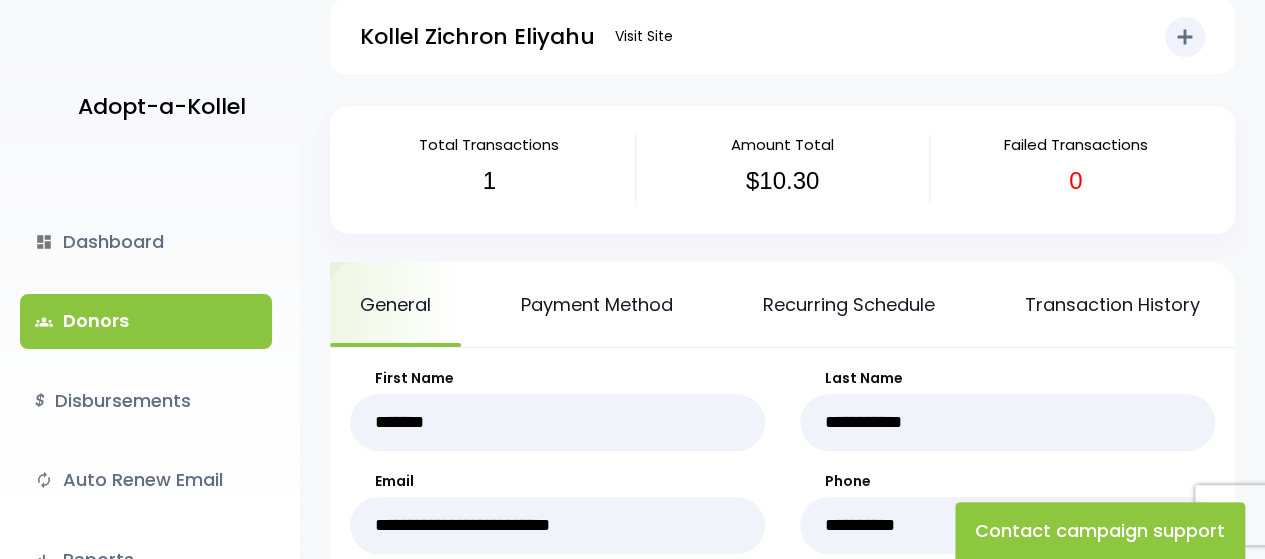 click on "Total Transactions
1" at bounding box center (489, 169) 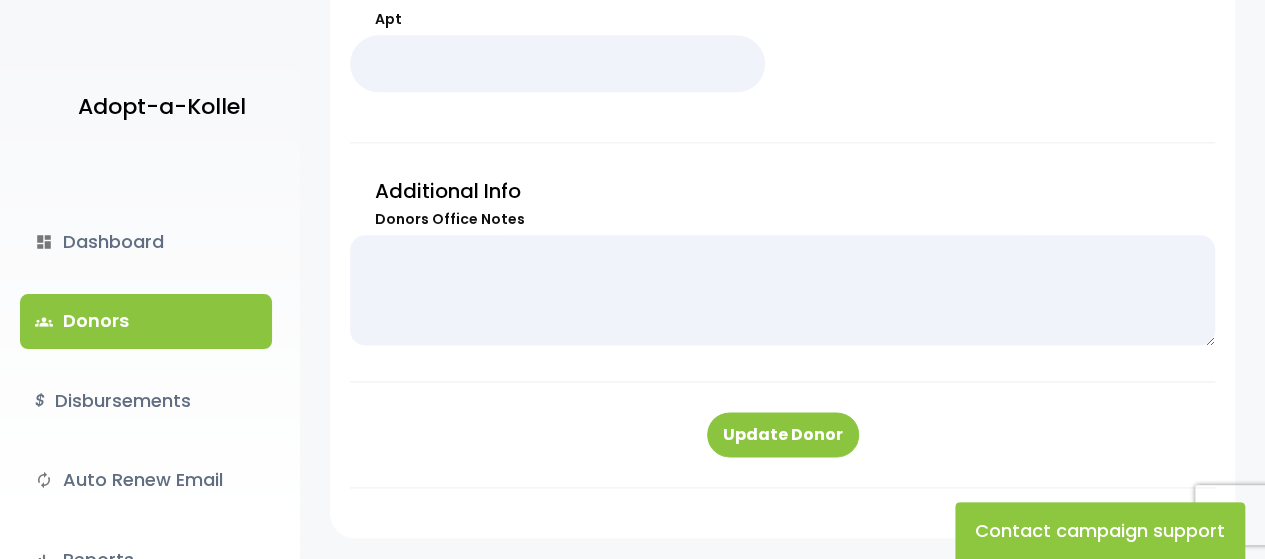 scroll, scrollTop: 1230, scrollLeft: 0, axis: vertical 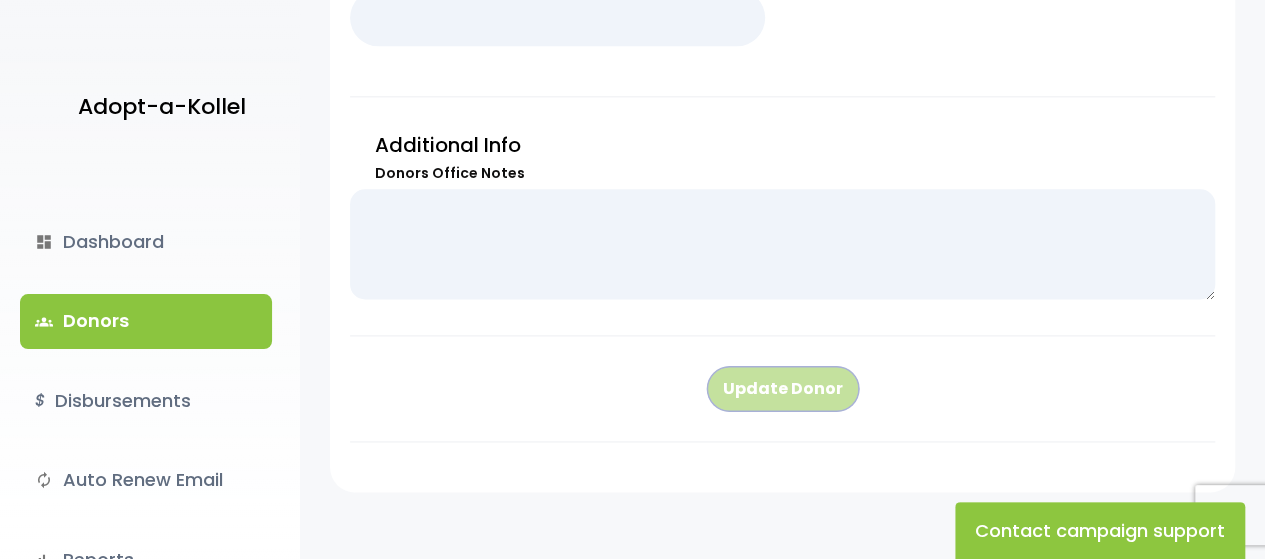 click on "Update Donor" at bounding box center (783, 388) 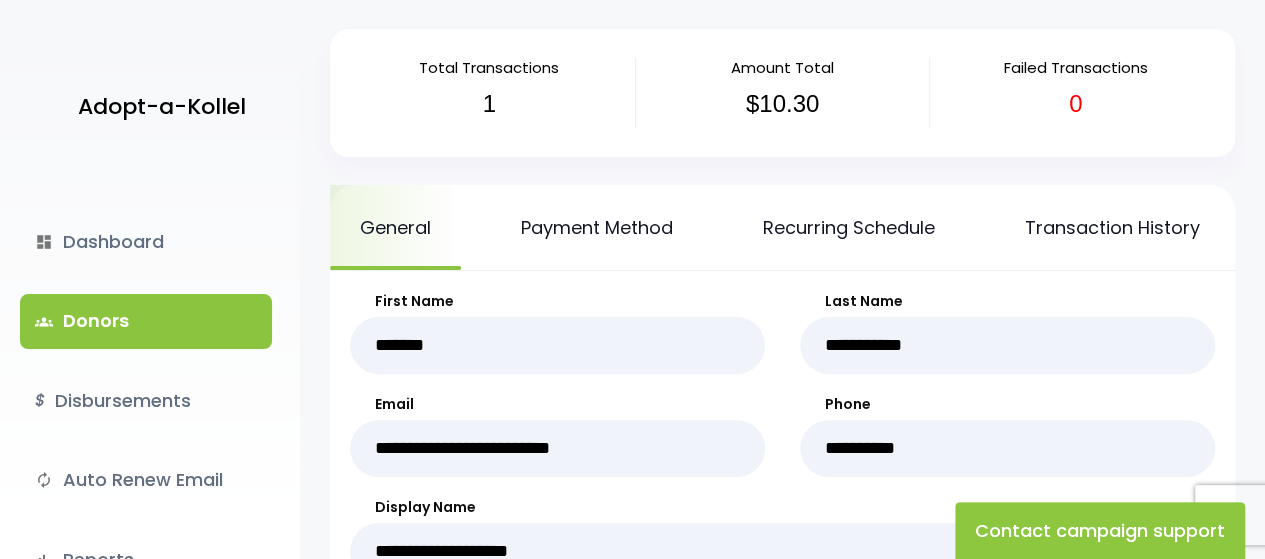 scroll, scrollTop: 115, scrollLeft: 0, axis: vertical 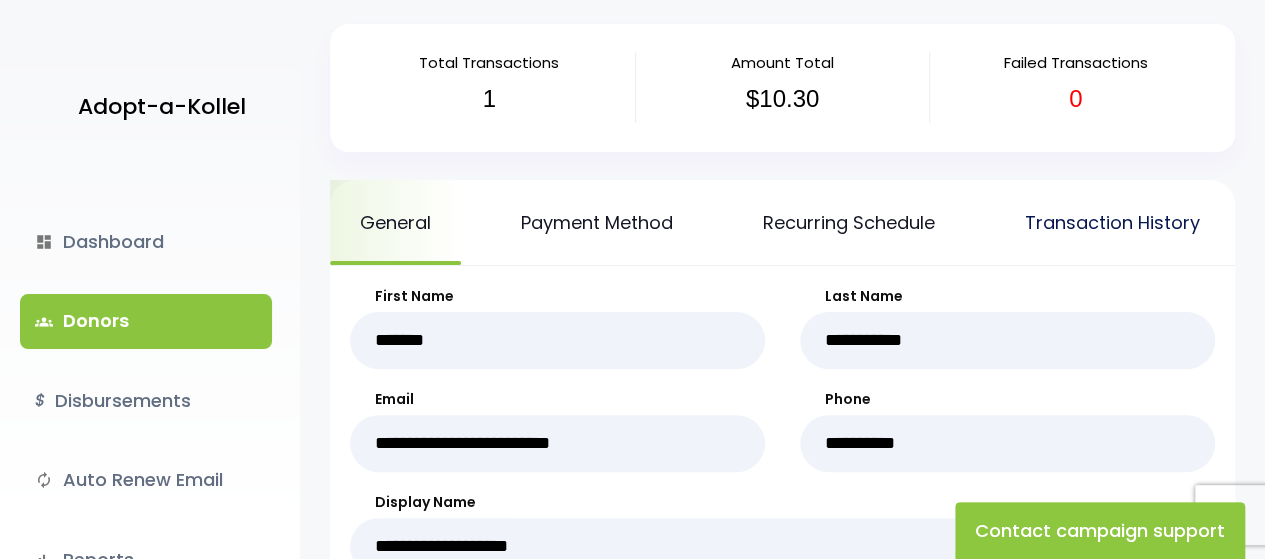 click on "Transaction History" at bounding box center (1112, 222) 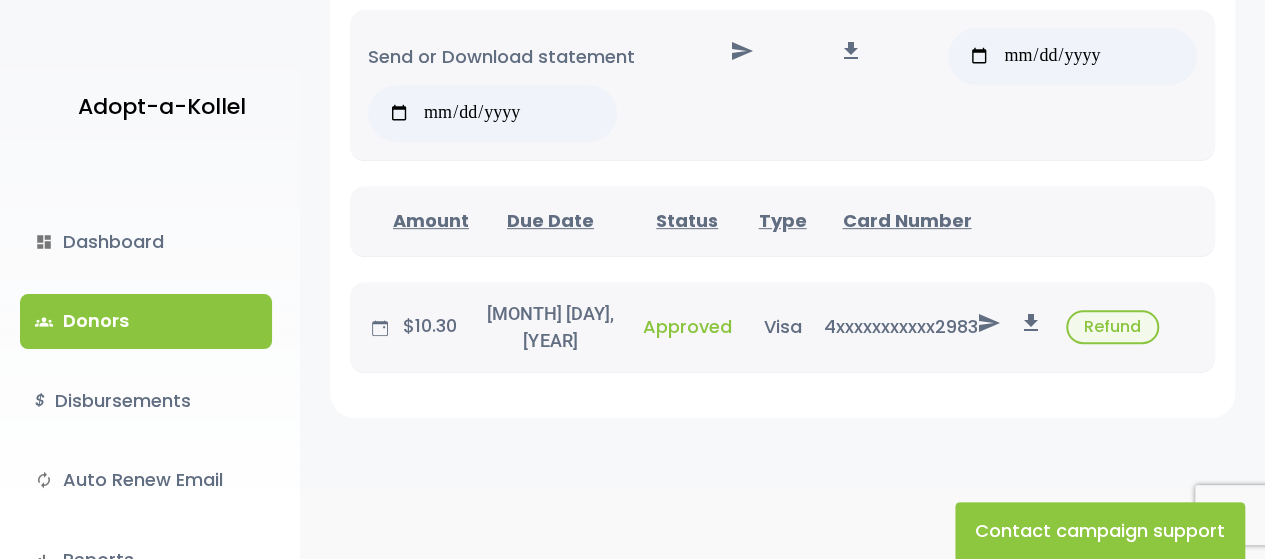 scroll, scrollTop: 438, scrollLeft: 0, axis: vertical 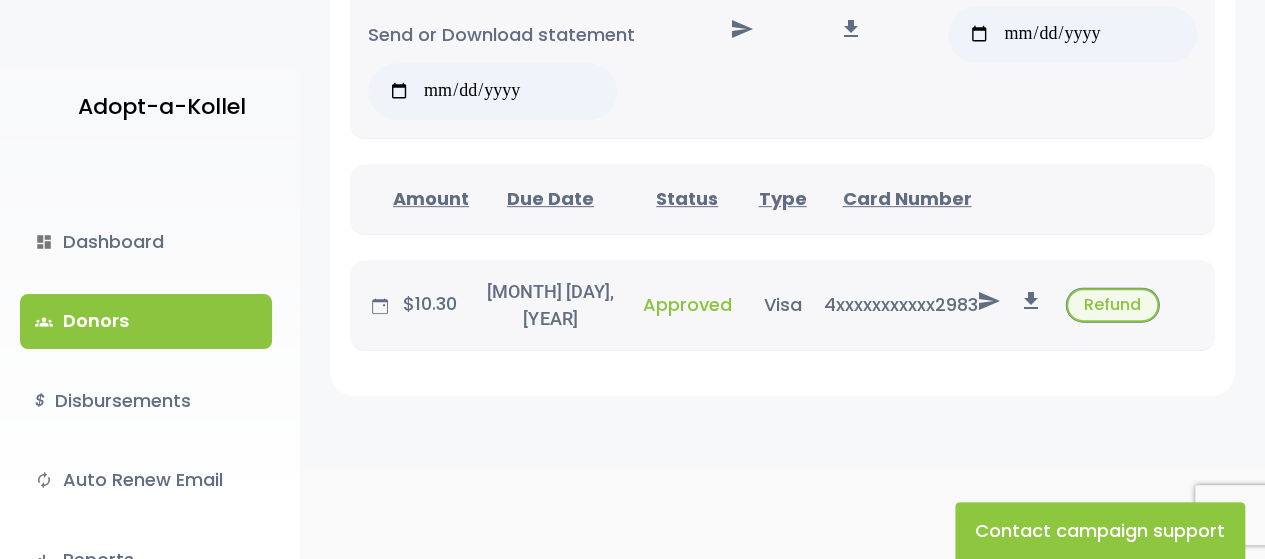 click on "Refund" at bounding box center (1112, 305) 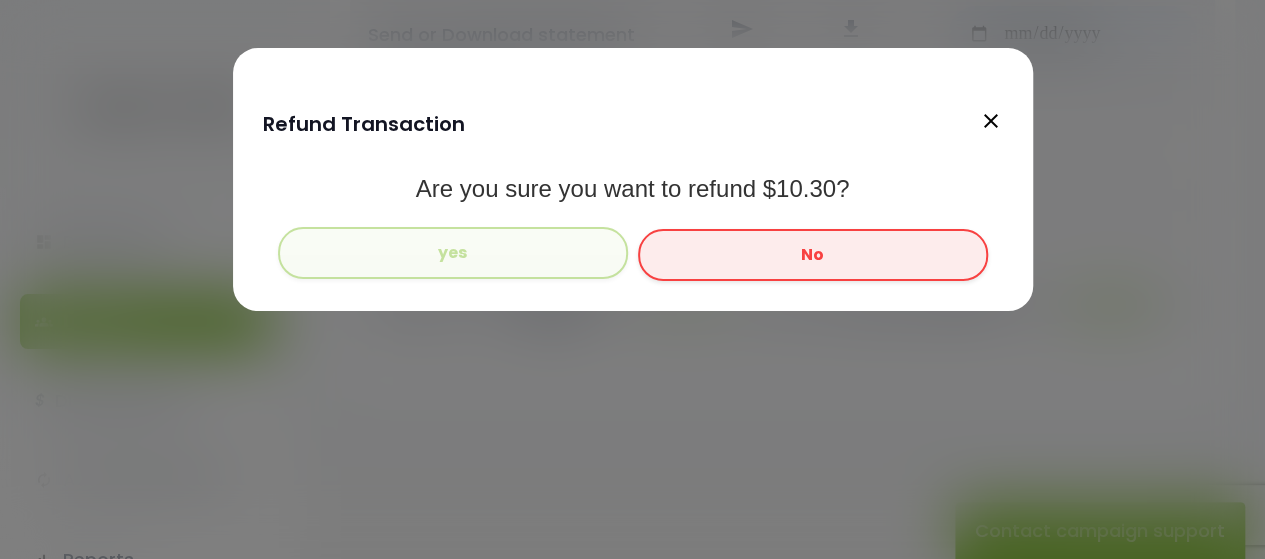 click on "yes" at bounding box center [453, 253] 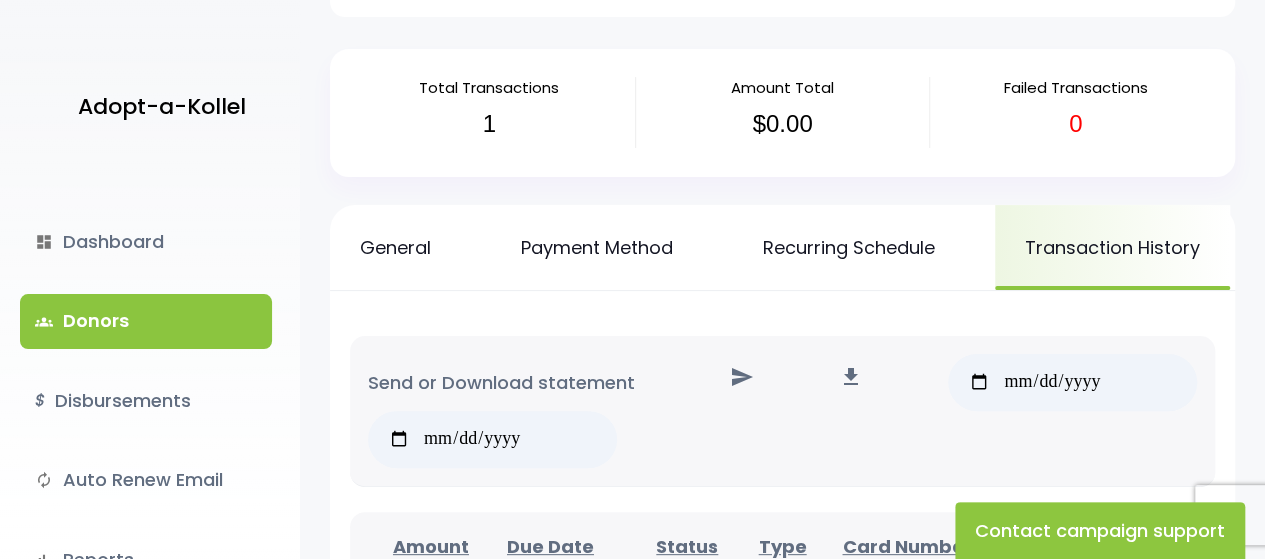 scroll, scrollTop: 0, scrollLeft: 0, axis: both 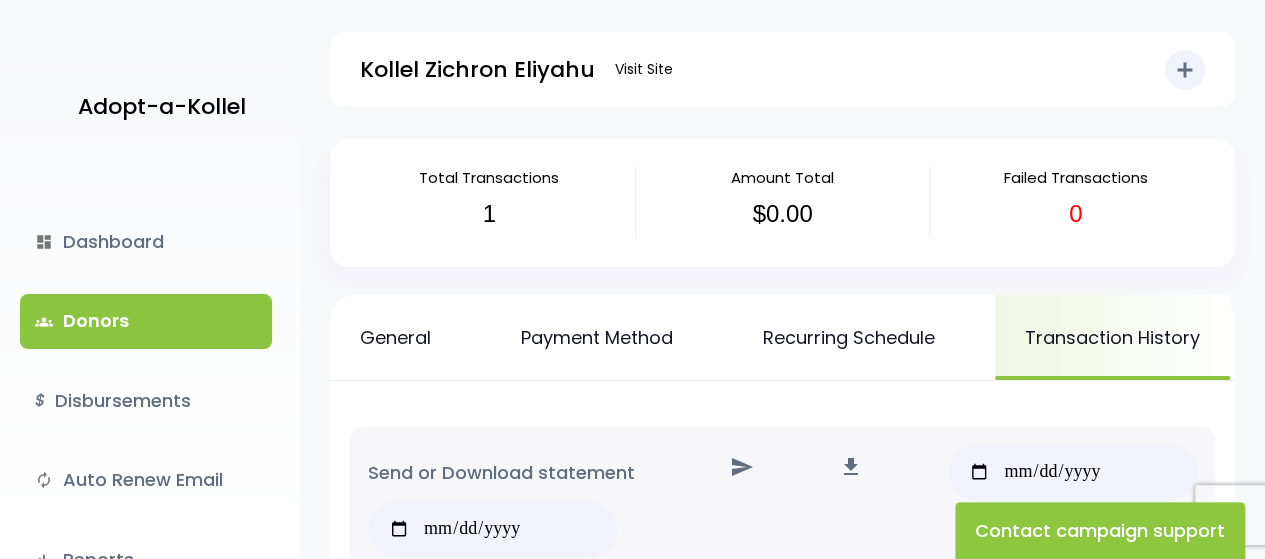 click on "groups Donors" at bounding box center [146, 321] 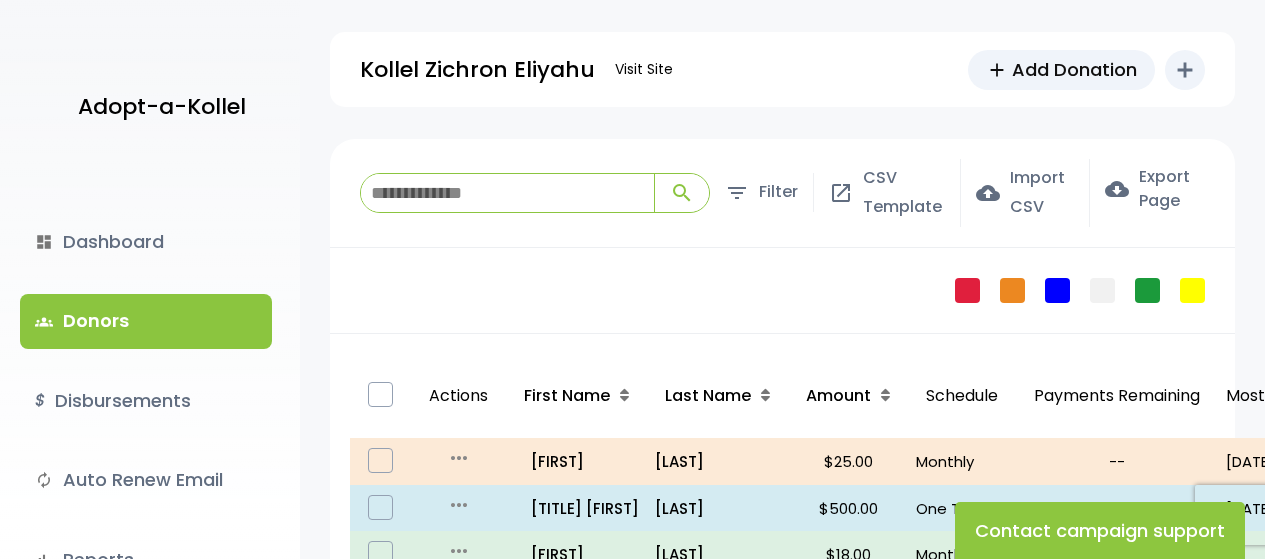 scroll, scrollTop: 0, scrollLeft: 0, axis: both 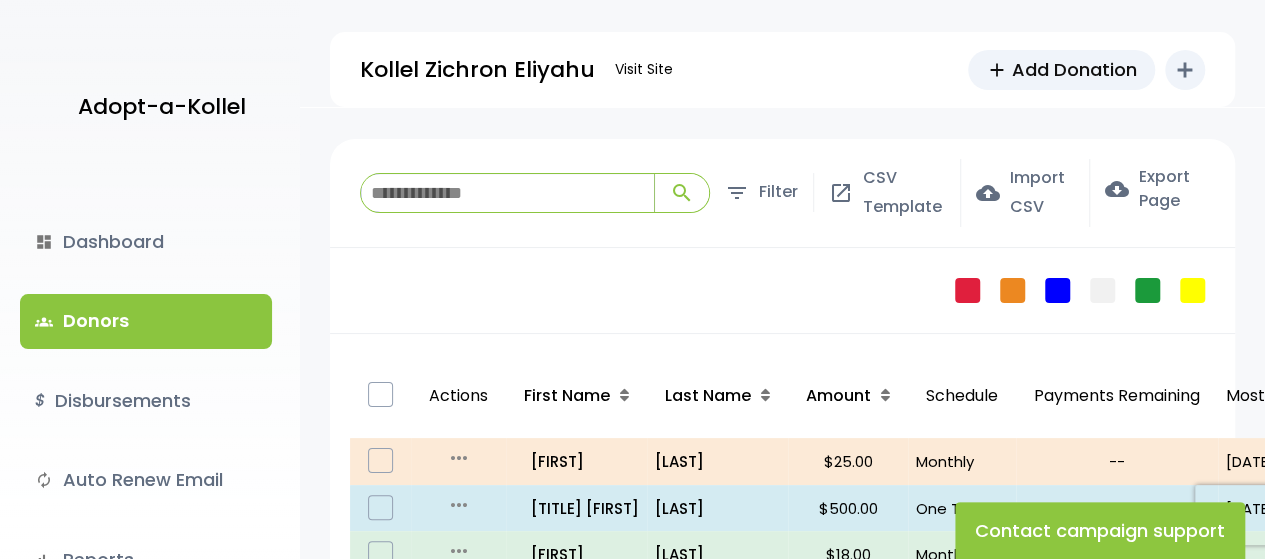 click at bounding box center (507, 193) 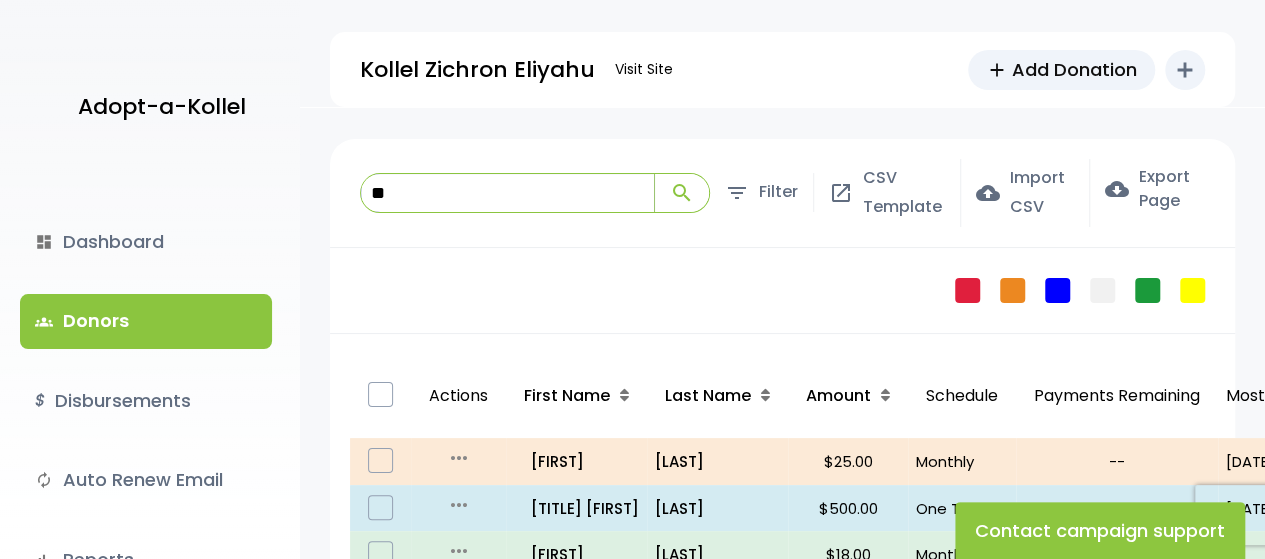 type on "*" 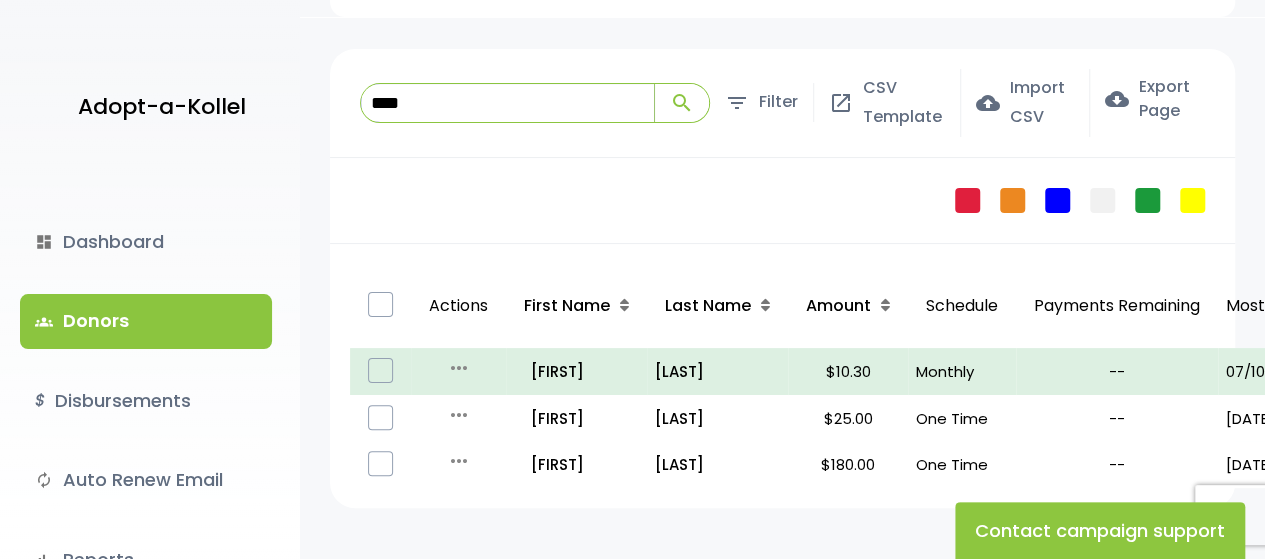 scroll, scrollTop: 208, scrollLeft: 0, axis: vertical 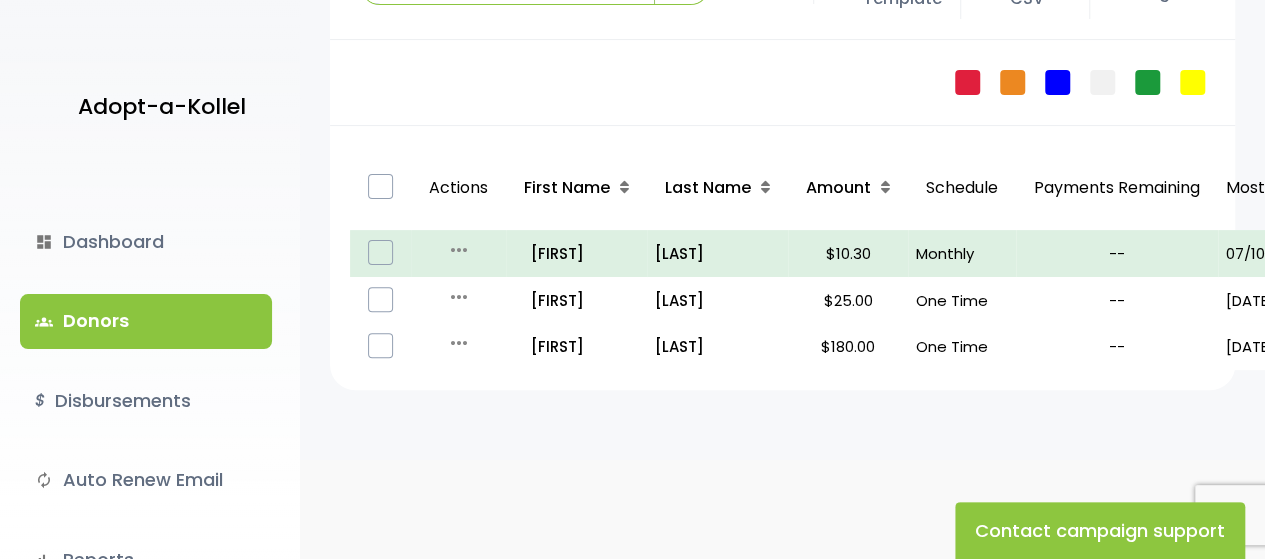 type on "****" 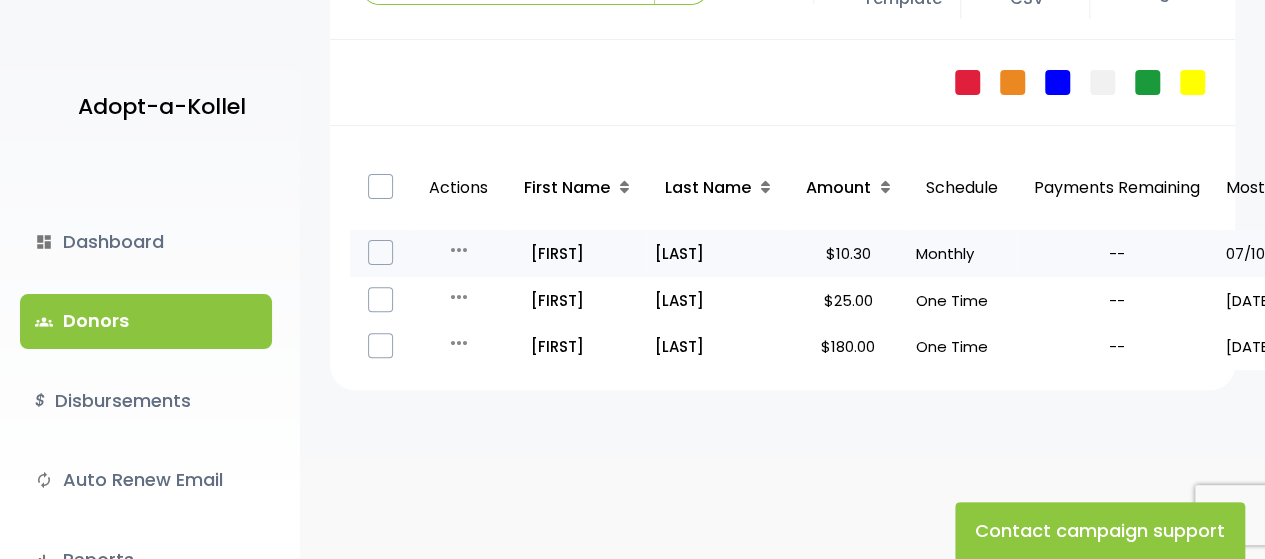 click on "more_horiz" at bounding box center (459, 250) 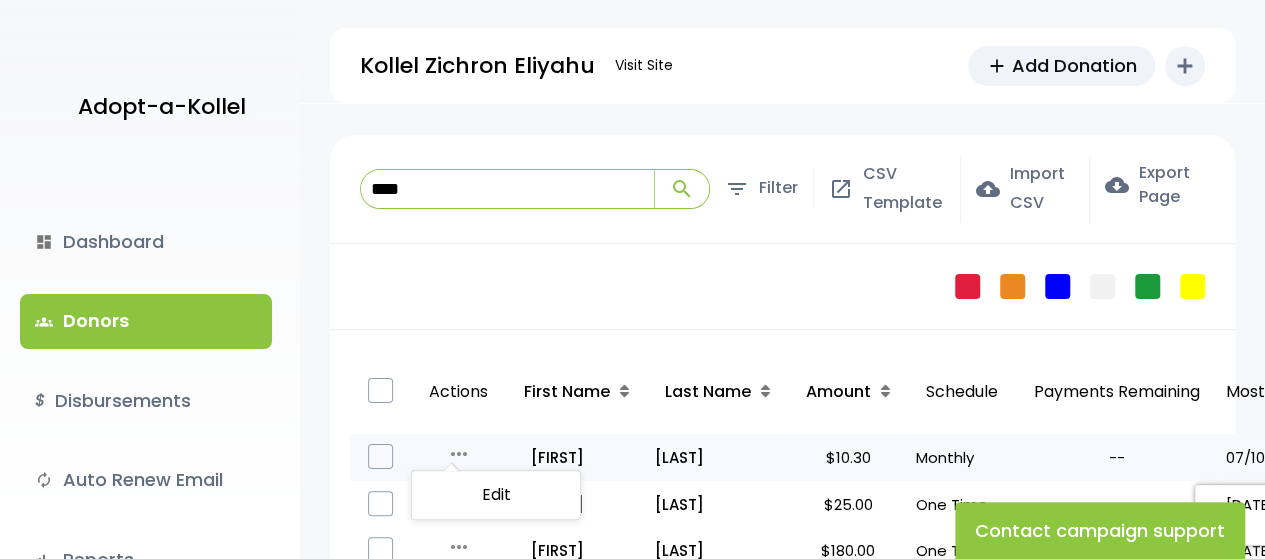 scroll, scrollTop: 0, scrollLeft: 0, axis: both 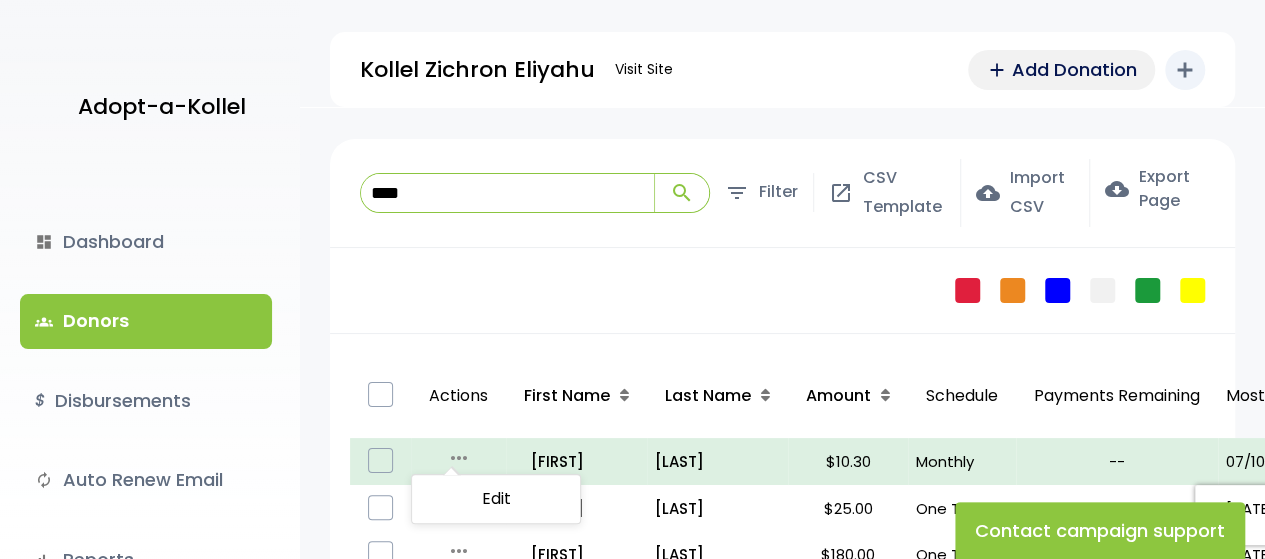 click on "Add Donation" at bounding box center (1074, 69) 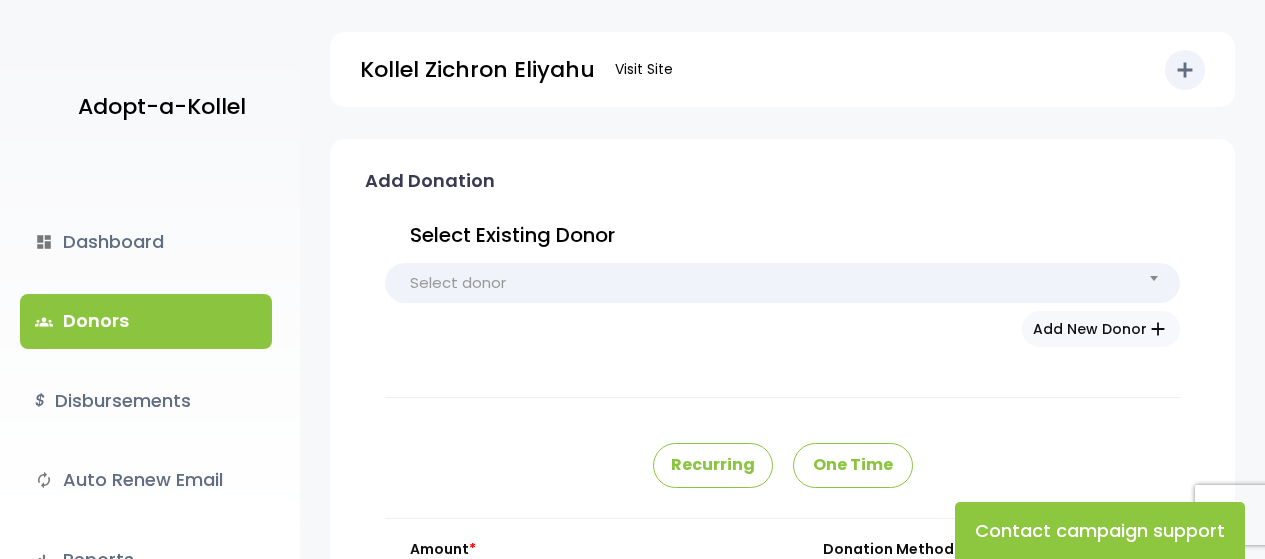 scroll, scrollTop: 0, scrollLeft: 0, axis: both 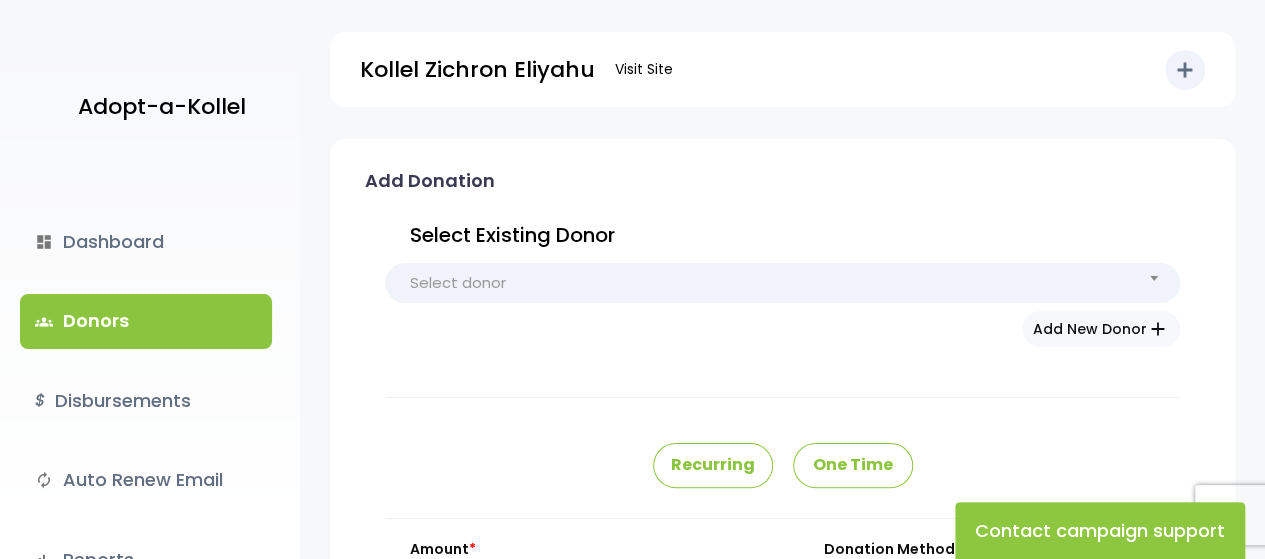 click on "Select donor" at bounding box center [782, 283] 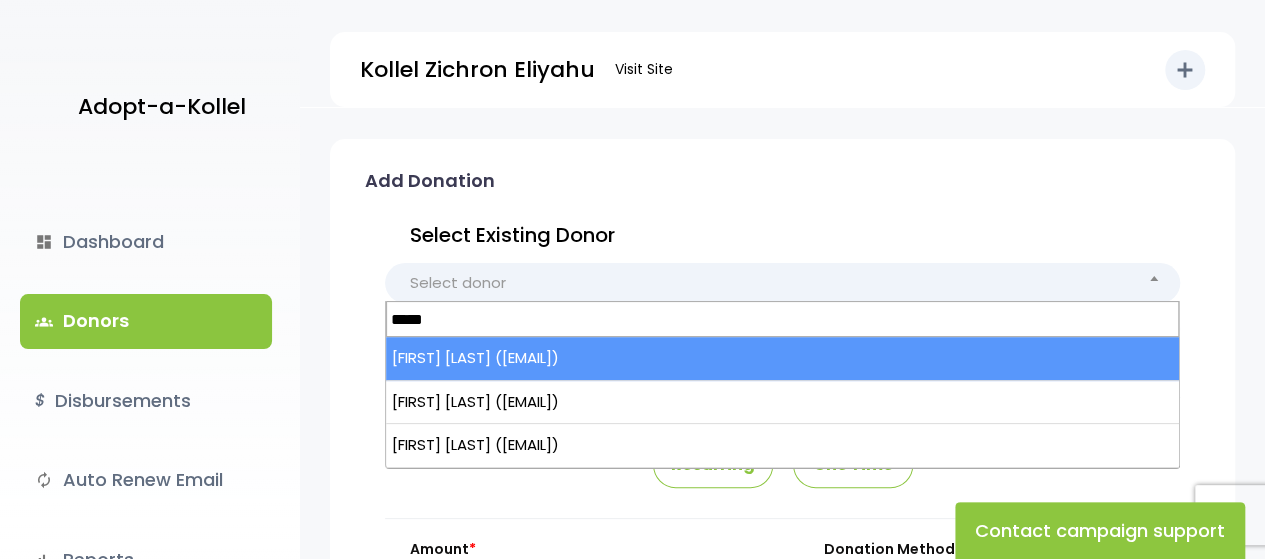 type on "******" 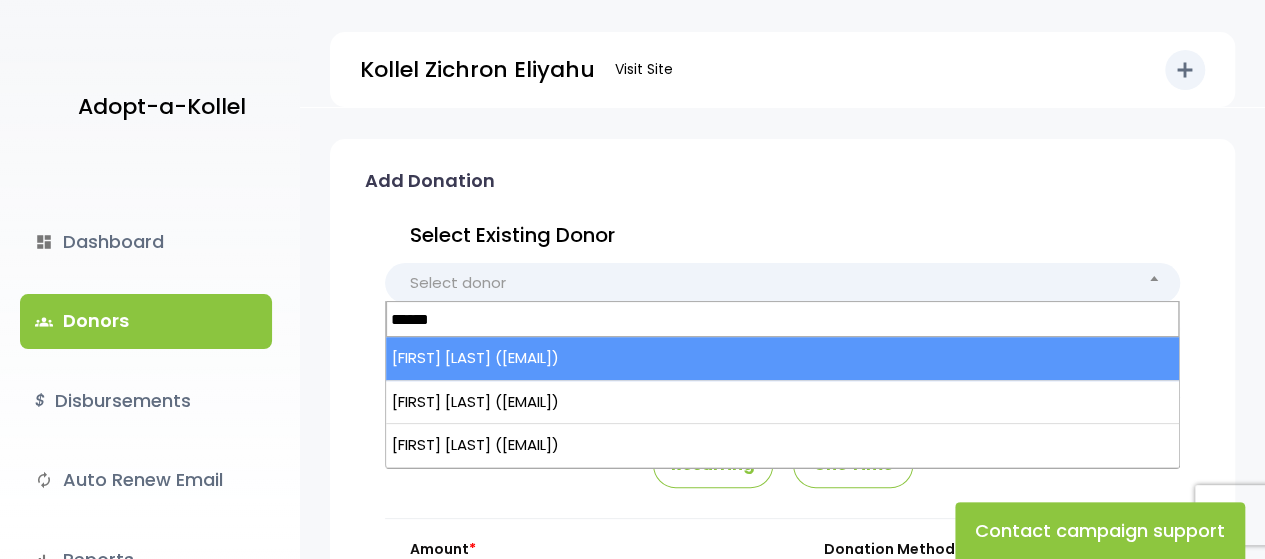 select on "*****" 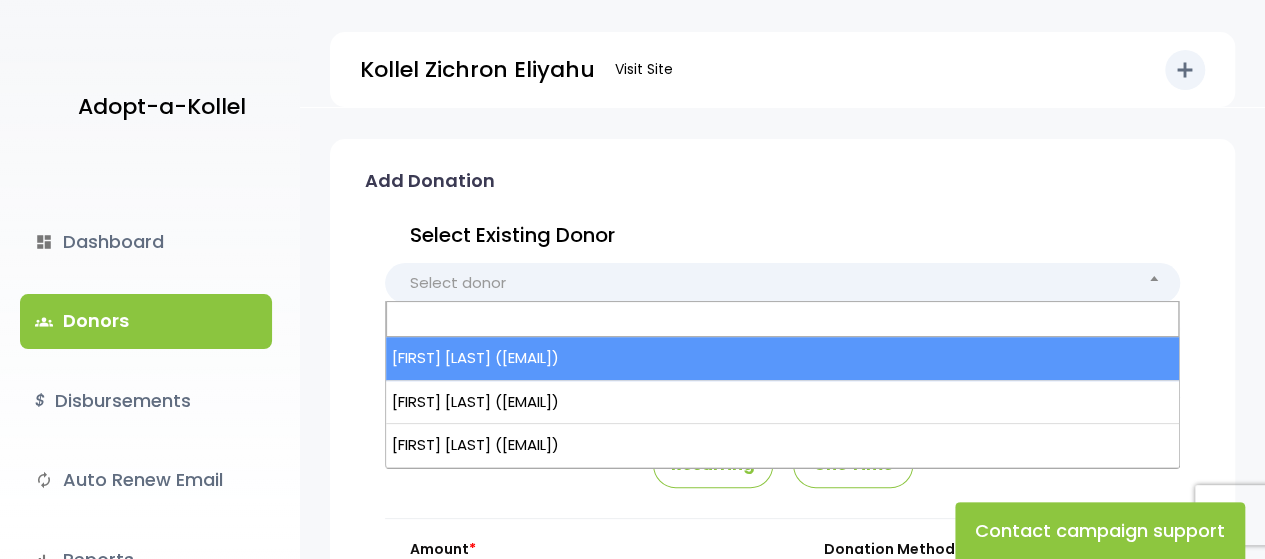type on "*******" 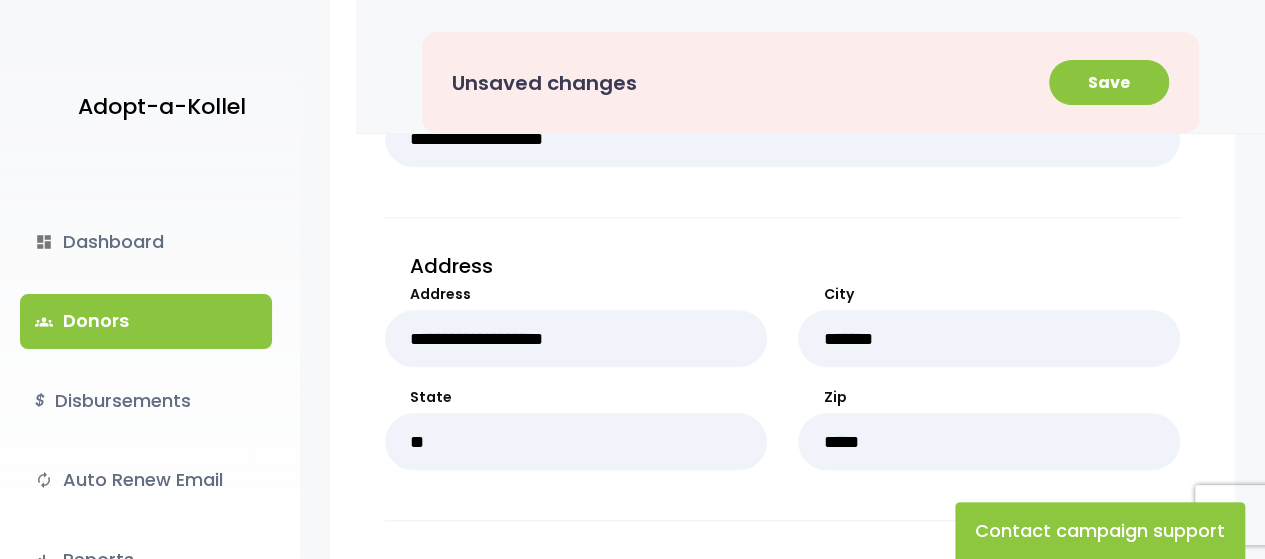 scroll, scrollTop: 730, scrollLeft: 0, axis: vertical 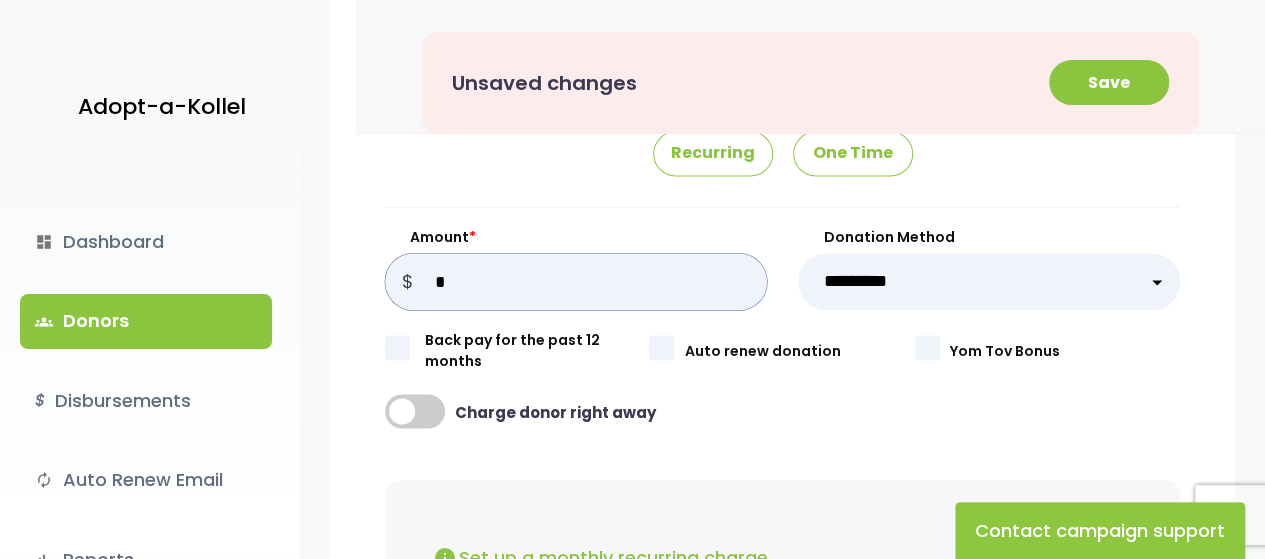 click on "Amount  *" at bounding box center [576, 281] 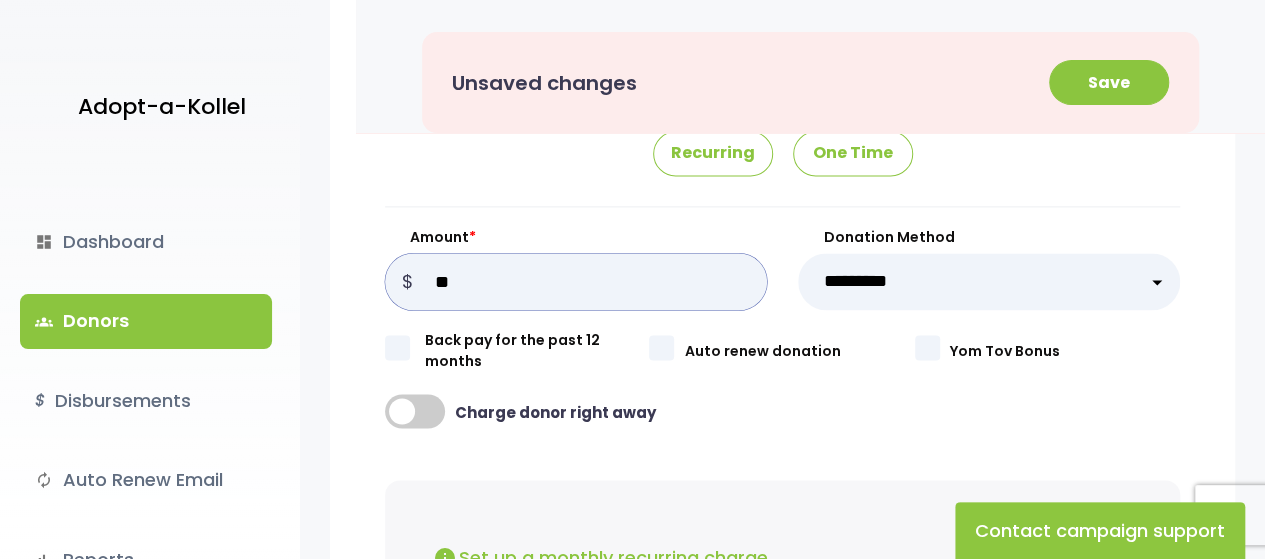 type on "**" 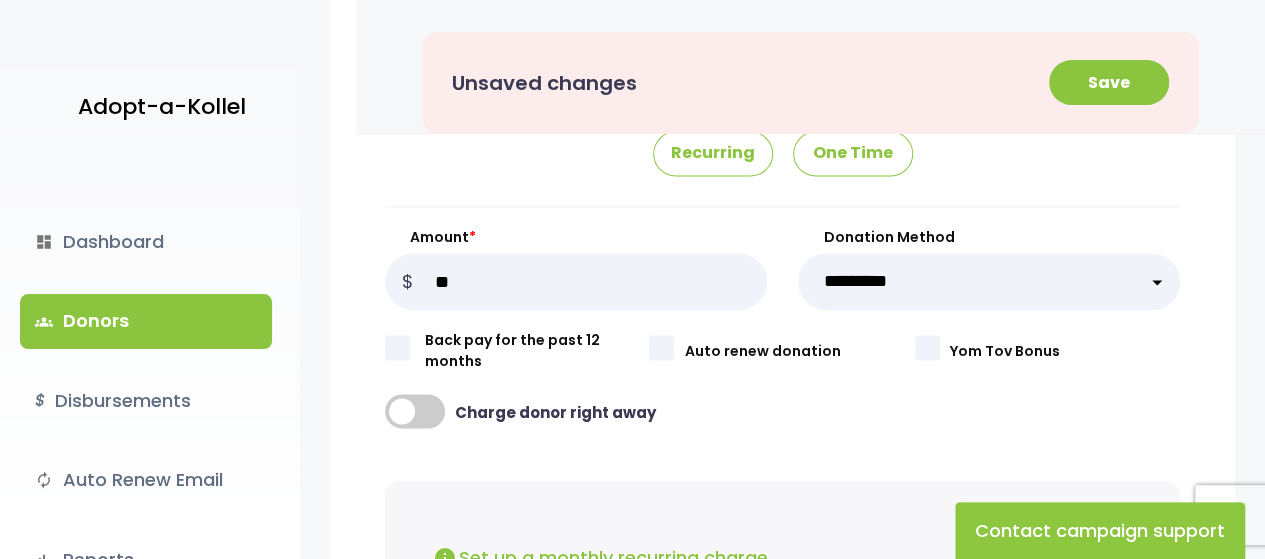 click on "**********" at bounding box center [782, 103] 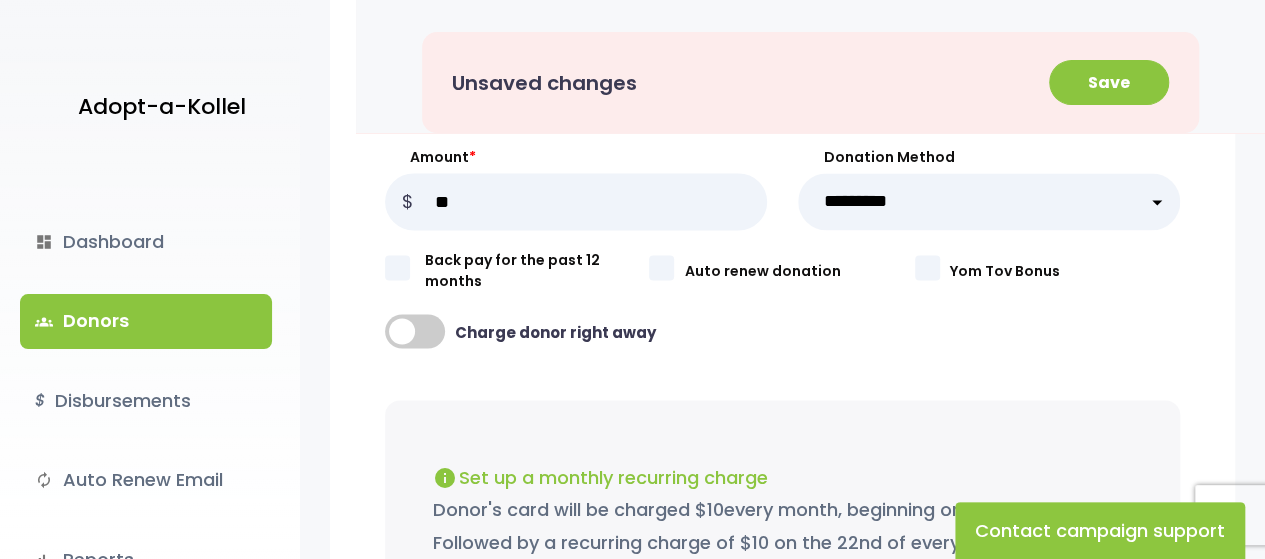 scroll, scrollTop: 1345, scrollLeft: 0, axis: vertical 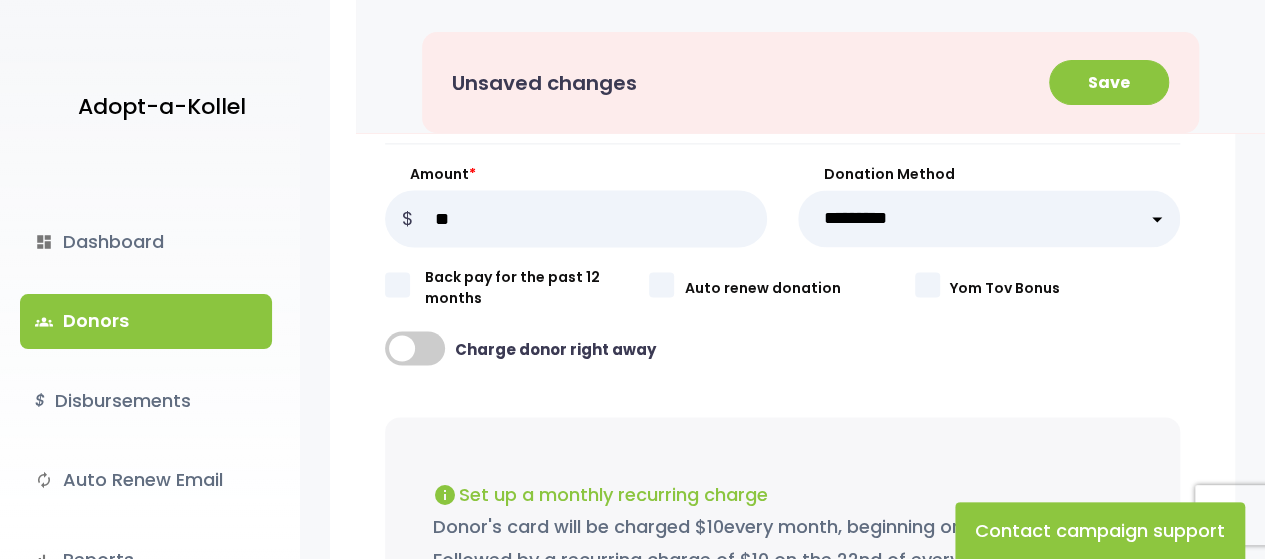 click on "**********" at bounding box center [988, 218] 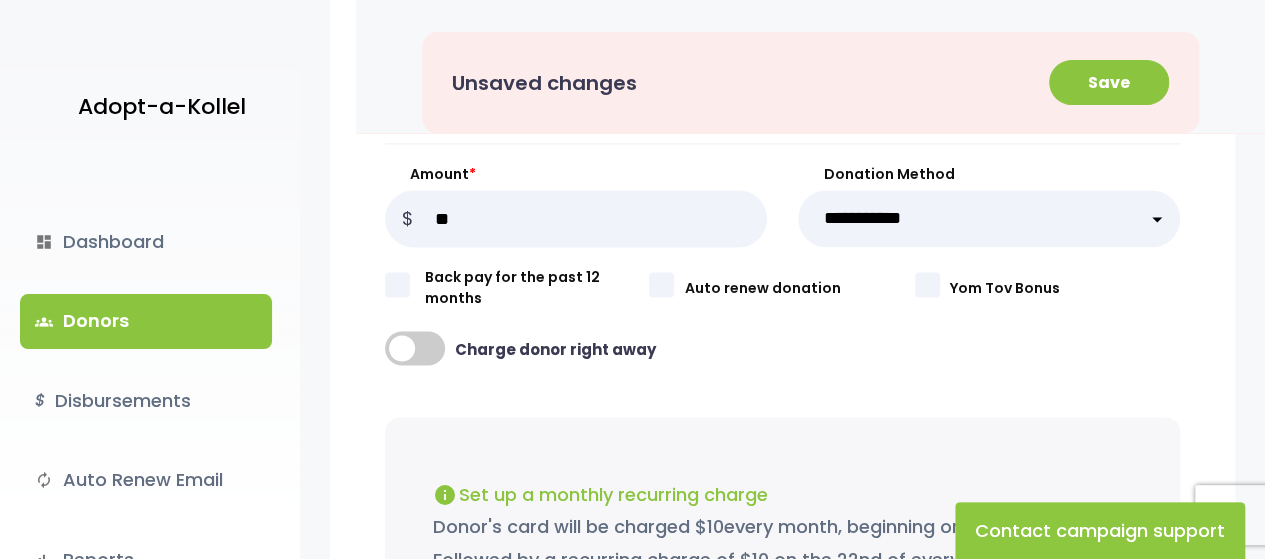 click on "**********" at bounding box center [988, 218] 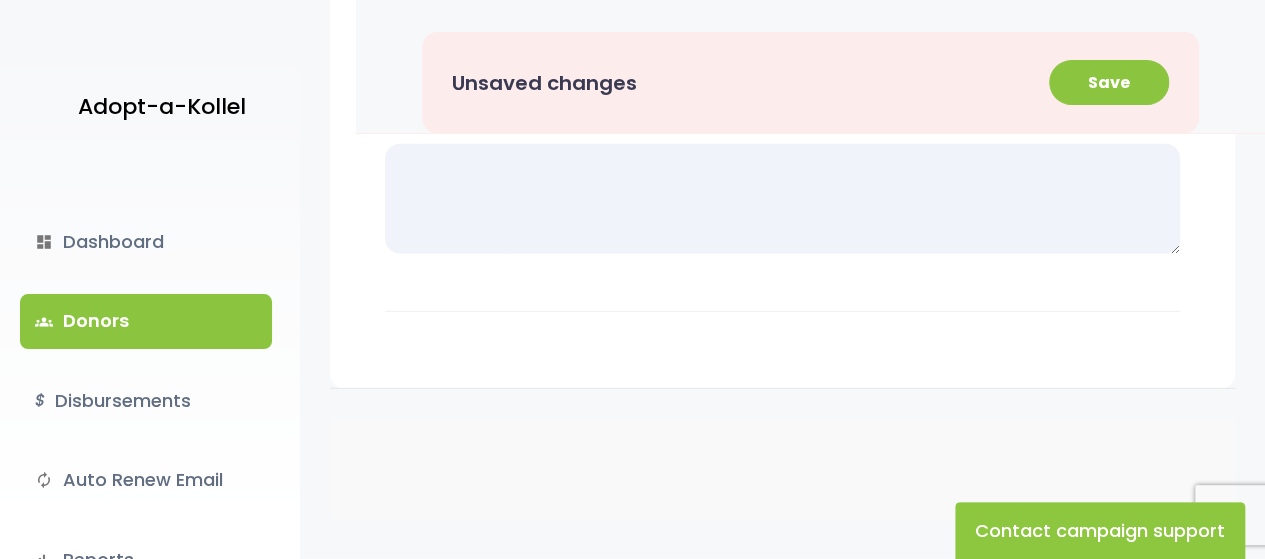 scroll, scrollTop: 2632, scrollLeft: 0, axis: vertical 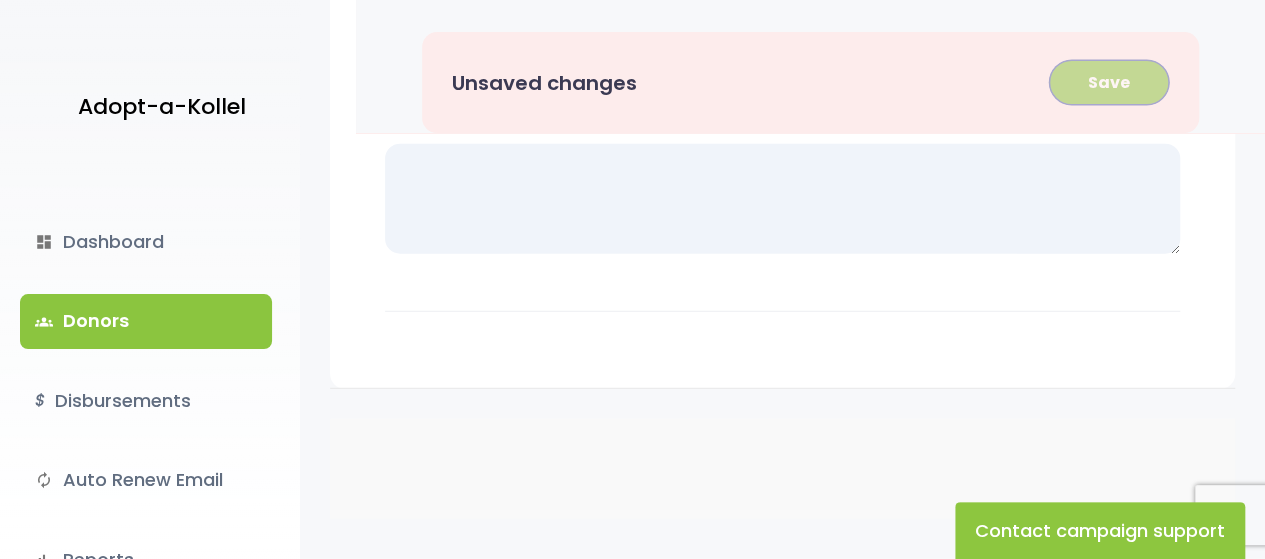 click on "Save" at bounding box center [1109, 82] 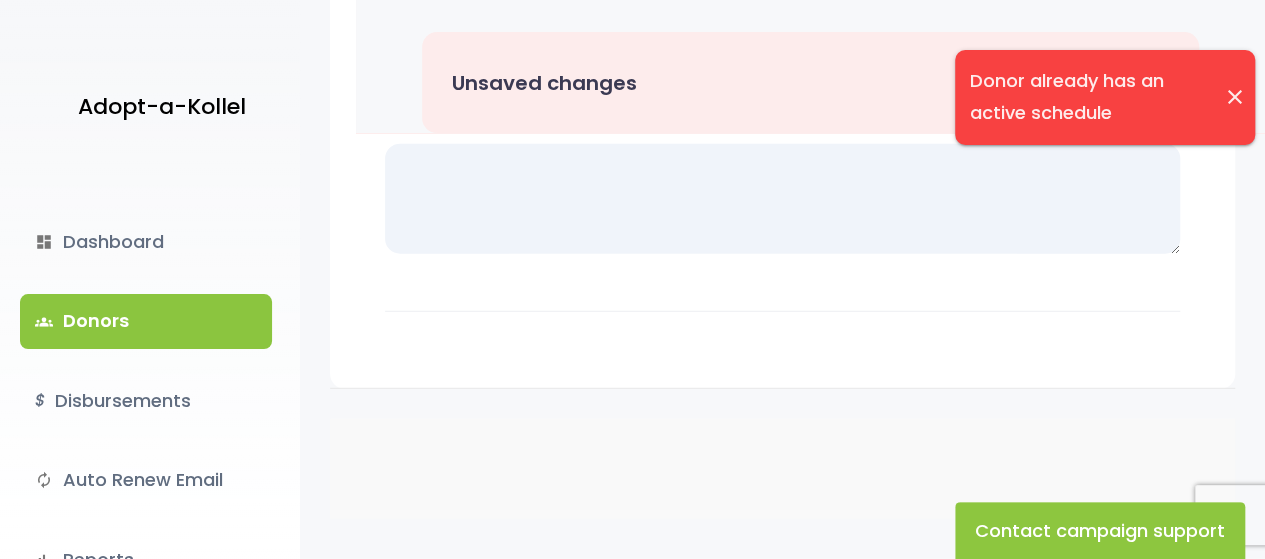 click on "close" at bounding box center (1235, 97) 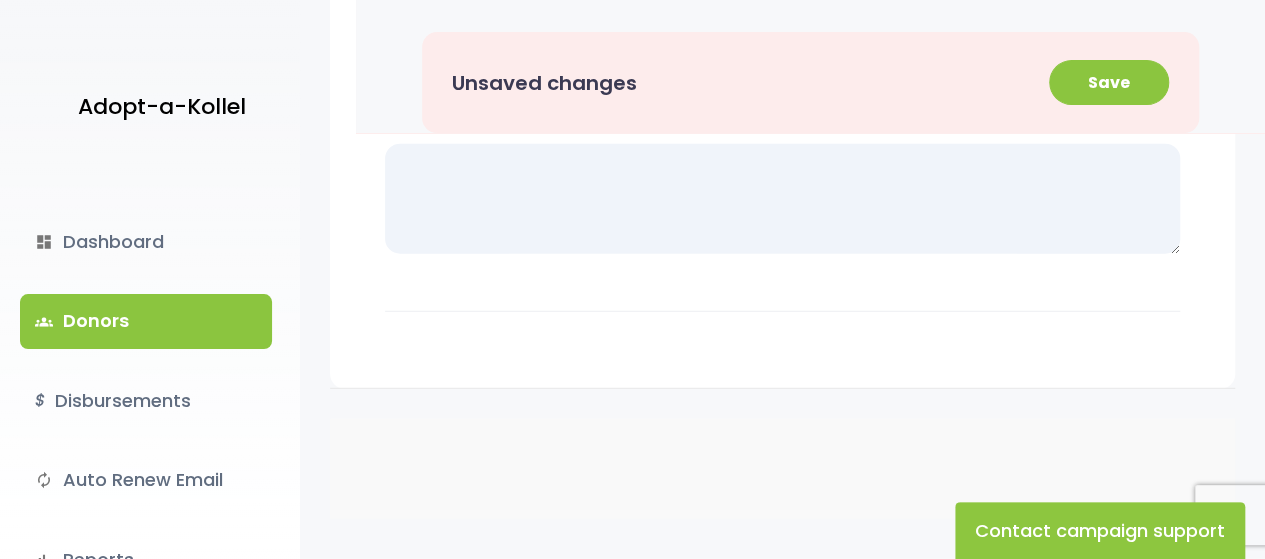 scroll, scrollTop: 2637, scrollLeft: 0, axis: vertical 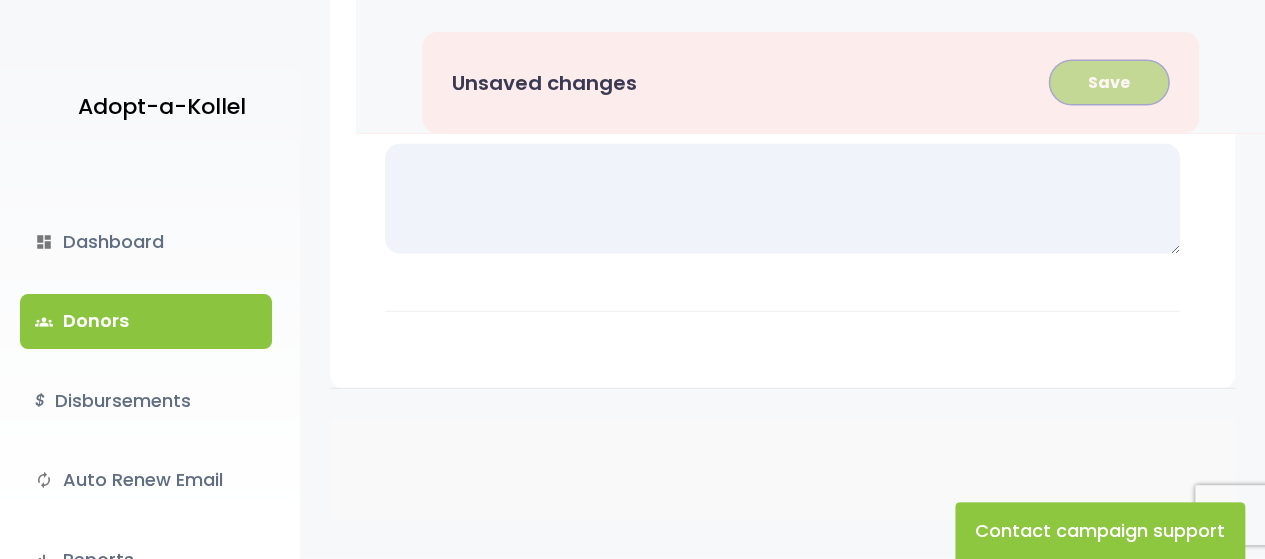 click on "Save" at bounding box center [1109, 82] 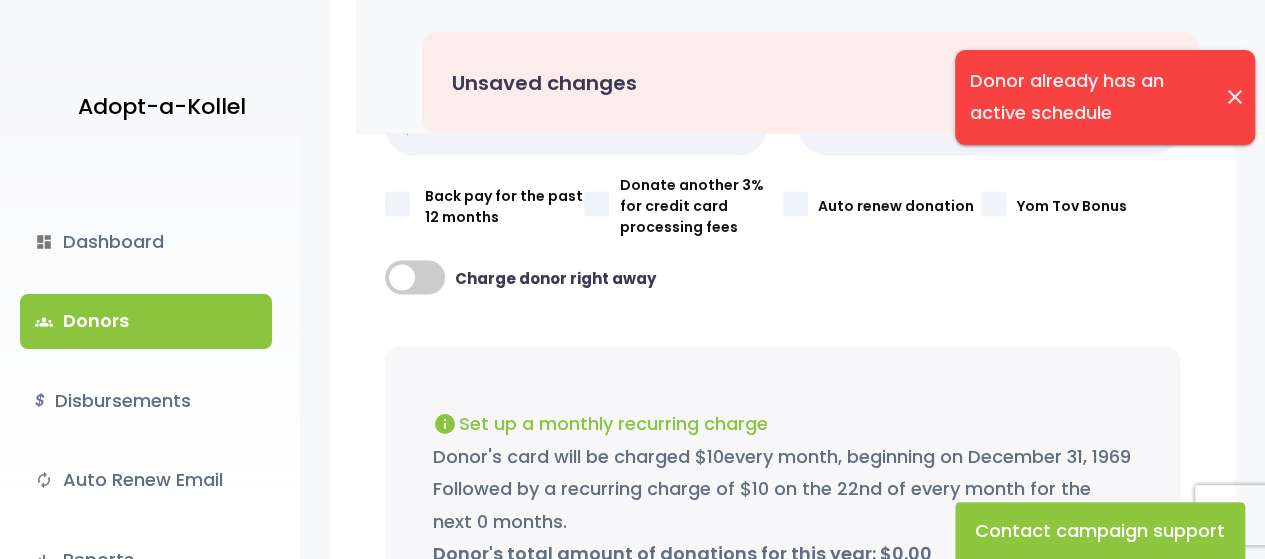 scroll, scrollTop: 1436, scrollLeft: 0, axis: vertical 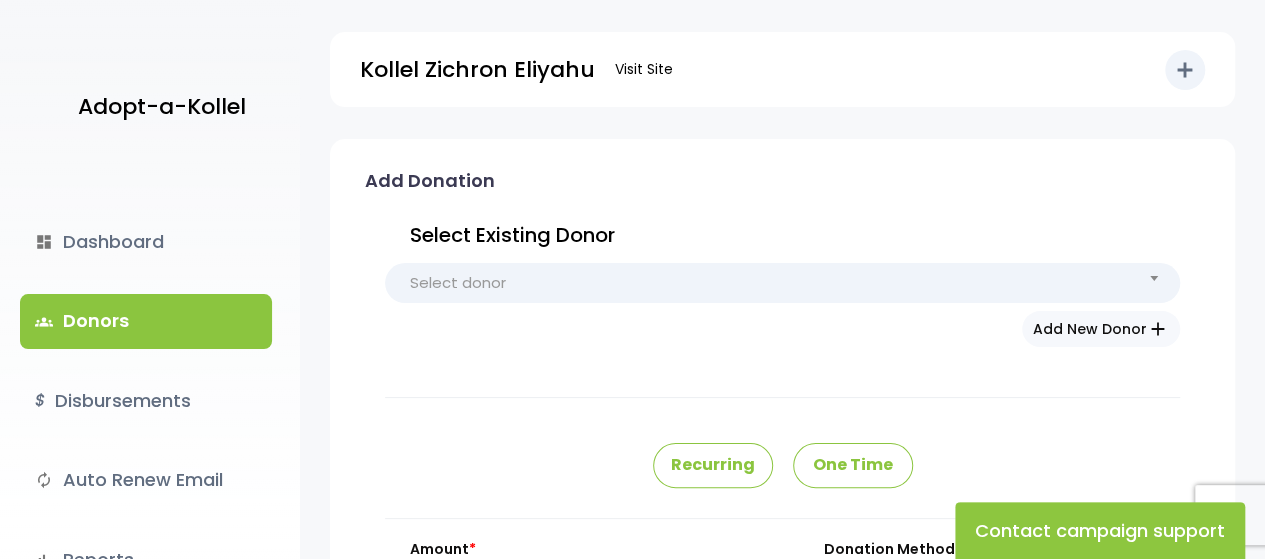 click on "Select donor" at bounding box center [458, 283] 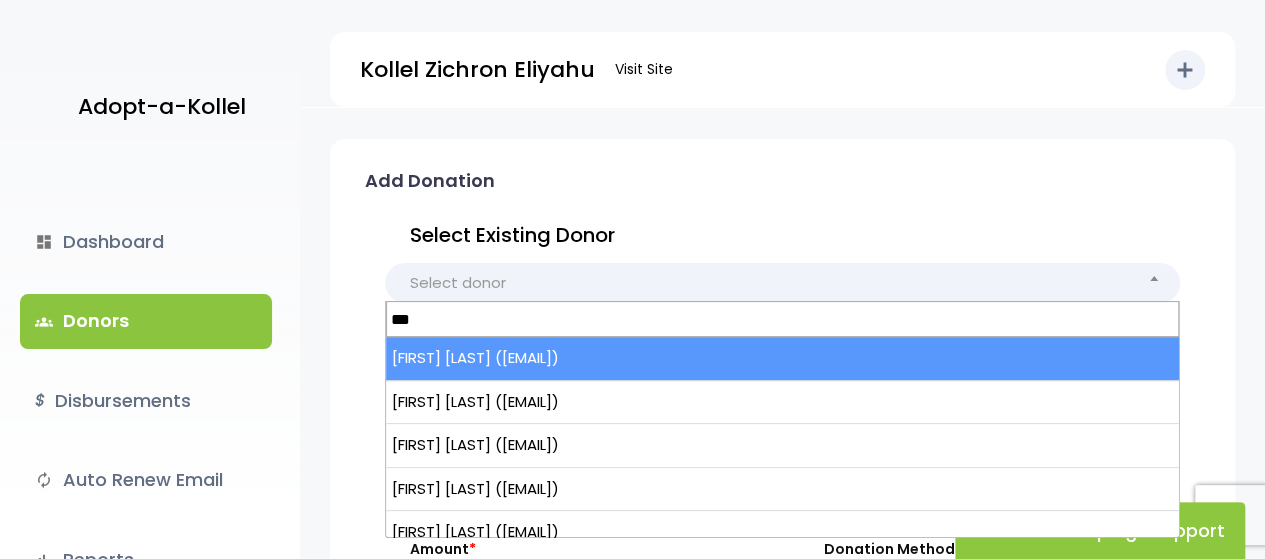 type on "****" 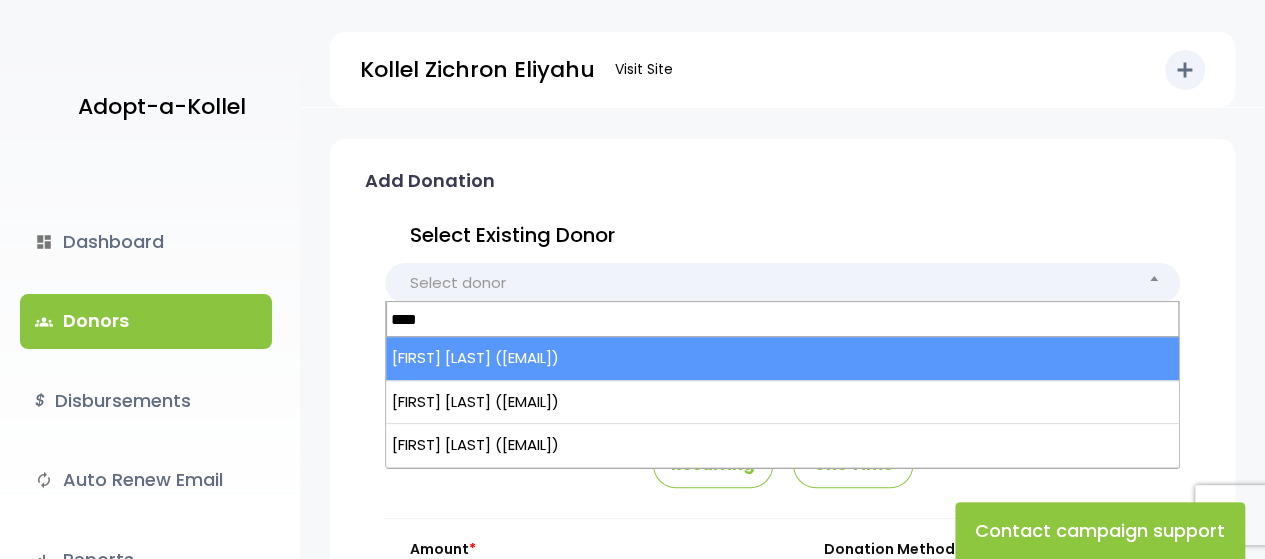 select on "*****" 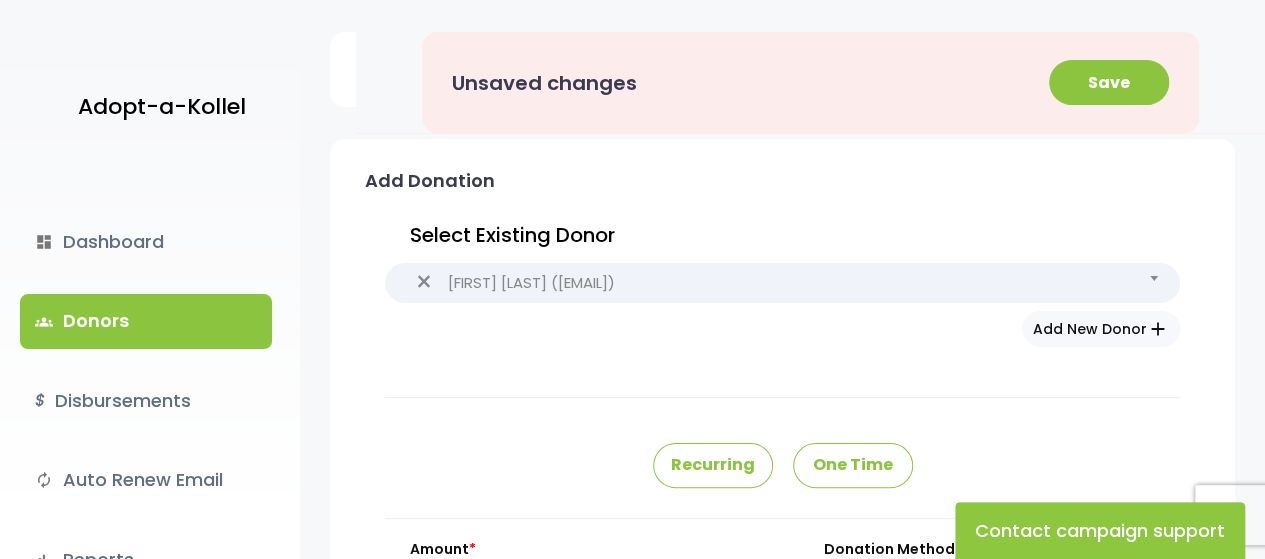 type on "*******" 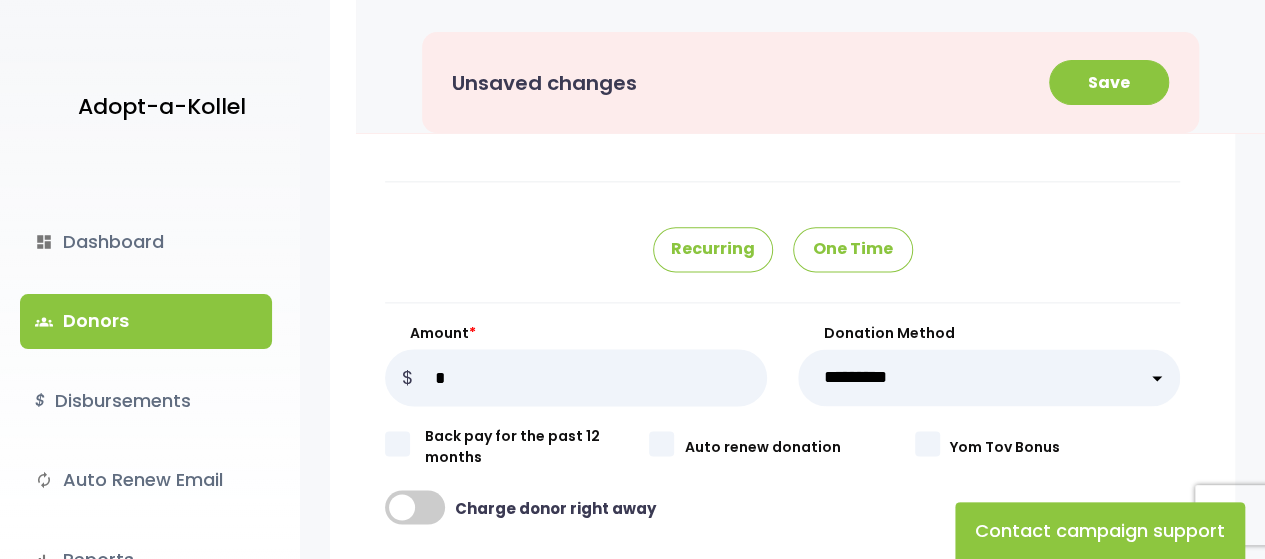 scroll, scrollTop: 1202, scrollLeft: 0, axis: vertical 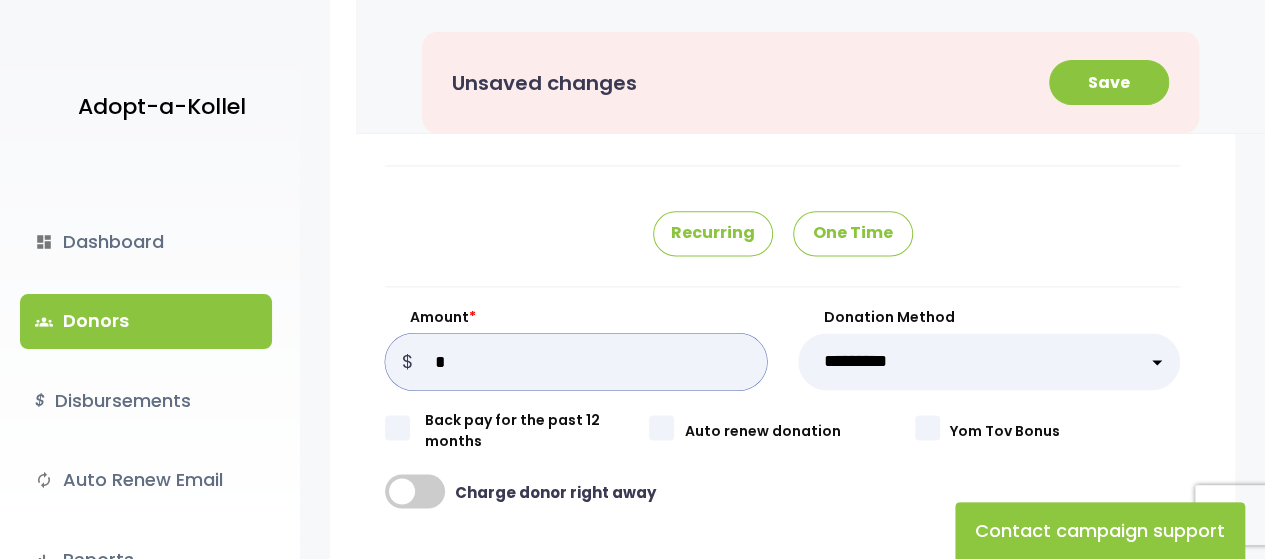click on "Amount  *" at bounding box center (576, 361) 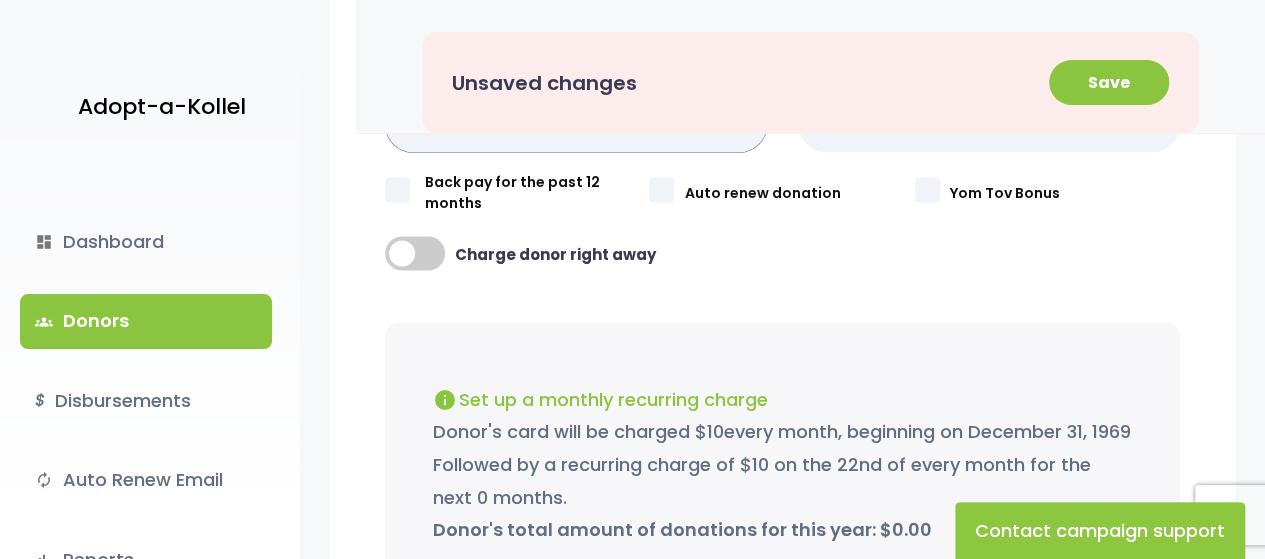 scroll, scrollTop: 1269, scrollLeft: 0, axis: vertical 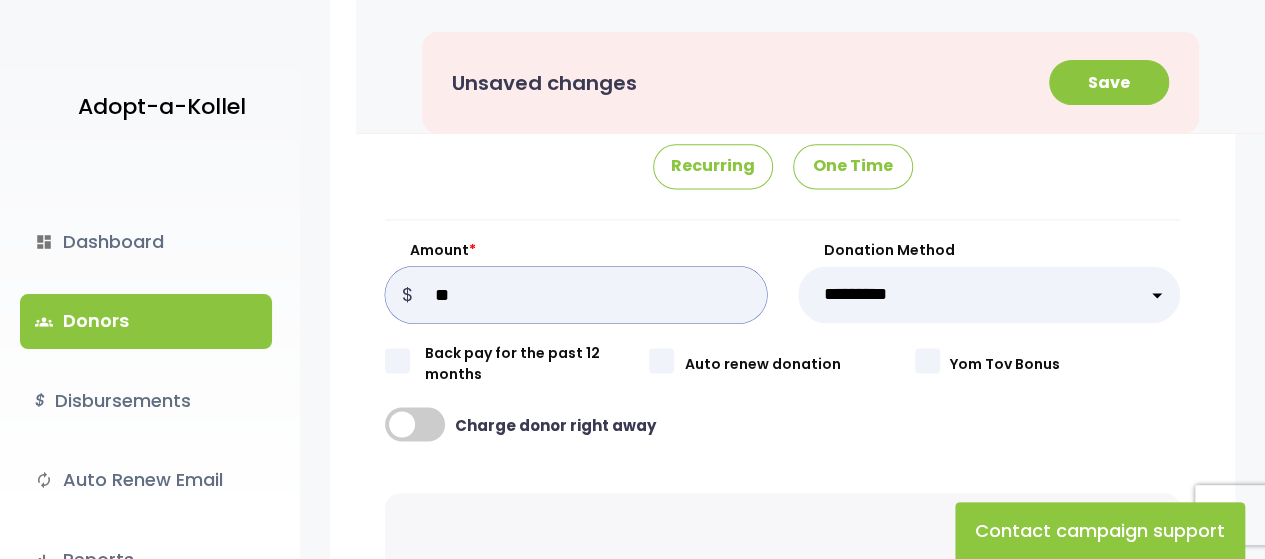 type on "**" 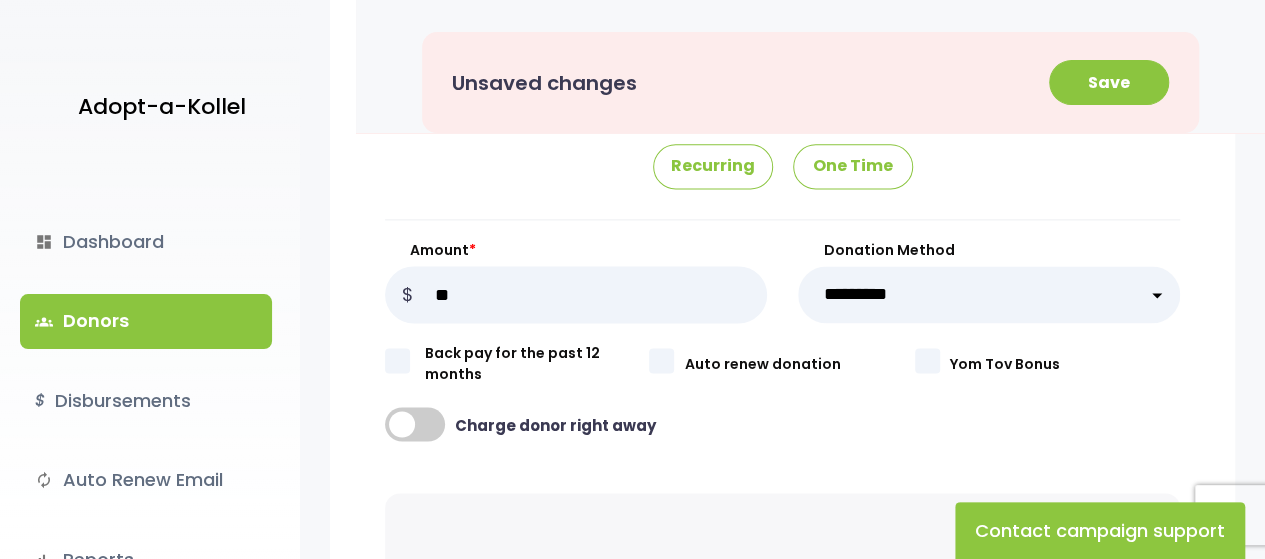 click on "**********" at bounding box center (988, 294) 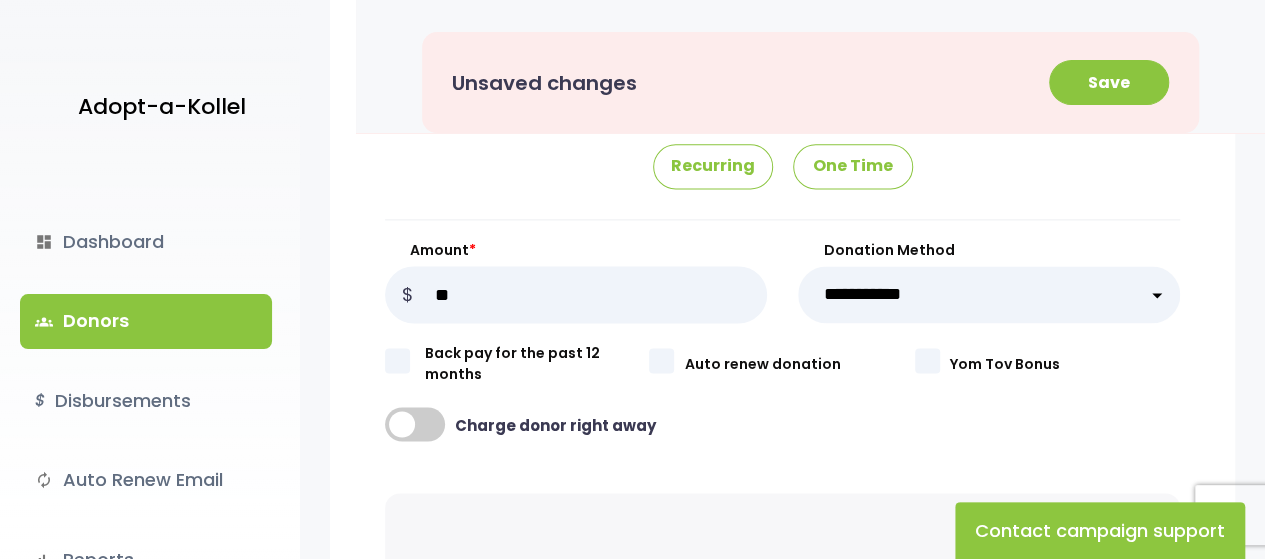 click on "**********" at bounding box center (988, 294) 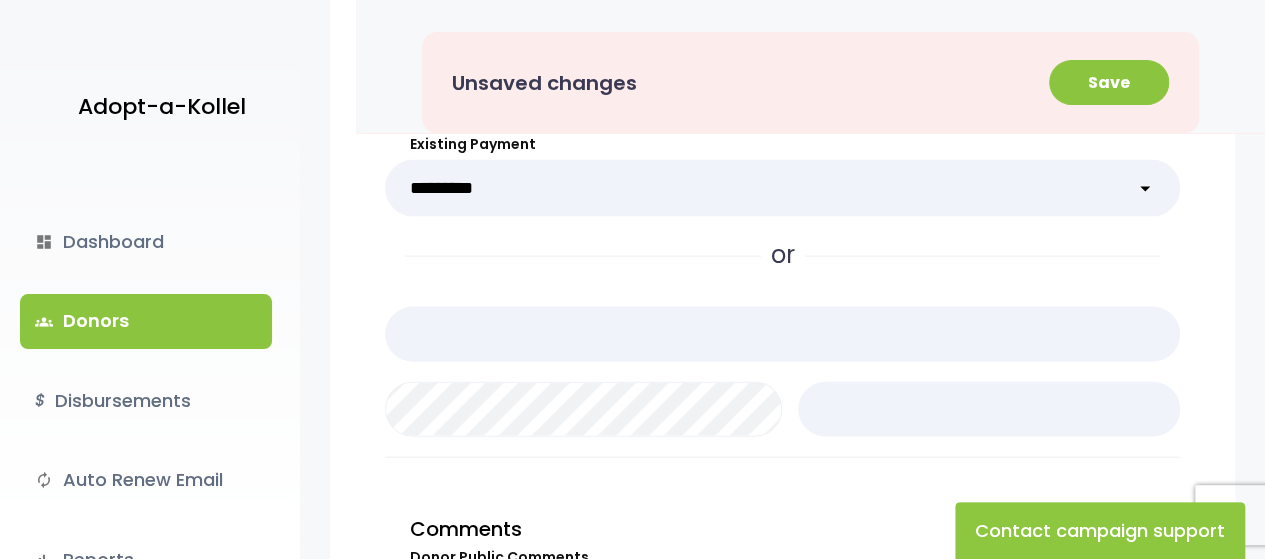 scroll, scrollTop: 2017, scrollLeft: 0, axis: vertical 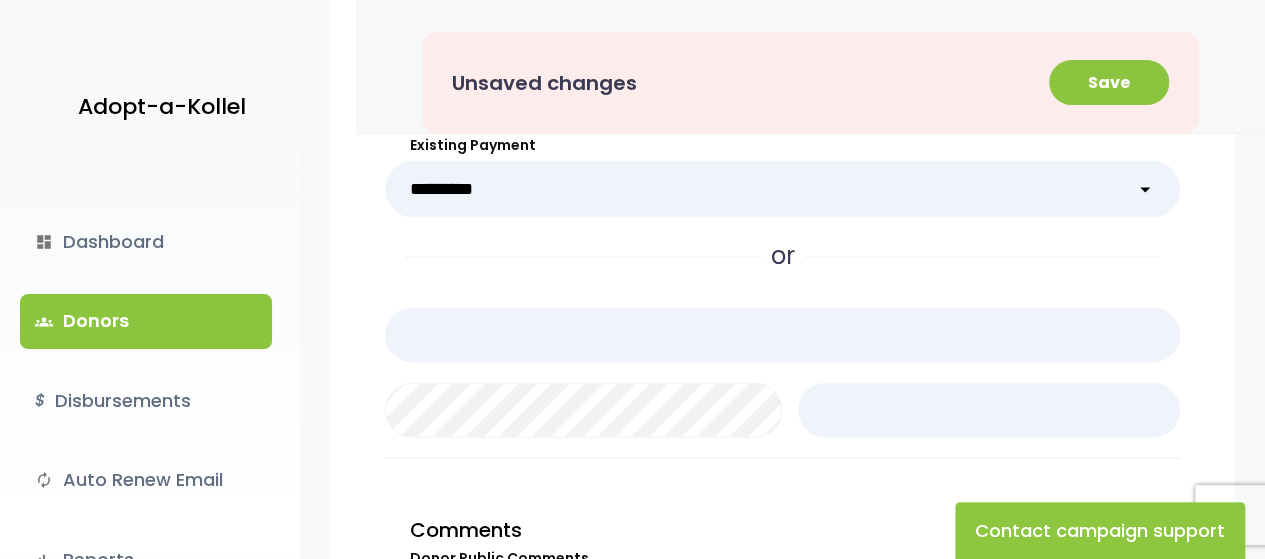 click on "**********" at bounding box center (782, 189) 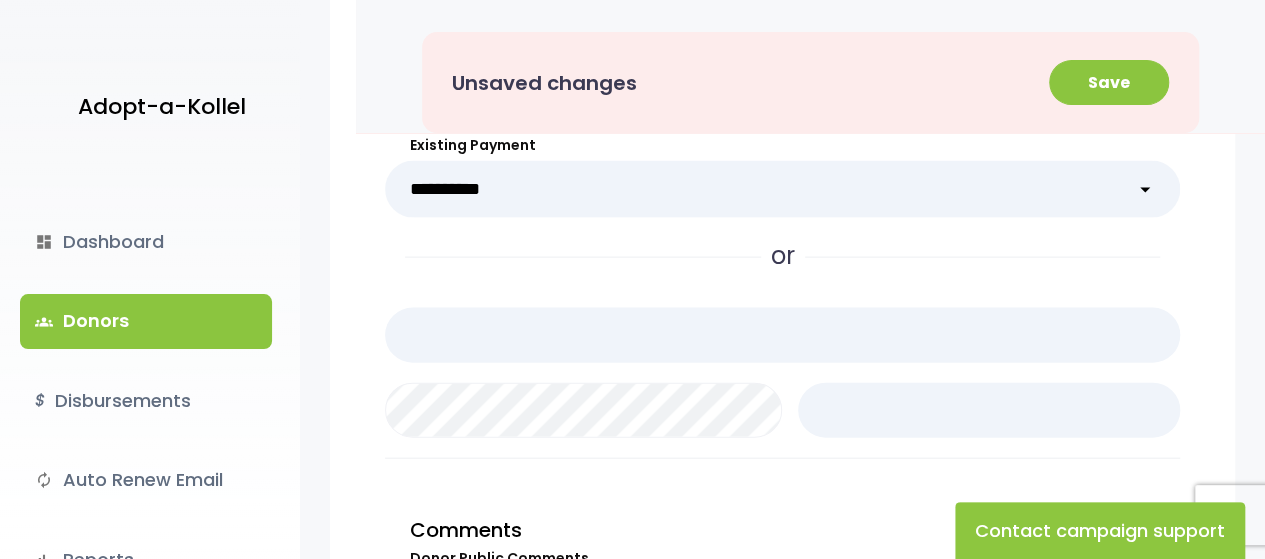 click on "**********" at bounding box center [782, 189] 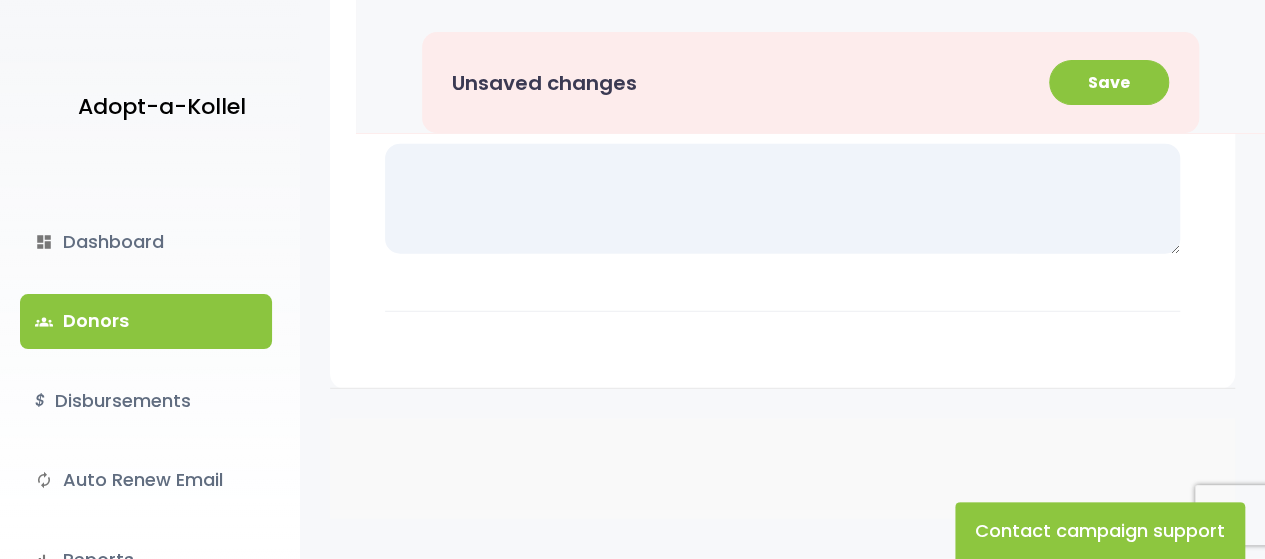 scroll, scrollTop: 2637, scrollLeft: 0, axis: vertical 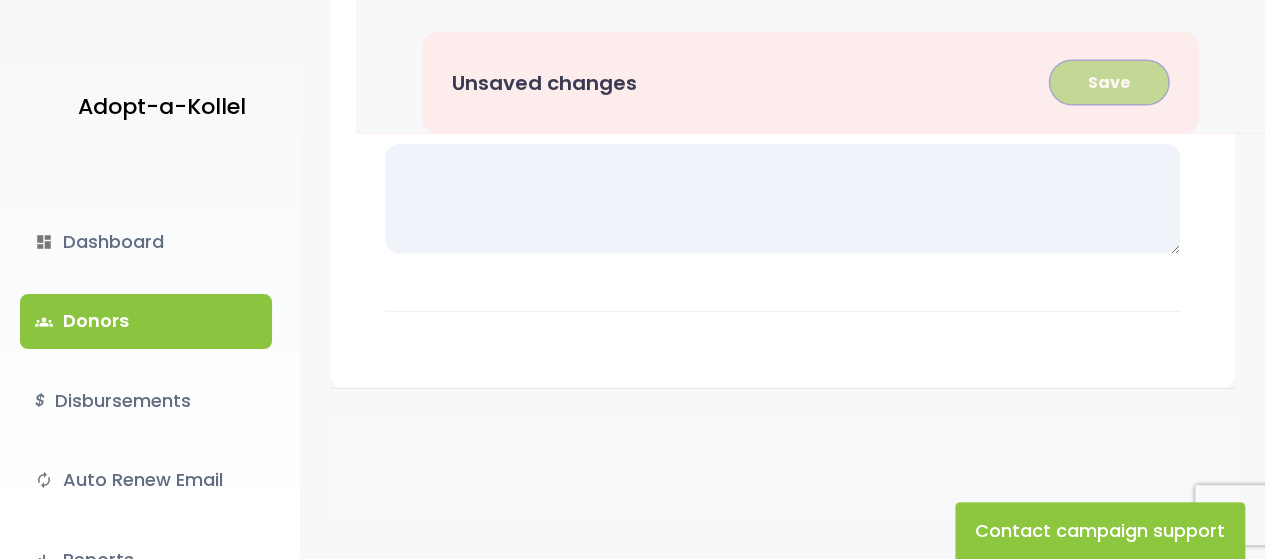 click on "Save" at bounding box center [1109, 82] 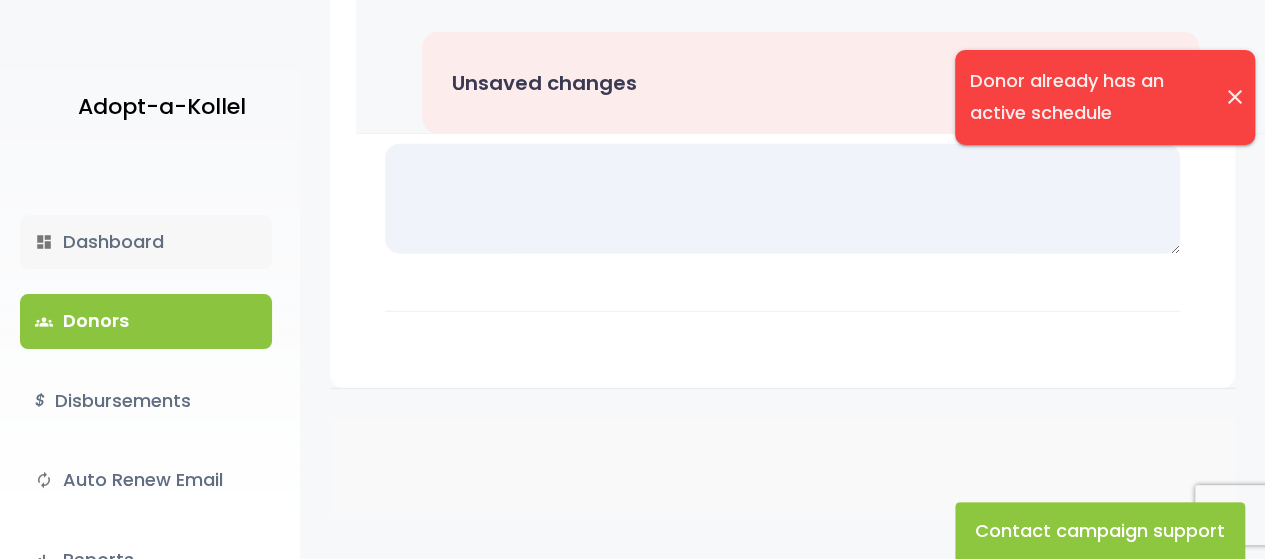 click on "dashboard Dashboard" at bounding box center [146, 242] 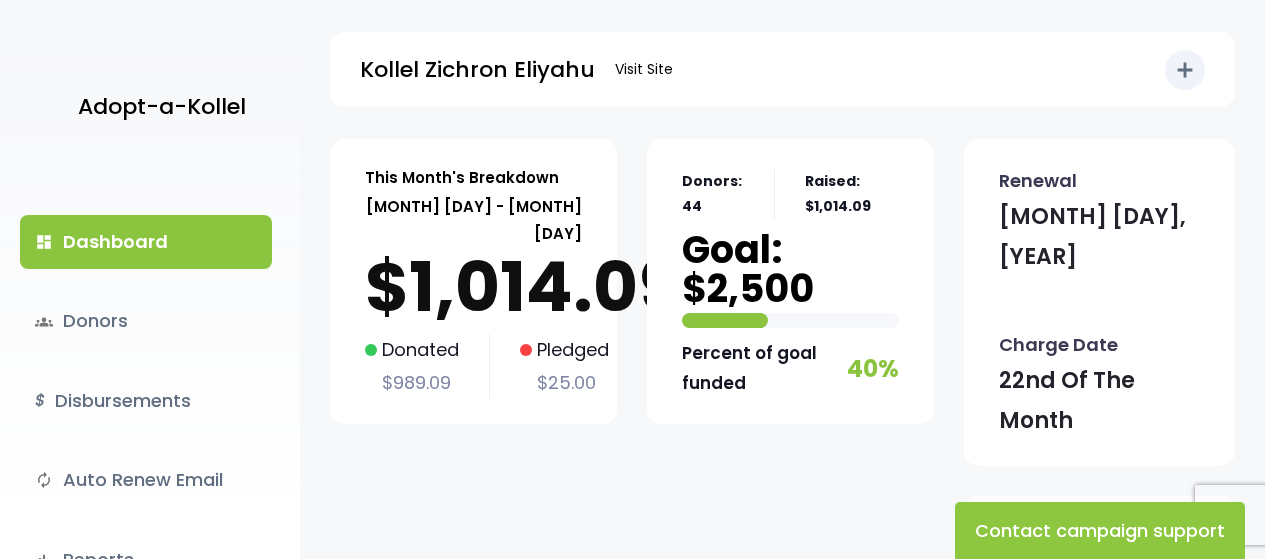 scroll, scrollTop: 0, scrollLeft: 0, axis: both 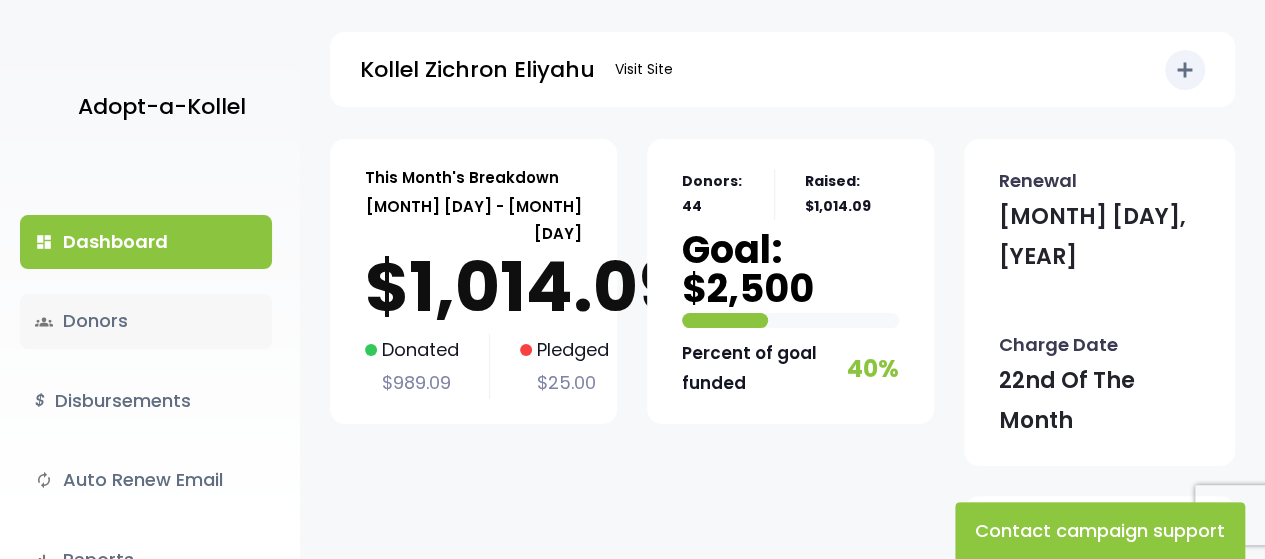 click on "groups Donors" at bounding box center [146, 321] 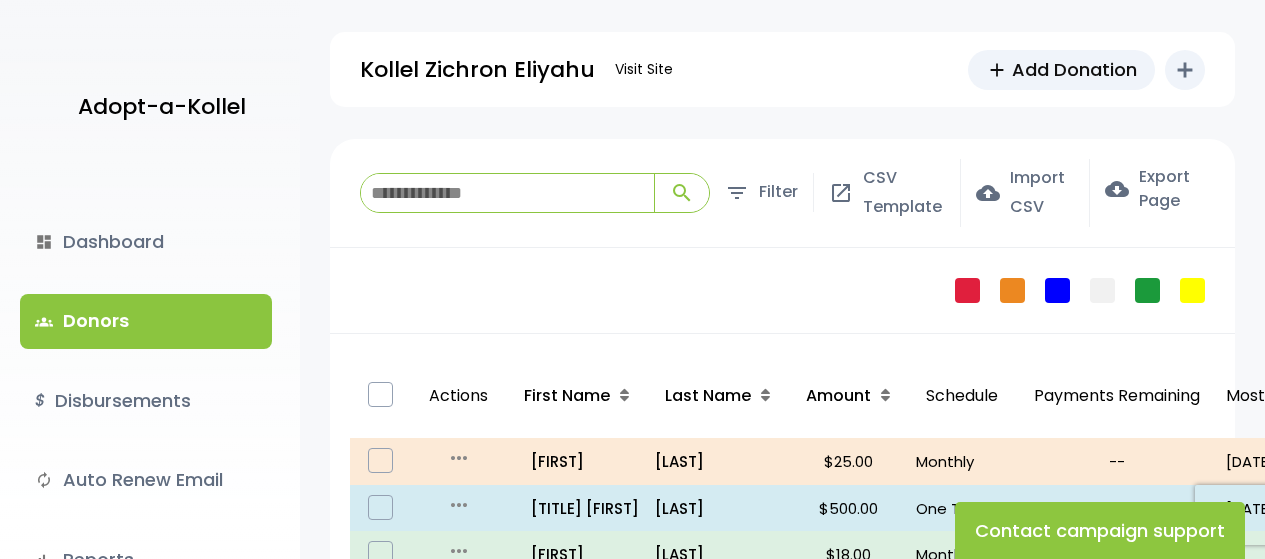 scroll, scrollTop: 0, scrollLeft: 0, axis: both 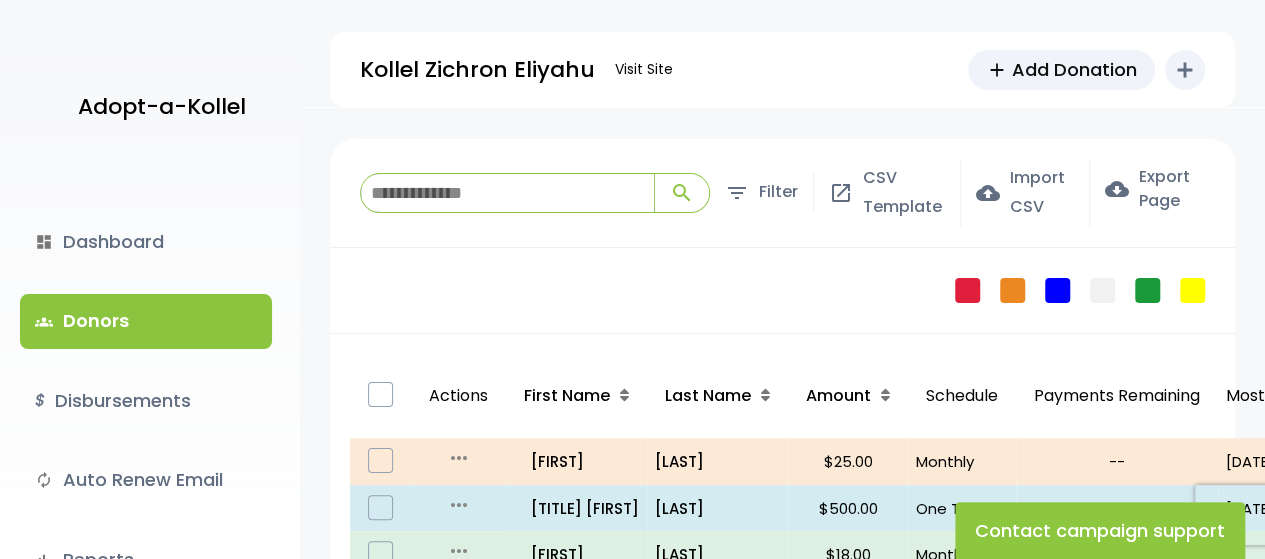 click at bounding box center (507, 193) 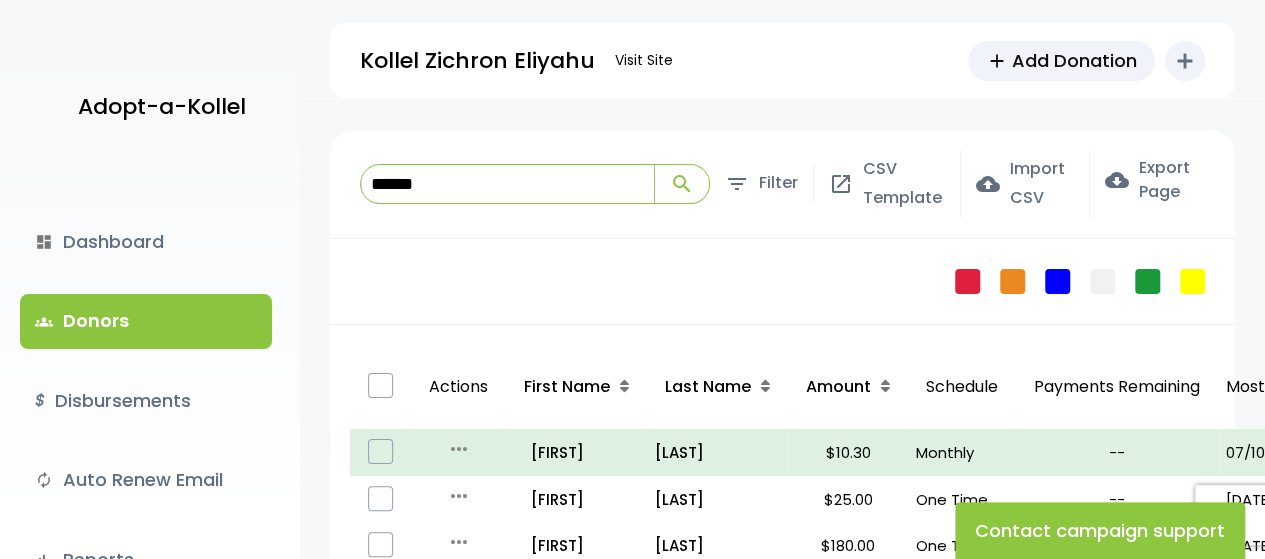 scroll, scrollTop: 0, scrollLeft: 0, axis: both 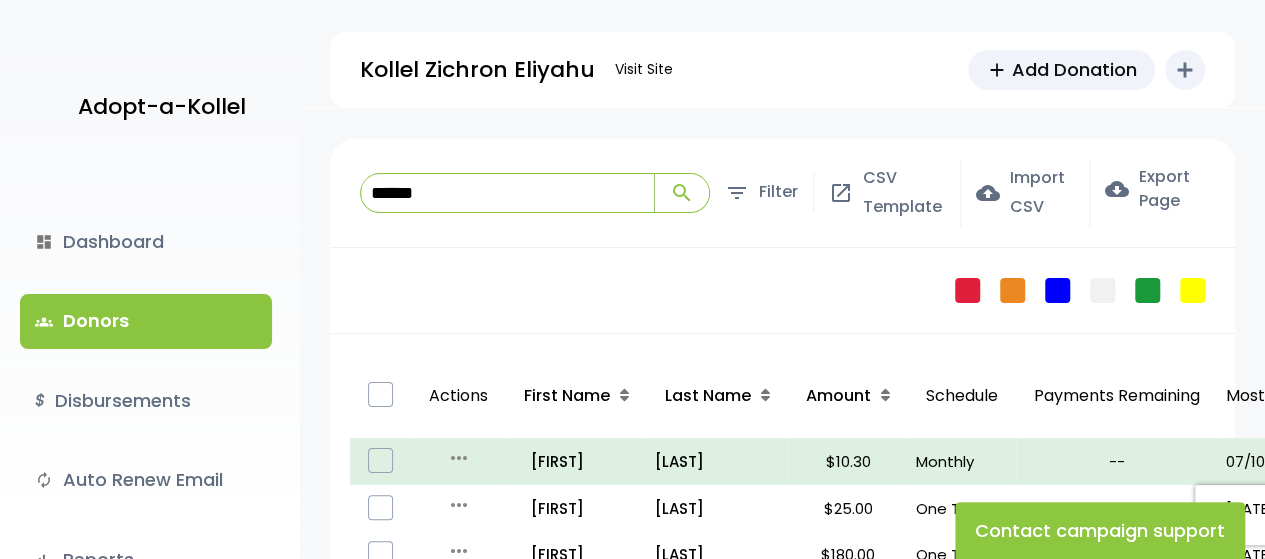 type on "******" 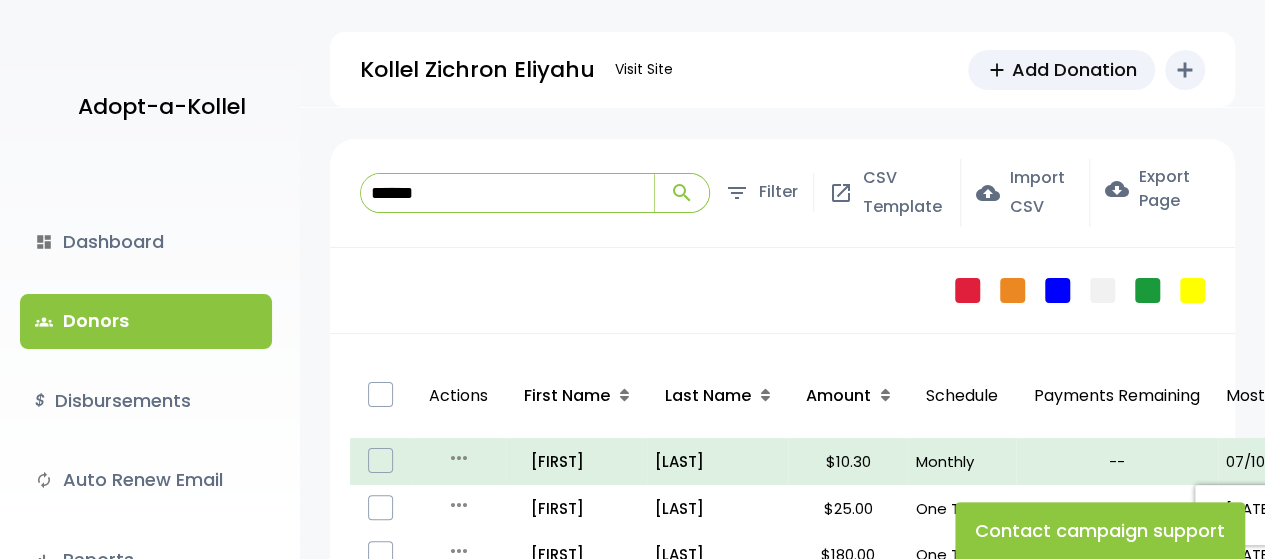 click on "groups Donors" at bounding box center [146, 321] 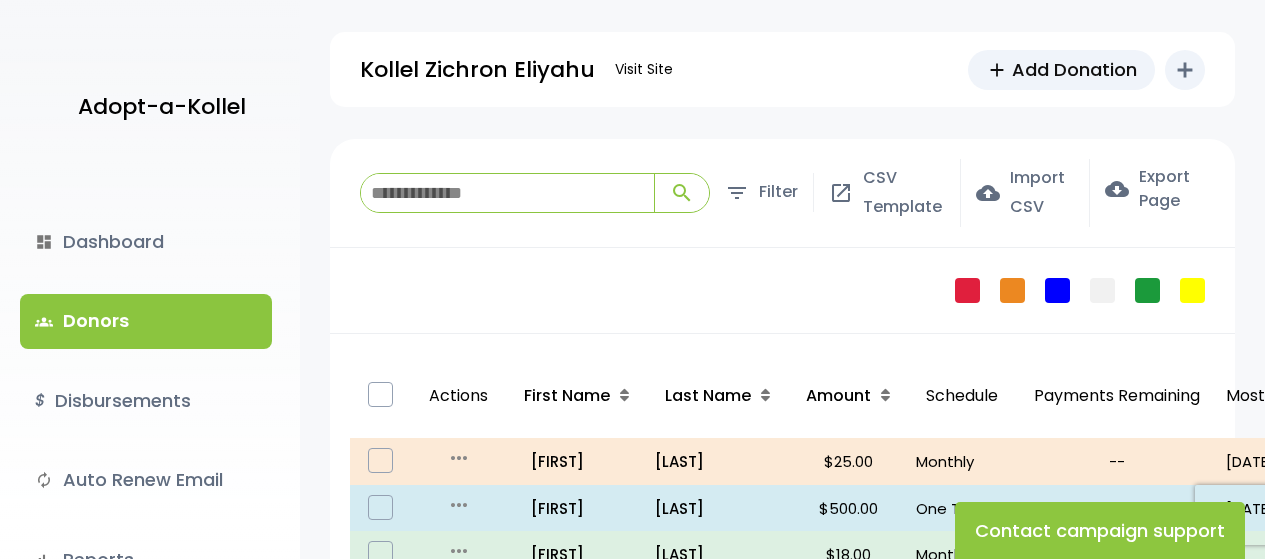 scroll, scrollTop: 0, scrollLeft: 0, axis: both 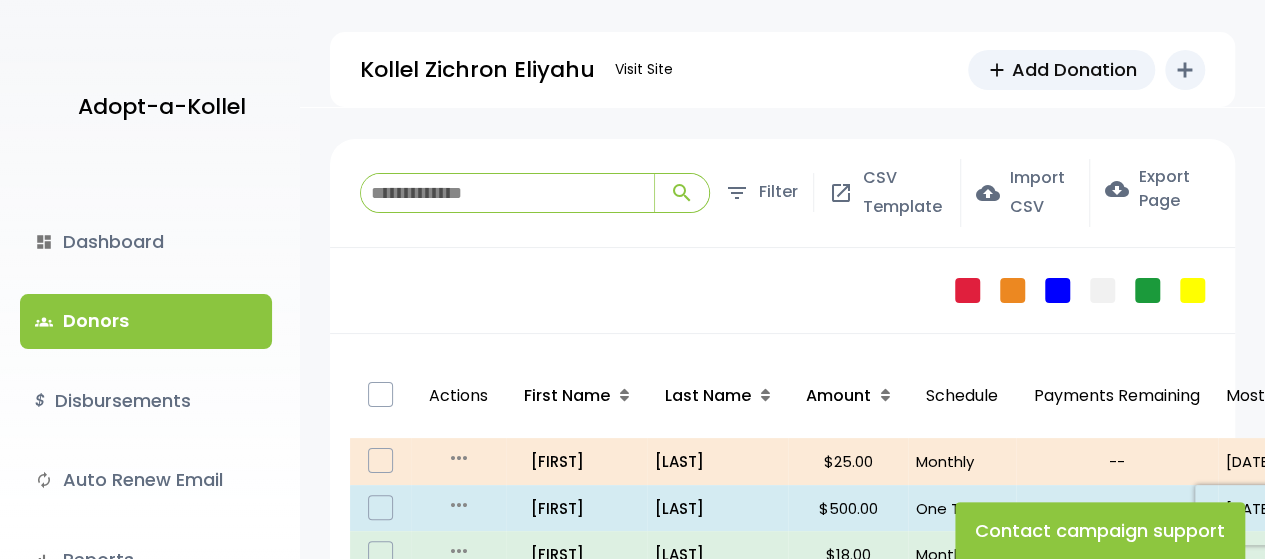 click on "groups Donors" at bounding box center [146, 321] 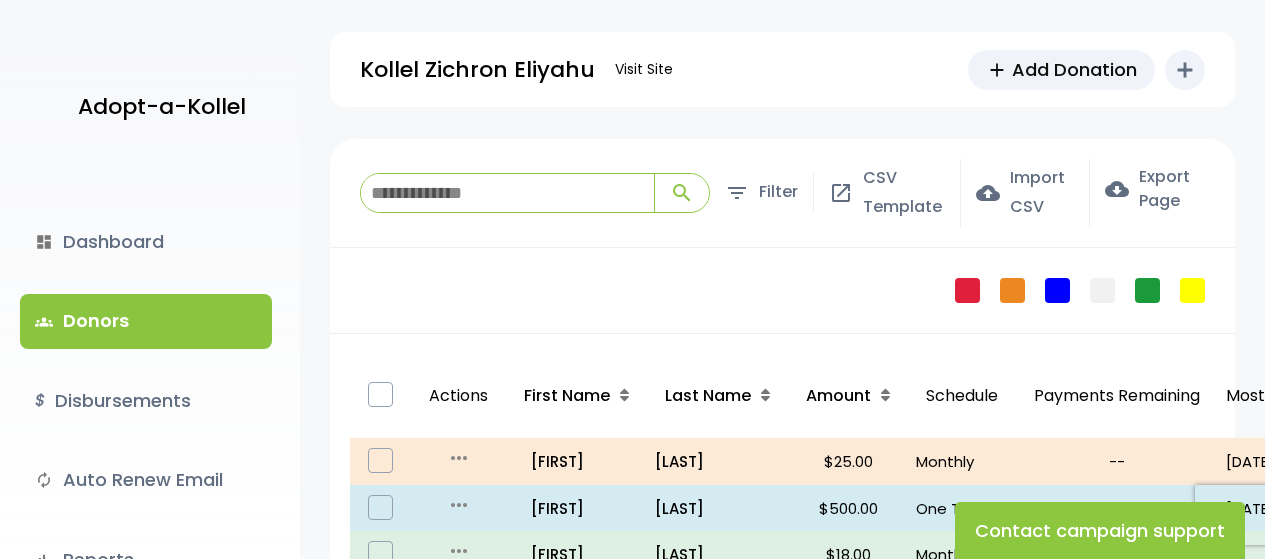 scroll, scrollTop: 0, scrollLeft: 0, axis: both 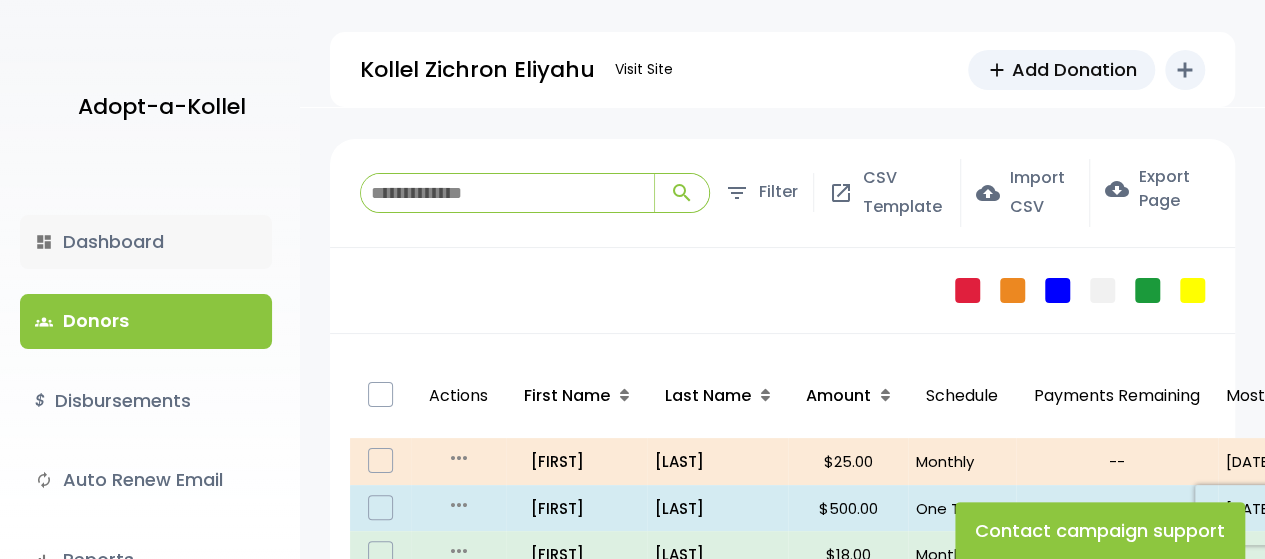 click on "dashboard Dashboard" at bounding box center [146, 242] 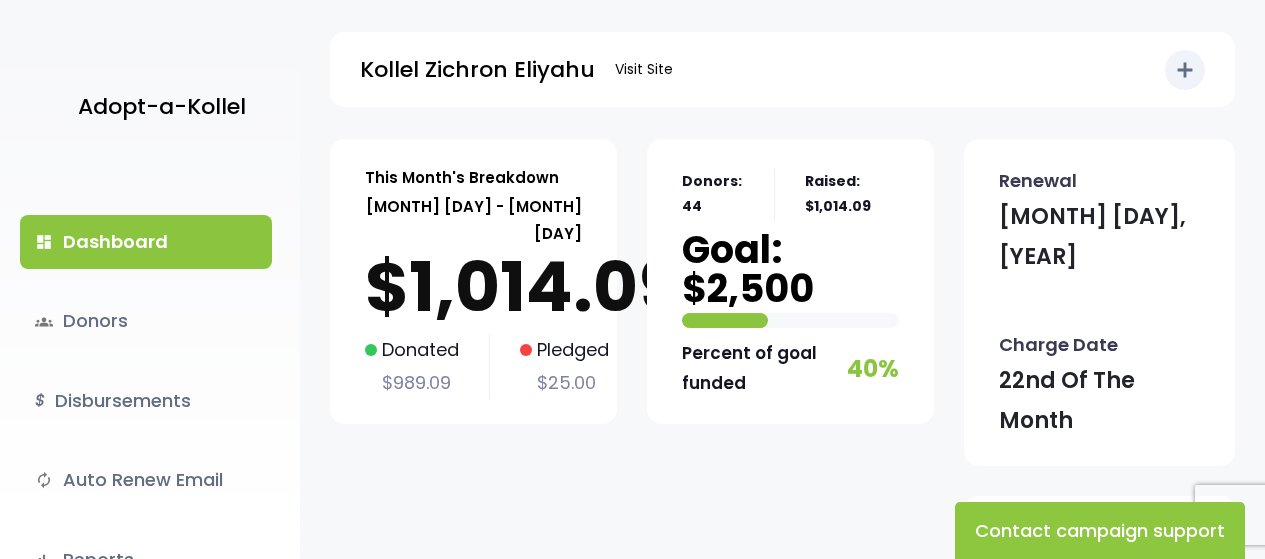 scroll, scrollTop: 0, scrollLeft: 0, axis: both 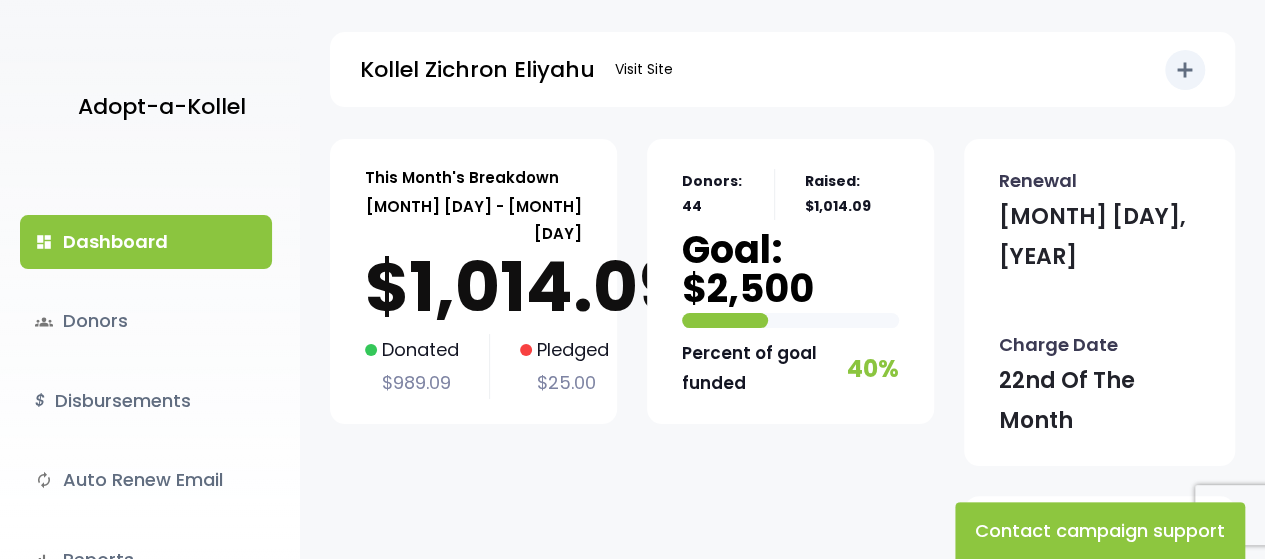click on "dashboard Dashboard" at bounding box center [146, 242] 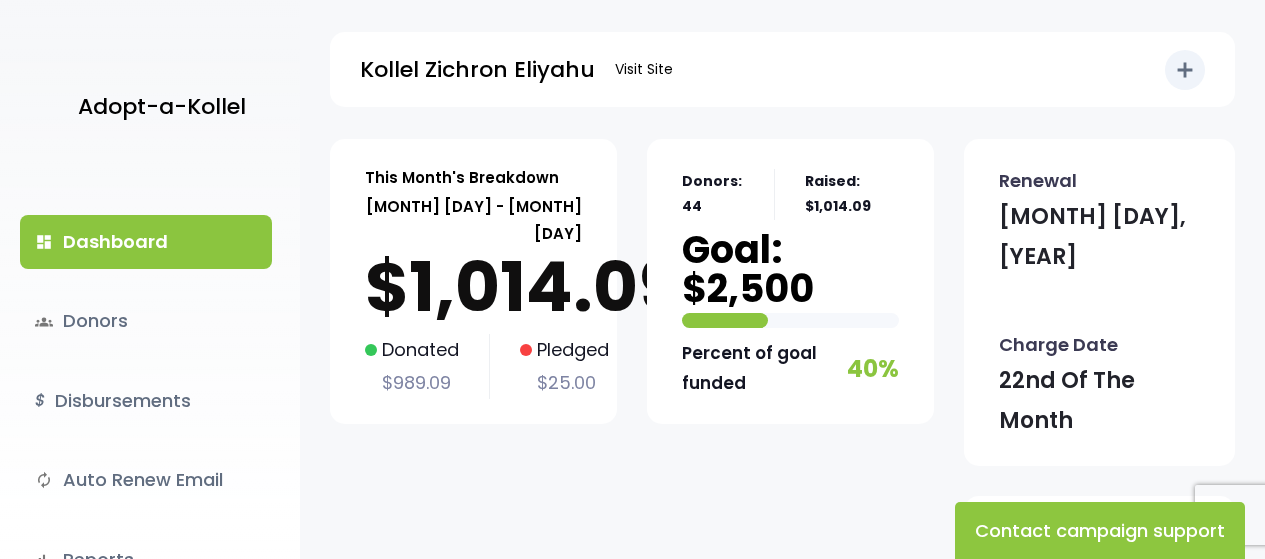 scroll, scrollTop: 0, scrollLeft: 0, axis: both 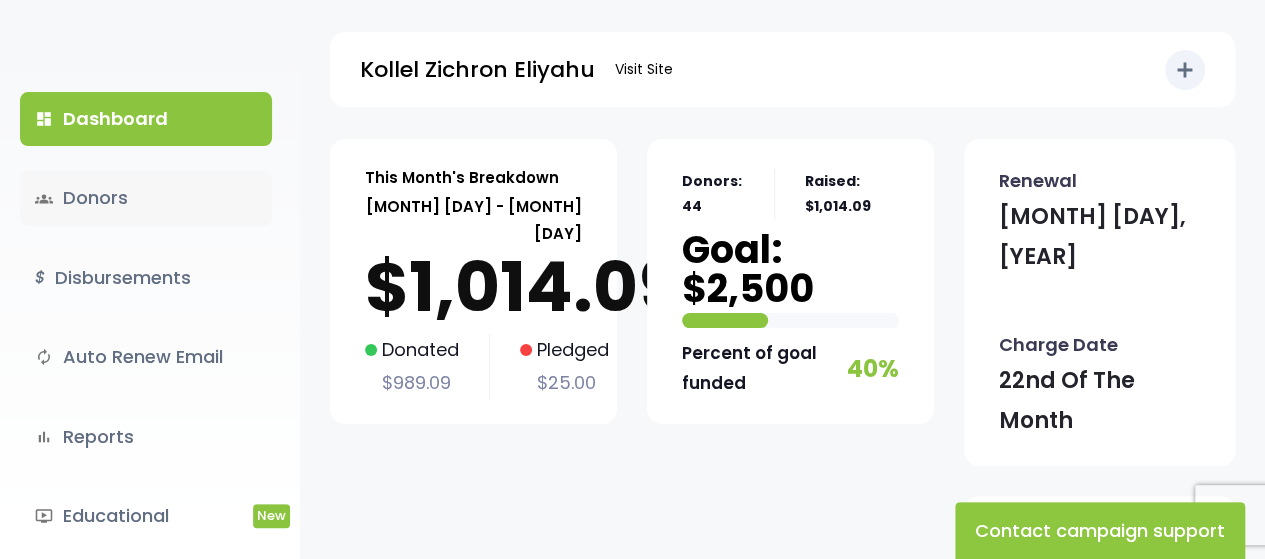 click on "groups Donors" at bounding box center (146, 198) 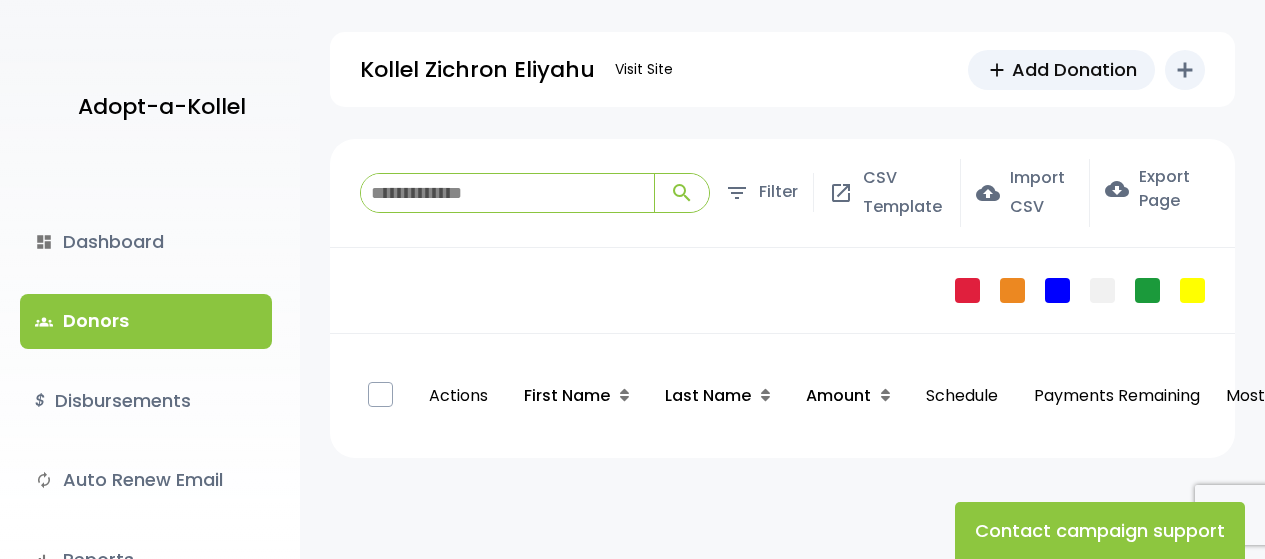 scroll, scrollTop: 0, scrollLeft: 0, axis: both 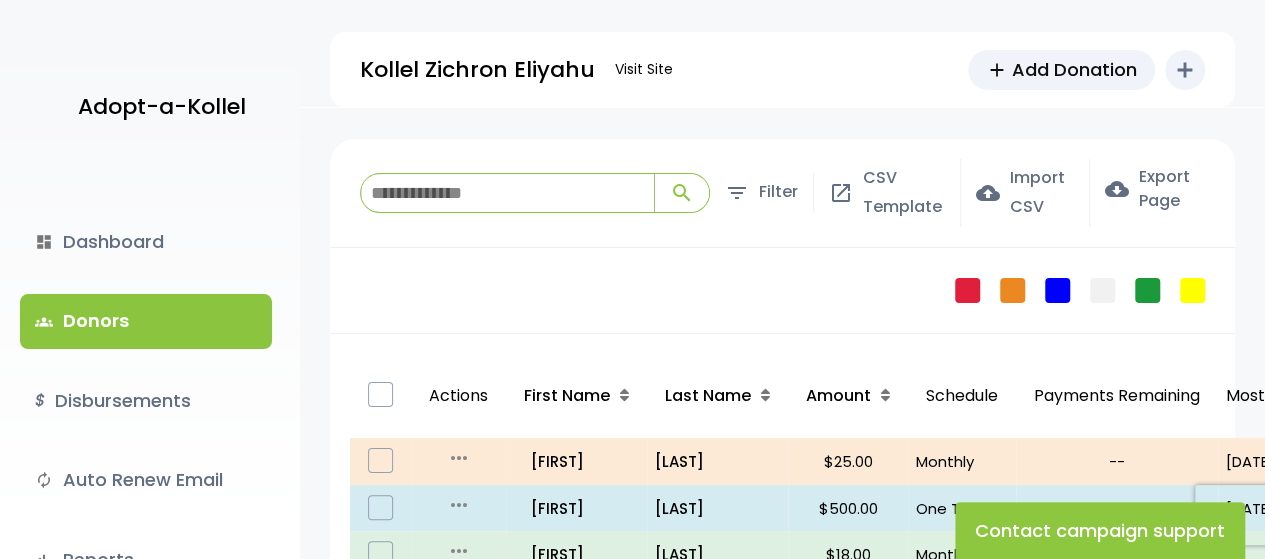 click at bounding box center [507, 193] 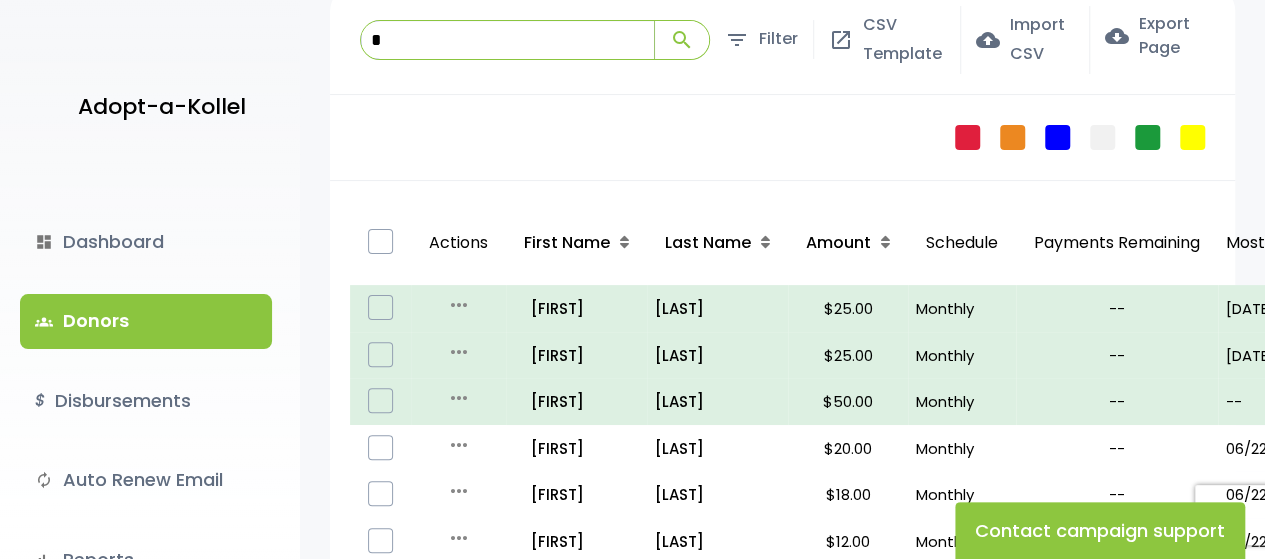 scroll, scrollTop: 0, scrollLeft: 0, axis: both 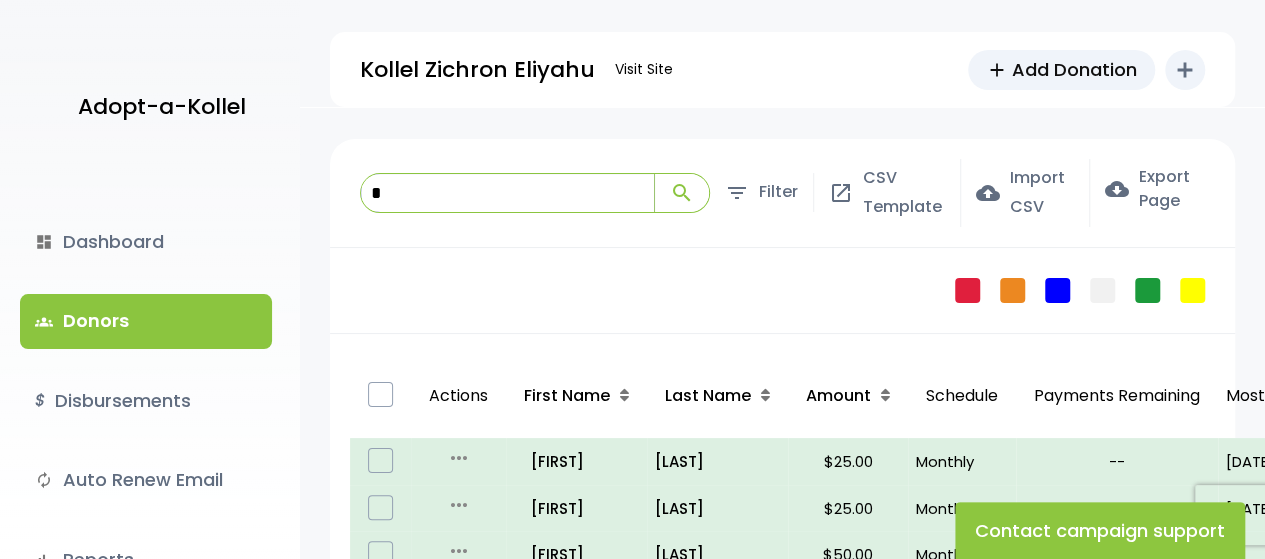 type on "*" 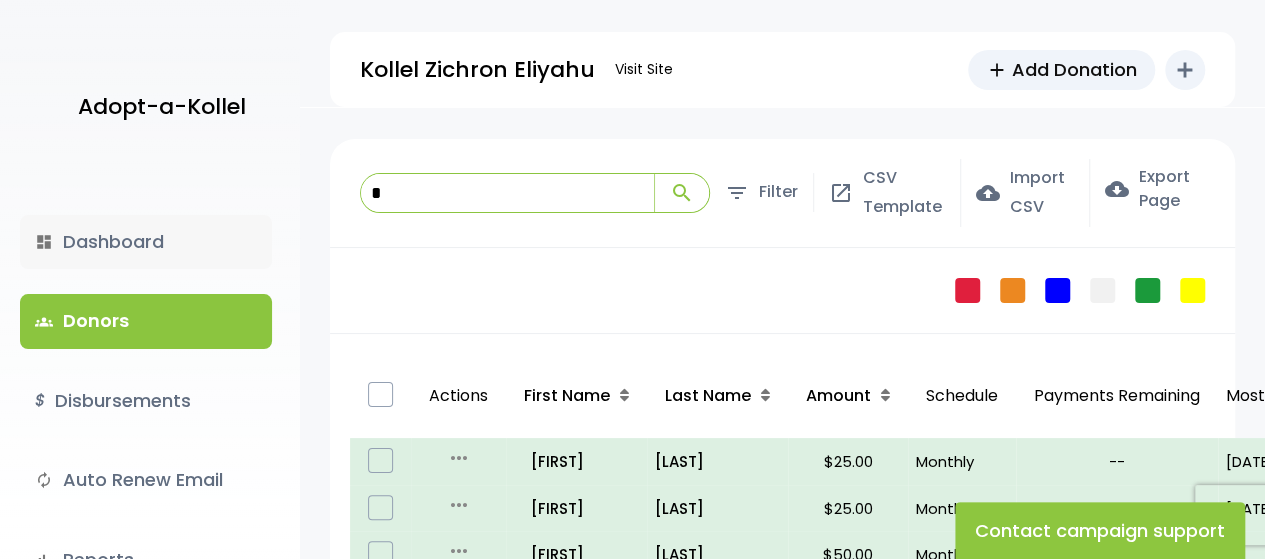 click on "dashboard Dashboard" at bounding box center (146, 242) 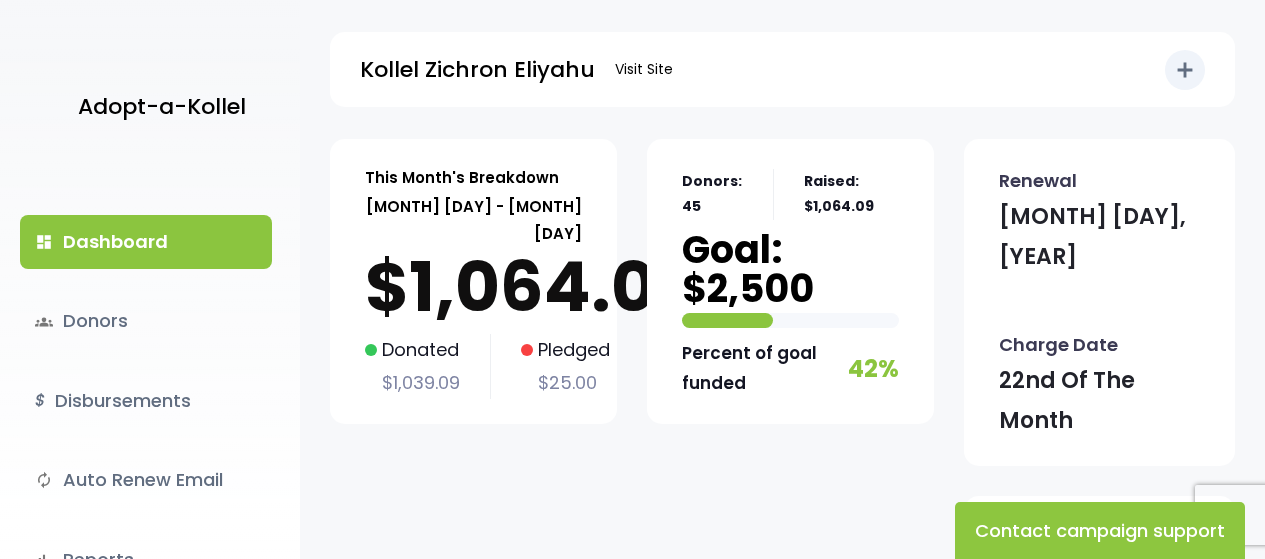 scroll, scrollTop: 0, scrollLeft: 0, axis: both 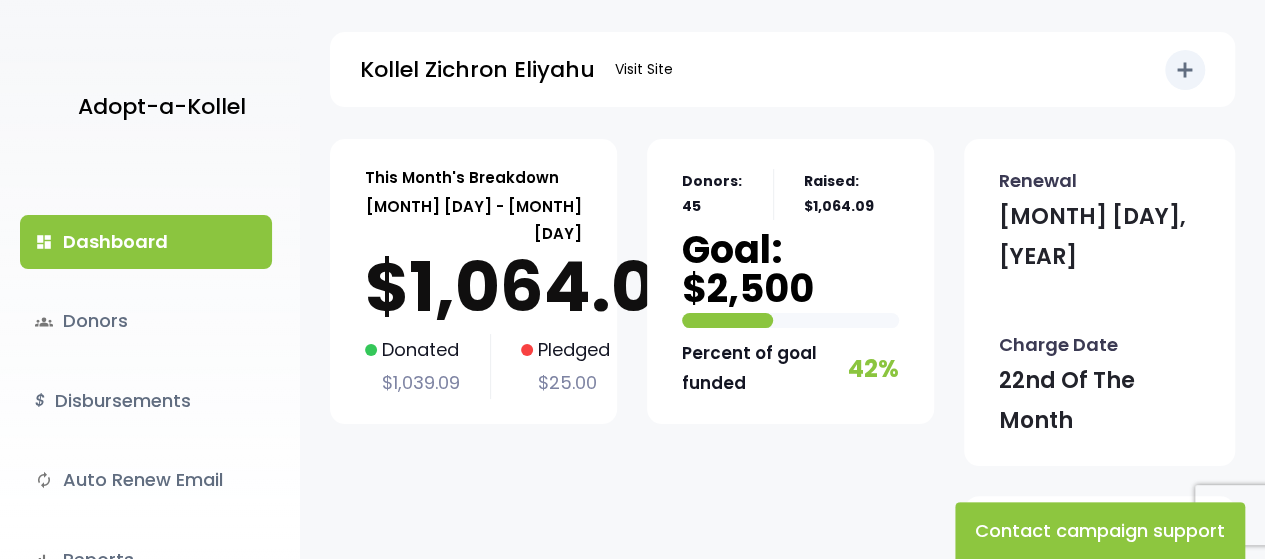 click on "dashboard Dashboard" at bounding box center [146, 242] 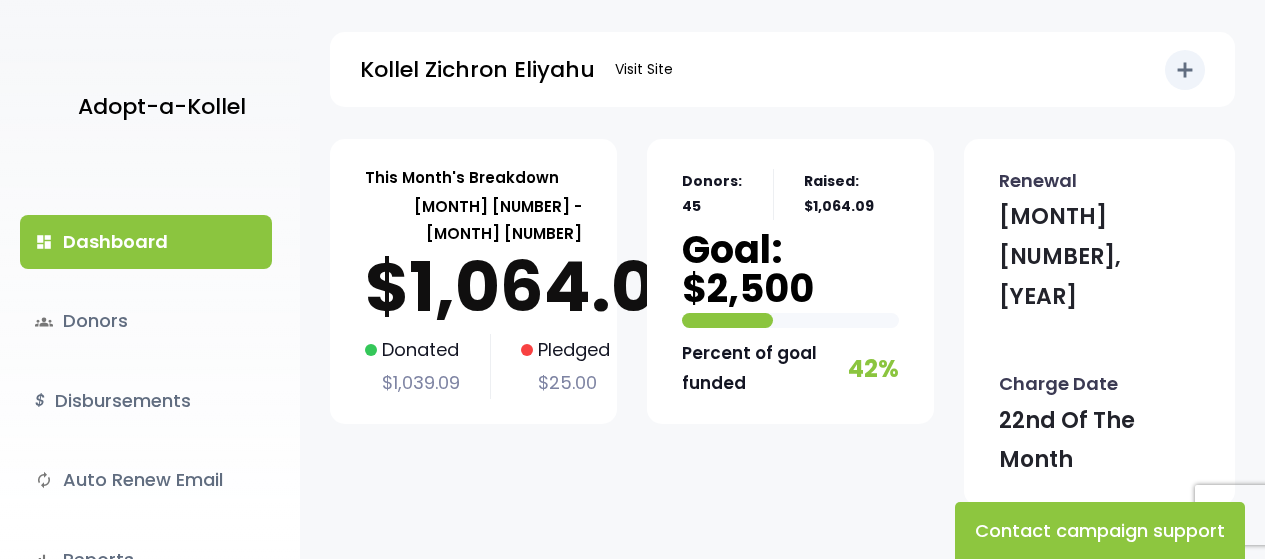scroll, scrollTop: 0, scrollLeft: 0, axis: both 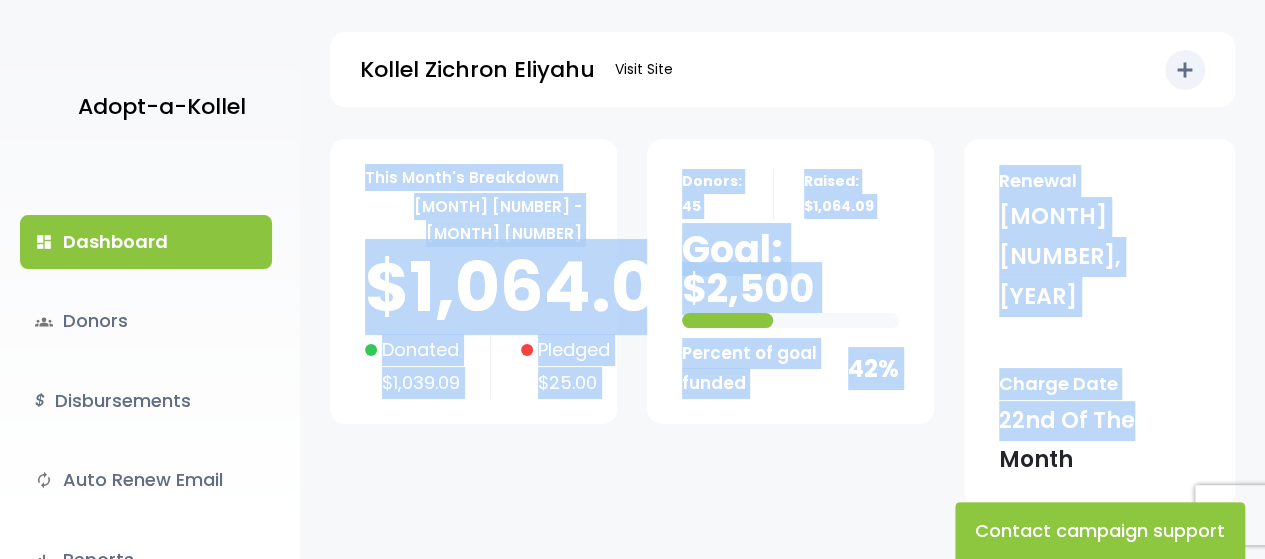 drag, startPoint x: 1264, startPoint y: 106, endPoint x: 1274, endPoint y: 263, distance: 157.31815 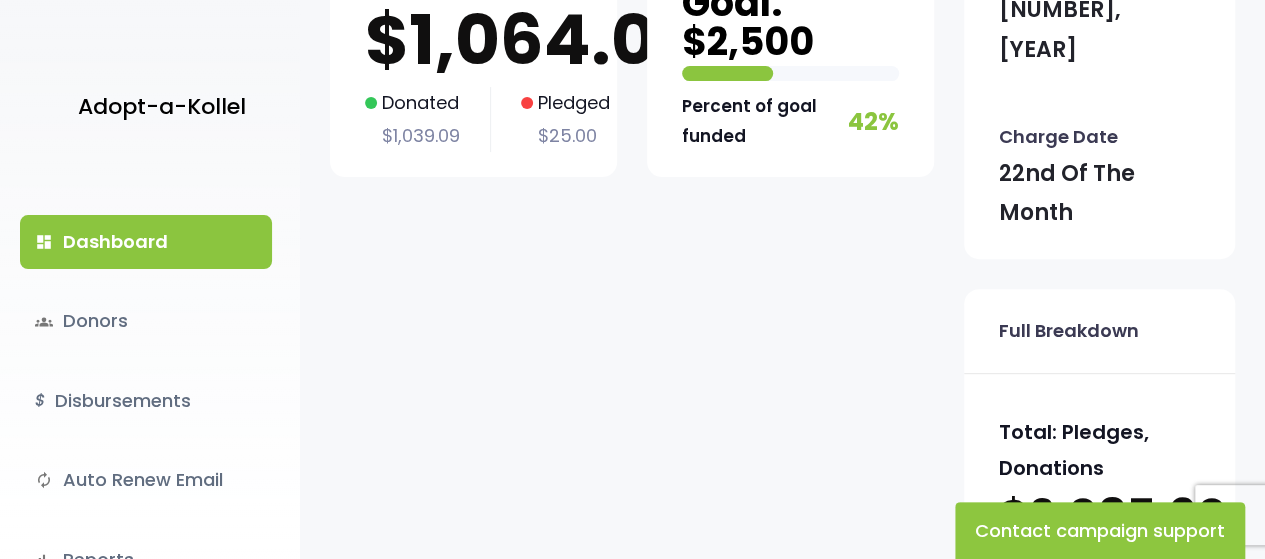 scroll, scrollTop: 0, scrollLeft: 0, axis: both 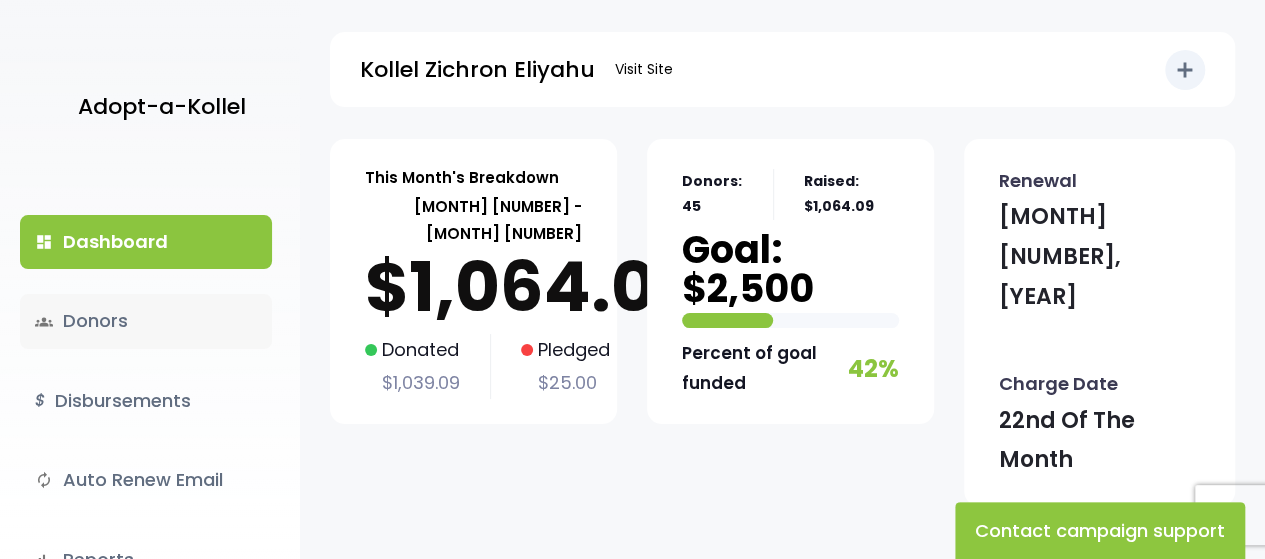 click on "groups Donors" at bounding box center (146, 321) 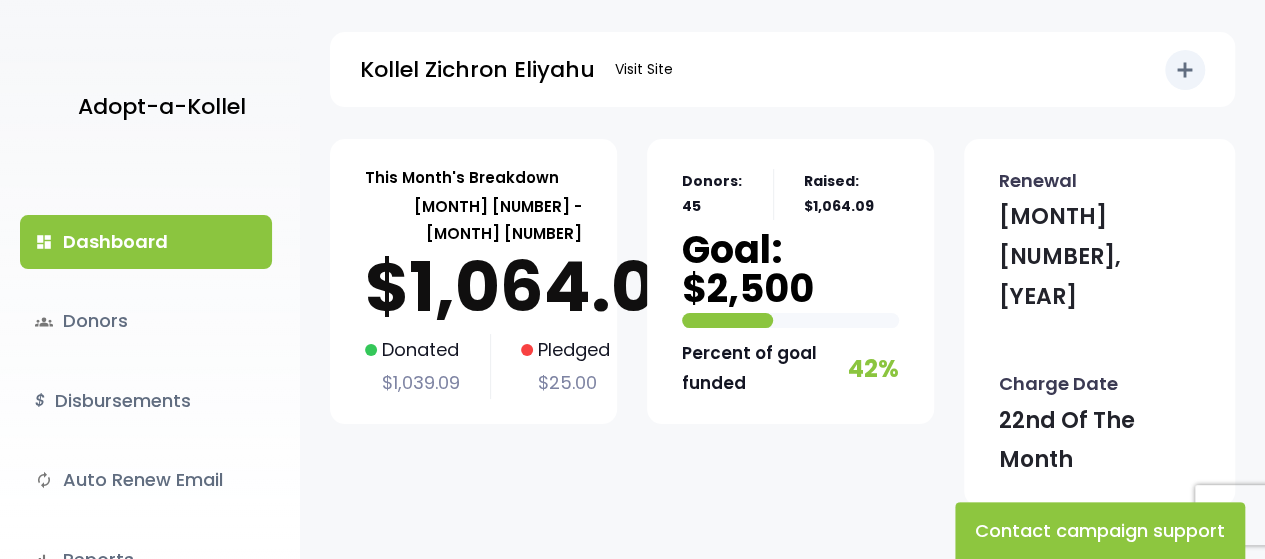 click on "dashboard Dashboard" at bounding box center (146, 242) 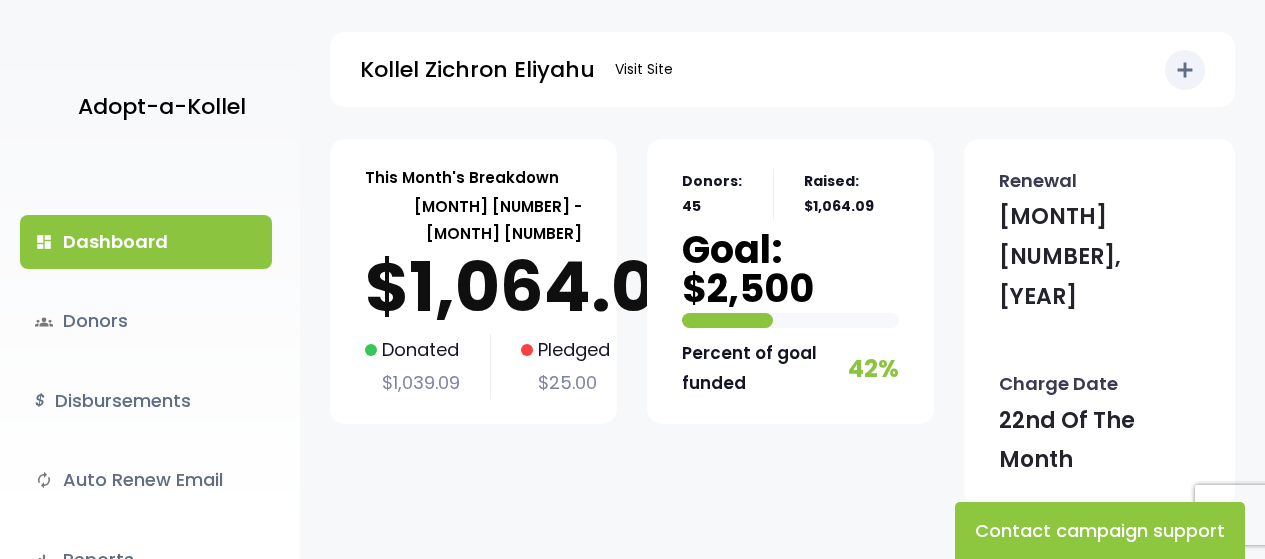 scroll, scrollTop: 0, scrollLeft: 0, axis: both 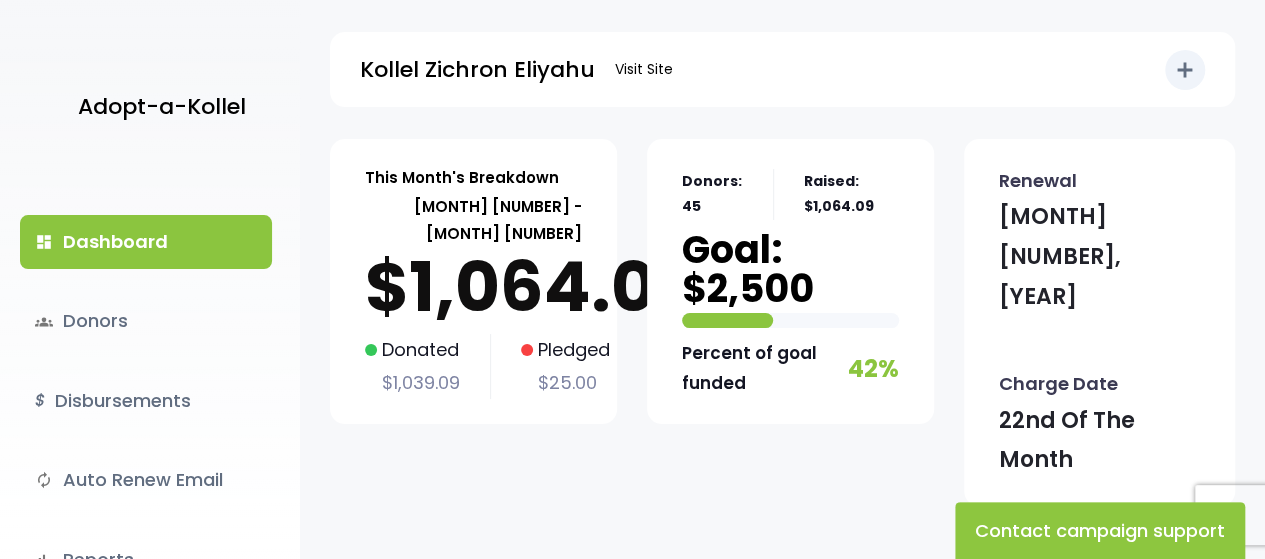 click on "dashboard Dashboard" at bounding box center [146, 242] 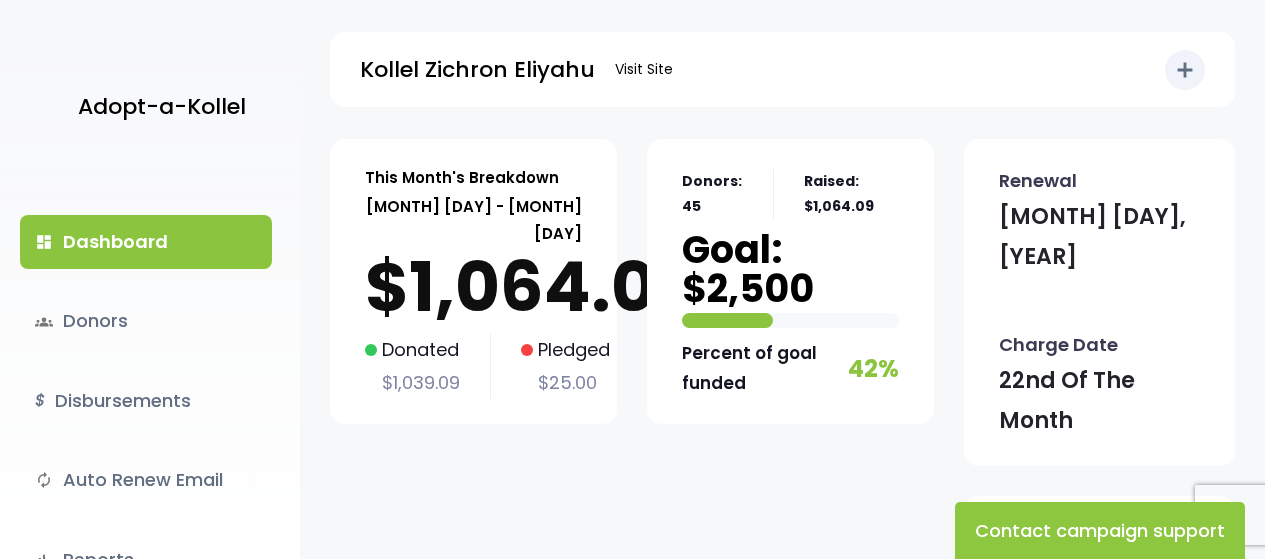 scroll, scrollTop: 0, scrollLeft: 0, axis: both 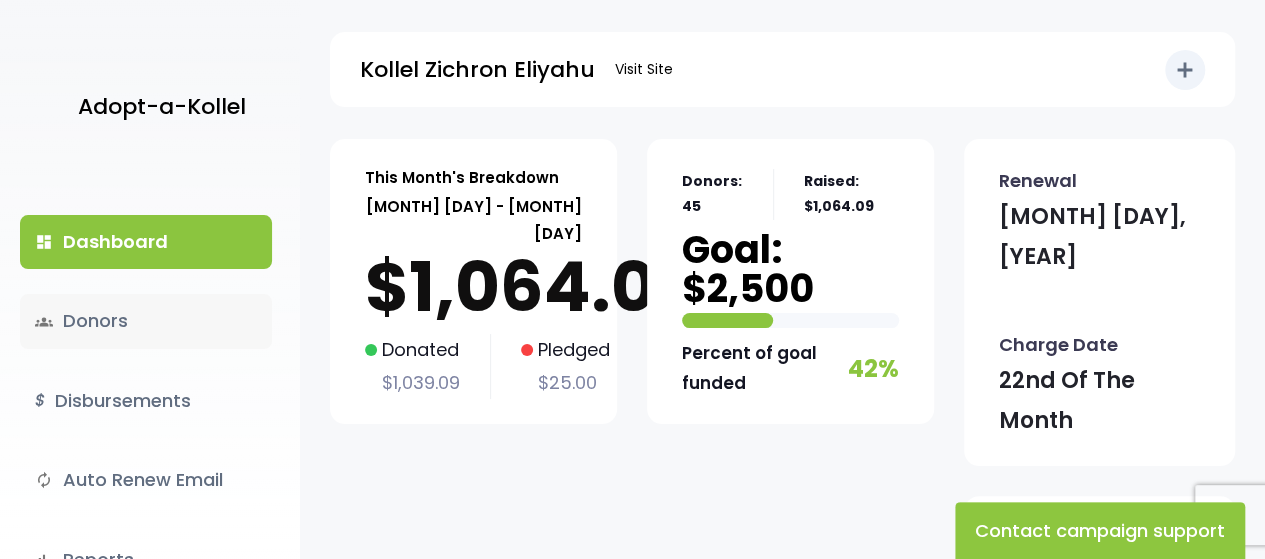 click on "groups Donors" at bounding box center (146, 321) 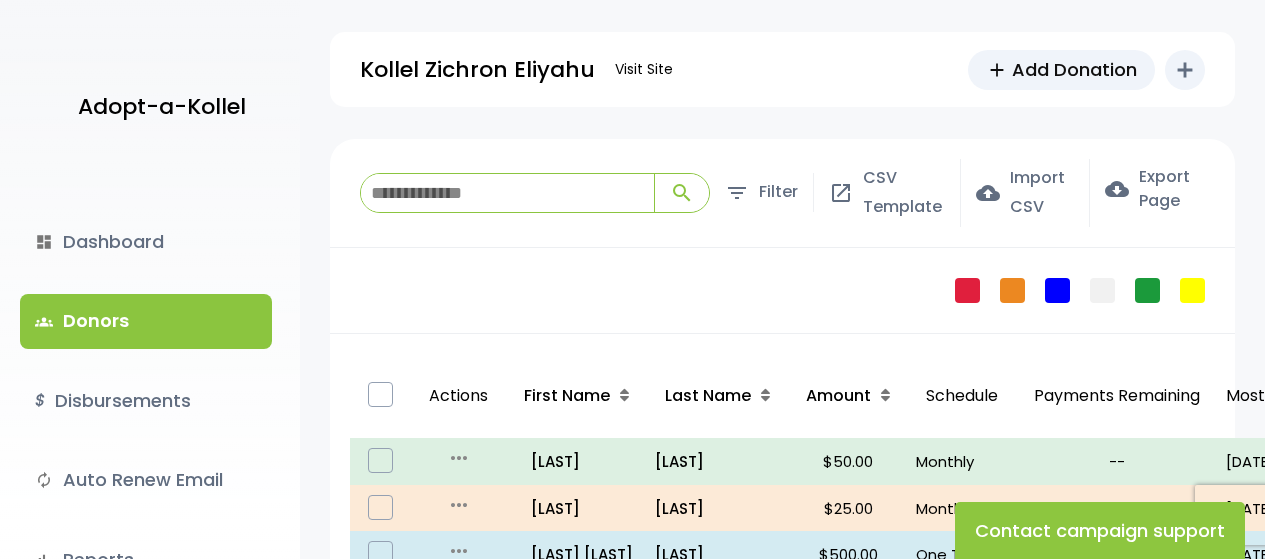scroll, scrollTop: 0, scrollLeft: 0, axis: both 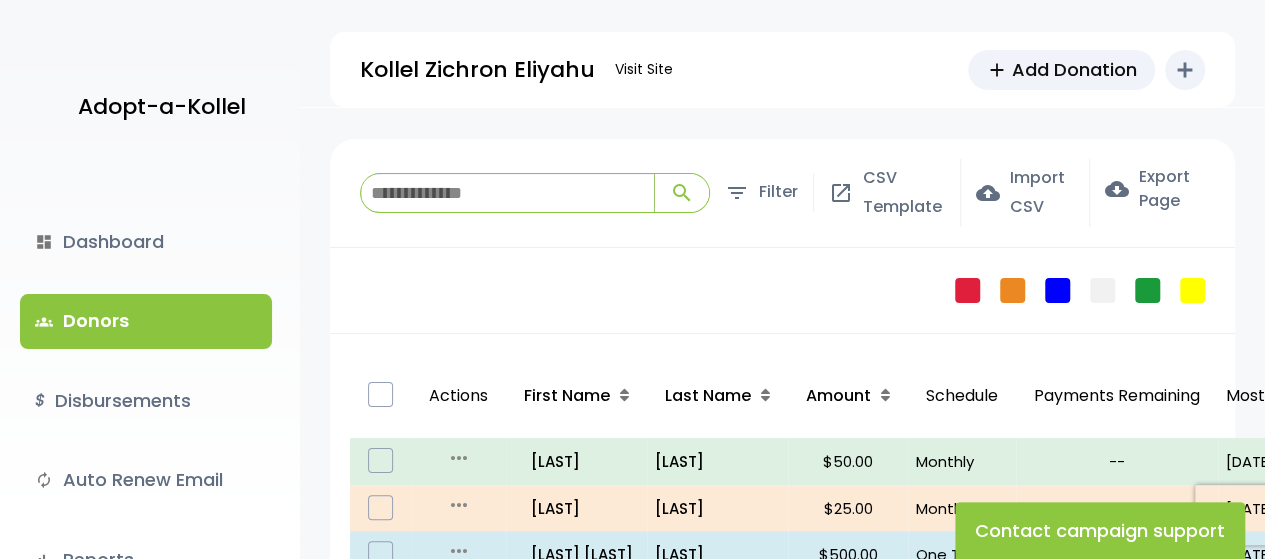 click at bounding box center (507, 193) 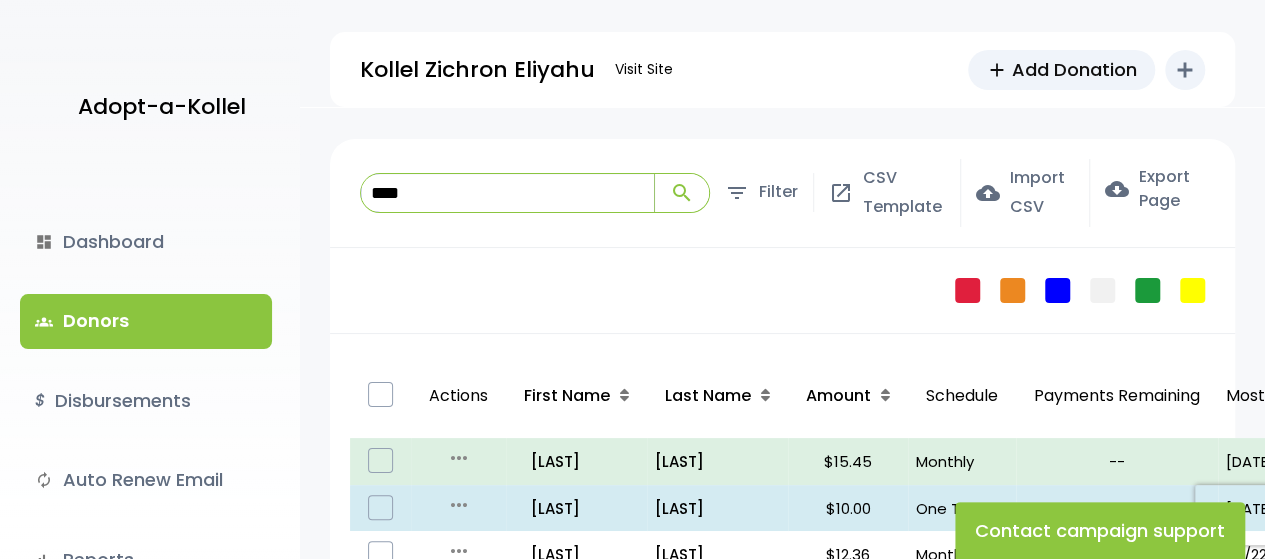 type on "****" 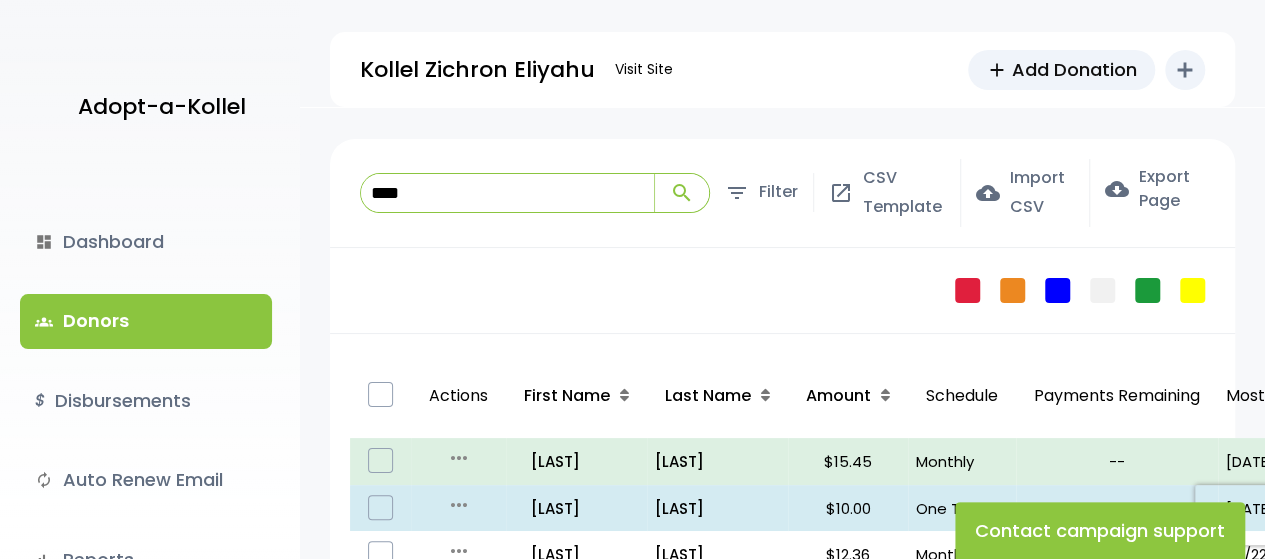 click on "Most Recent Donation" at bounding box center [1314, 396] 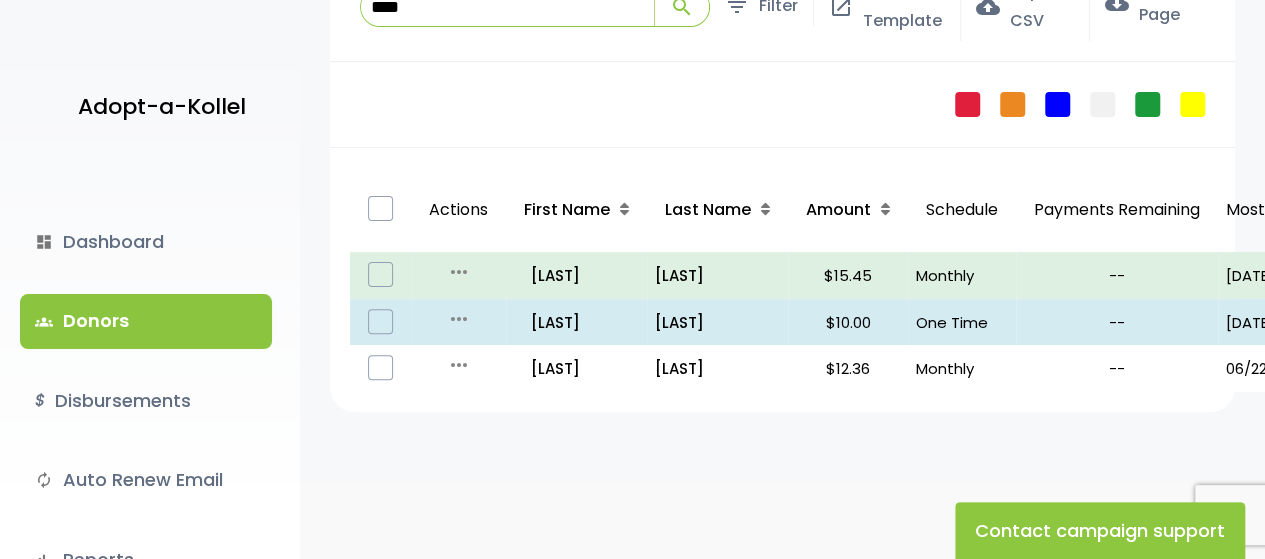 scroll, scrollTop: 188, scrollLeft: 0, axis: vertical 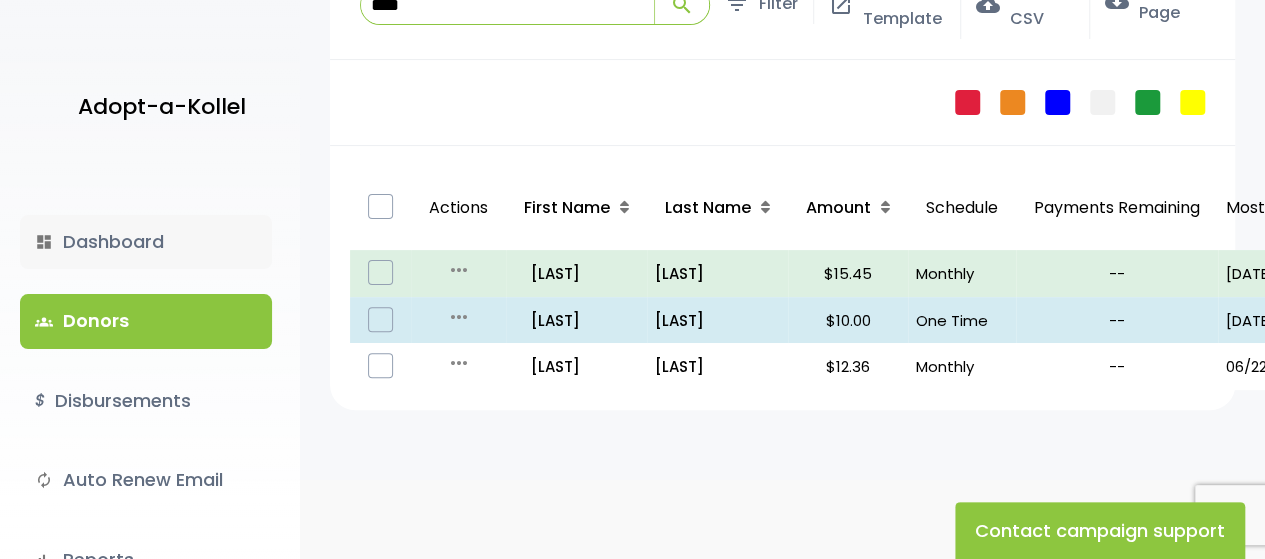 click on "dashboard Dashboard" at bounding box center [146, 242] 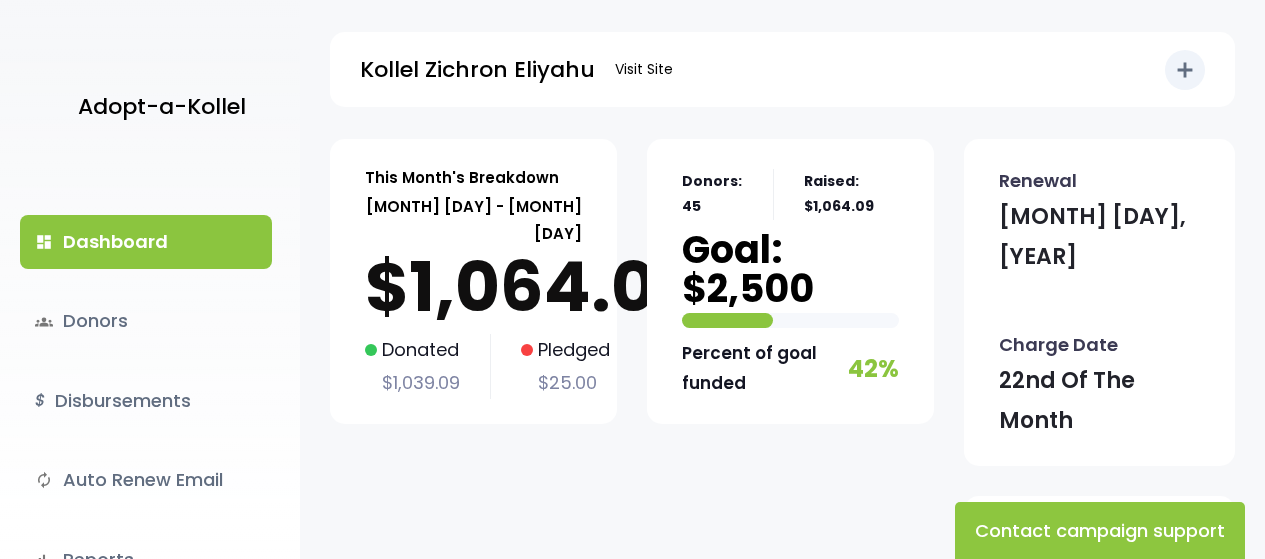 scroll, scrollTop: 0, scrollLeft: 0, axis: both 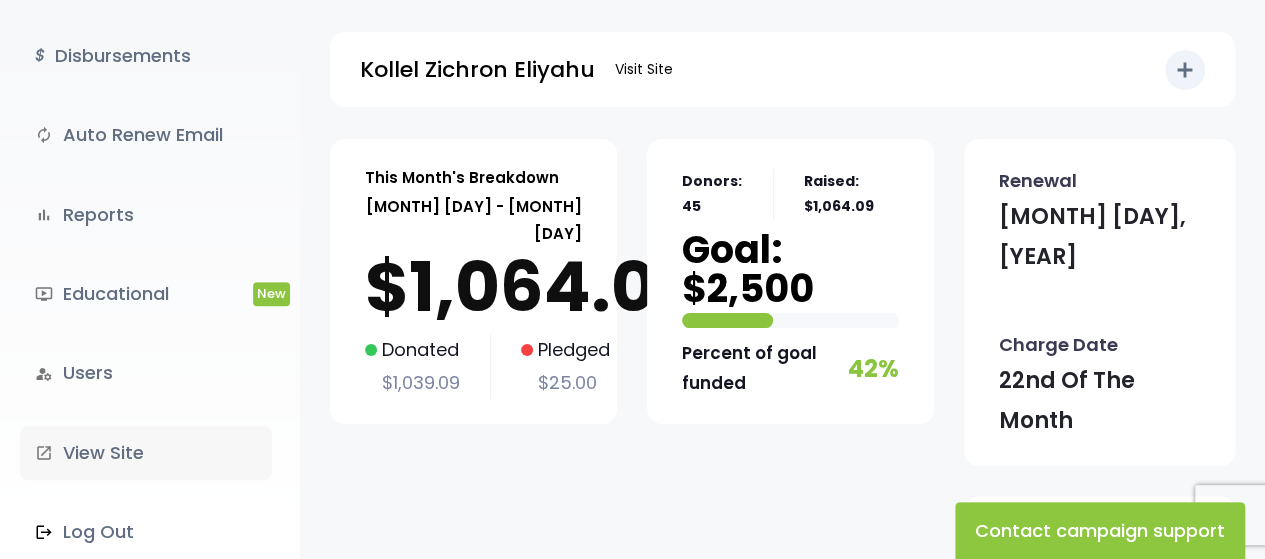 click on "launch View Site" at bounding box center (146, 453) 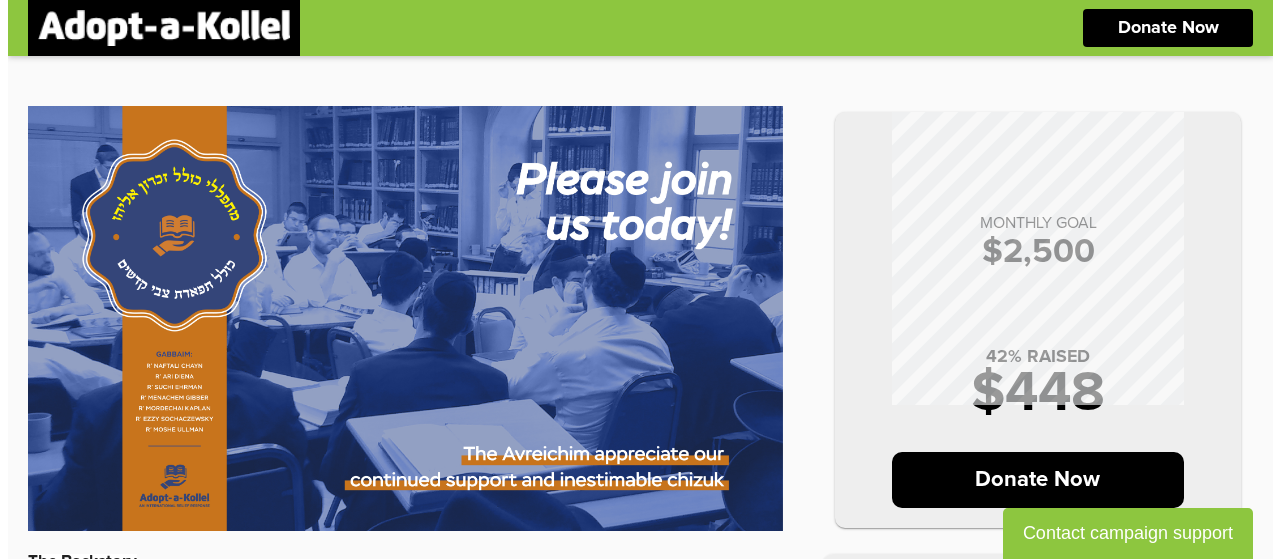 scroll, scrollTop: 0, scrollLeft: 0, axis: both 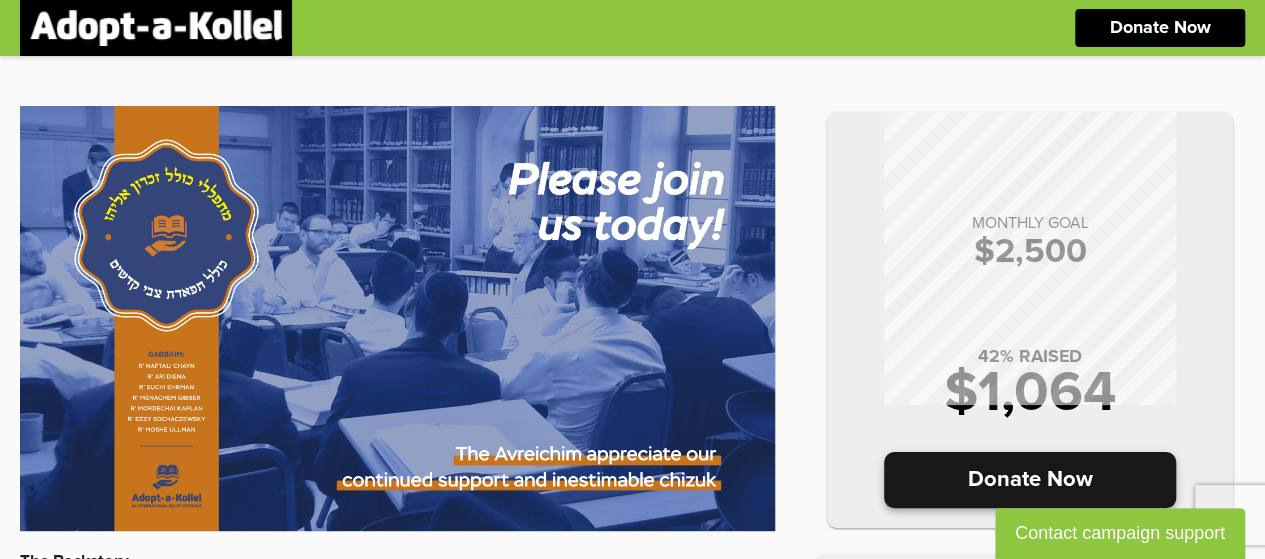 click on "Donate Now" at bounding box center [1030, 480] 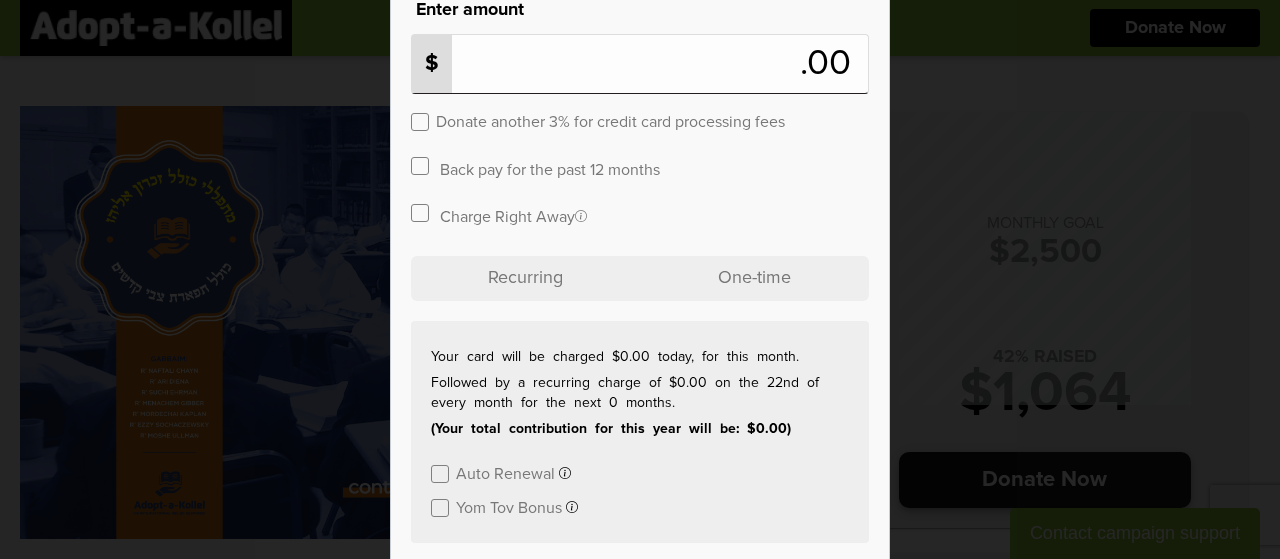 scroll, scrollTop: 130, scrollLeft: 0, axis: vertical 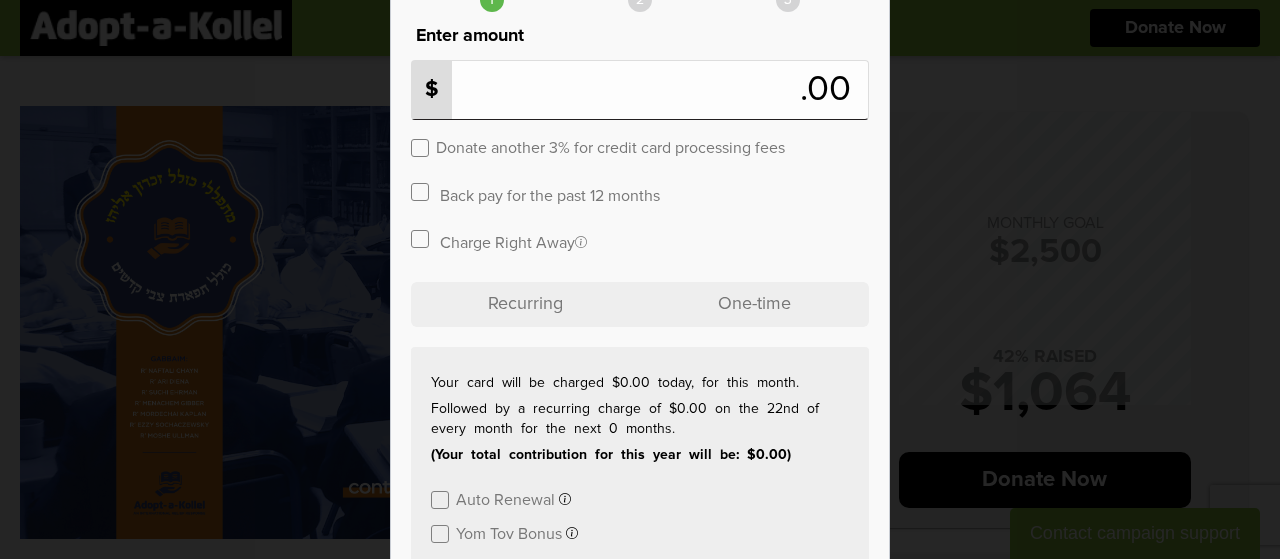 click at bounding box center [609, 90] 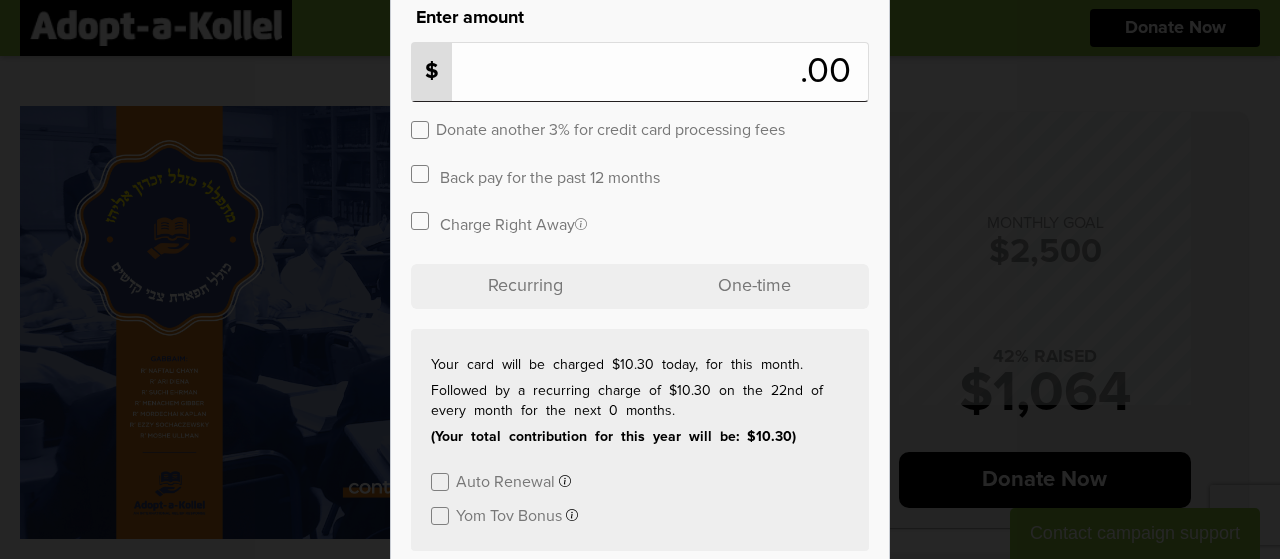 scroll, scrollTop: 190, scrollLeft: 0, axis: vertical 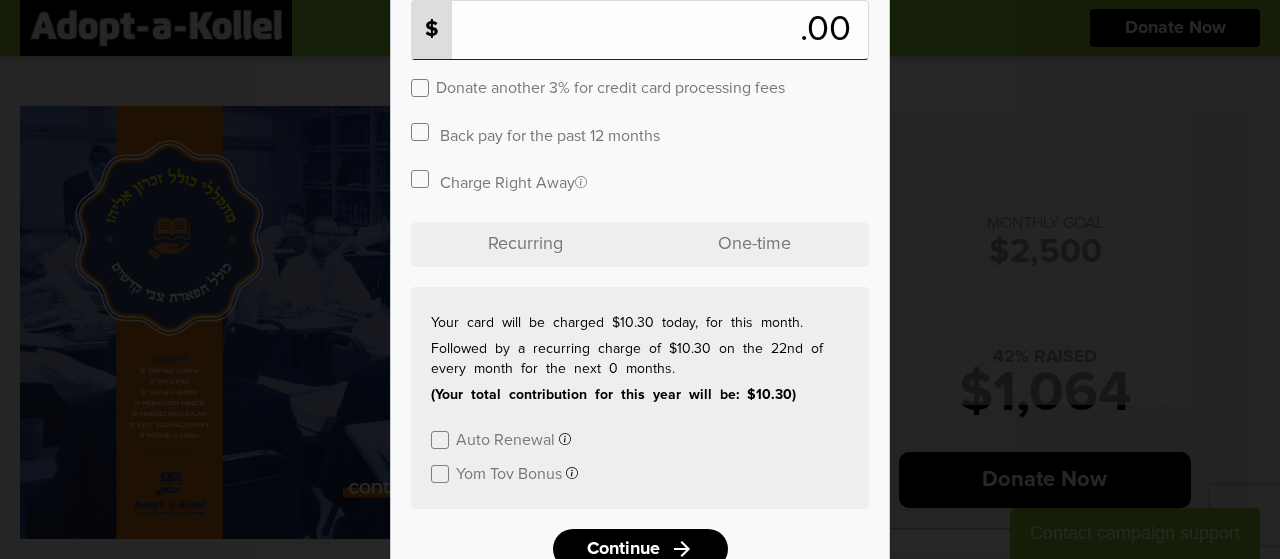 type on "**" 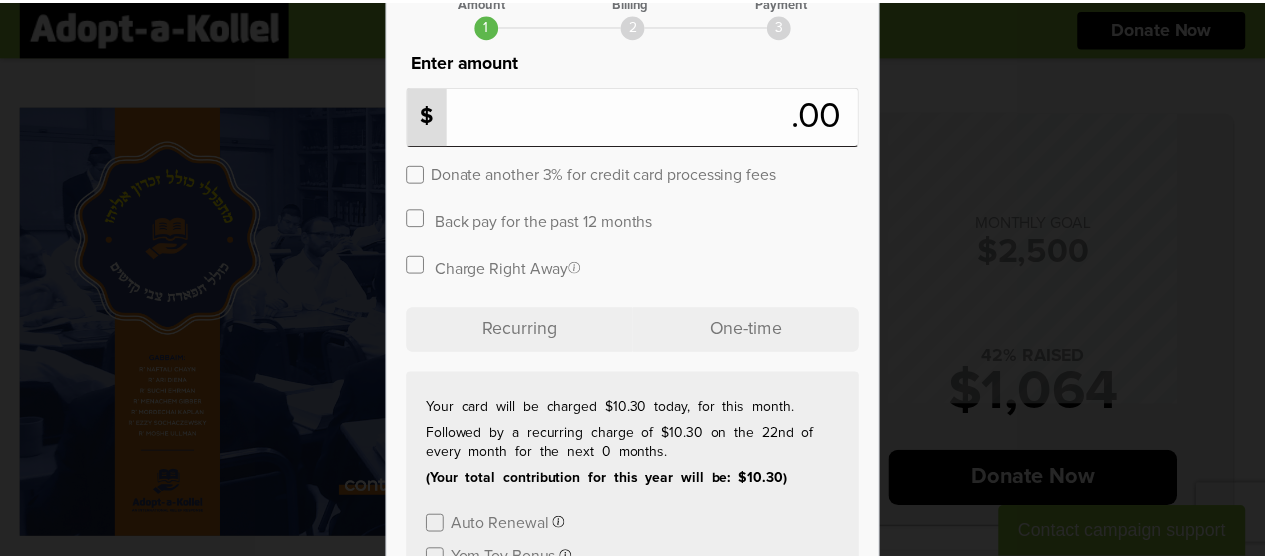 scroll, scrollTop: 0, scrollLeft: 0, axis: both 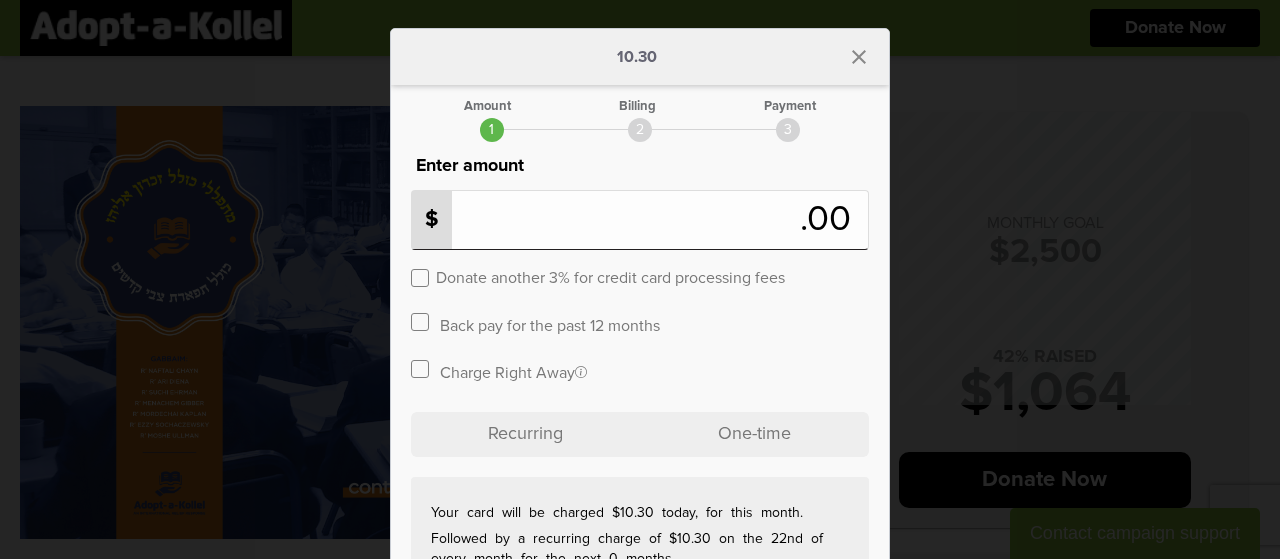 click on "arrow_back
10.30
close" at bounding box center (640, 57) 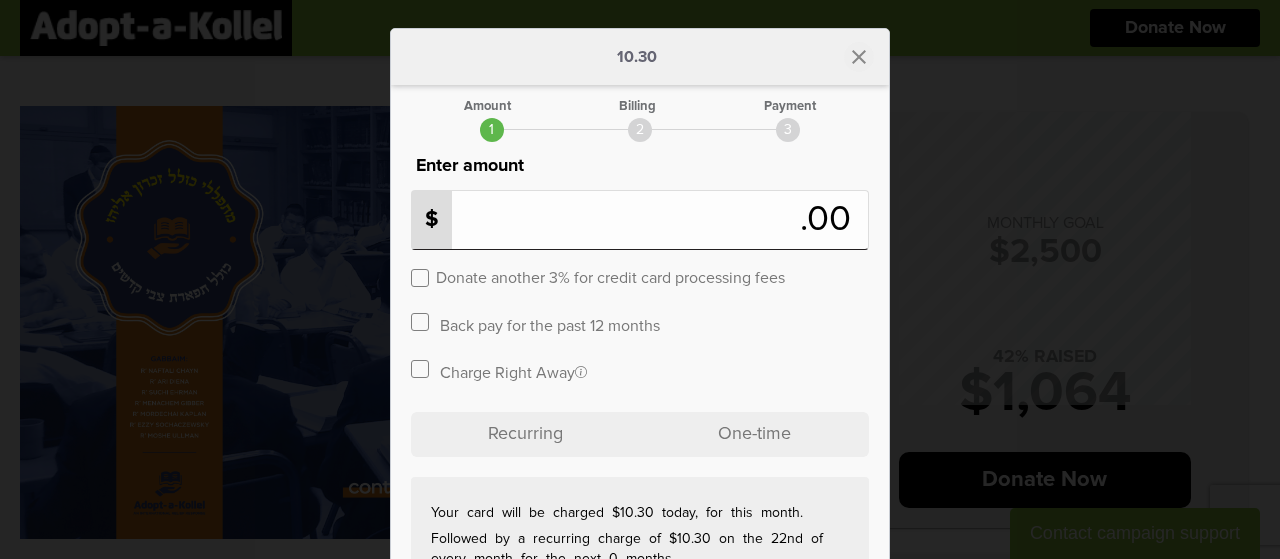 click on "close" at bounding box center [859, 57] 